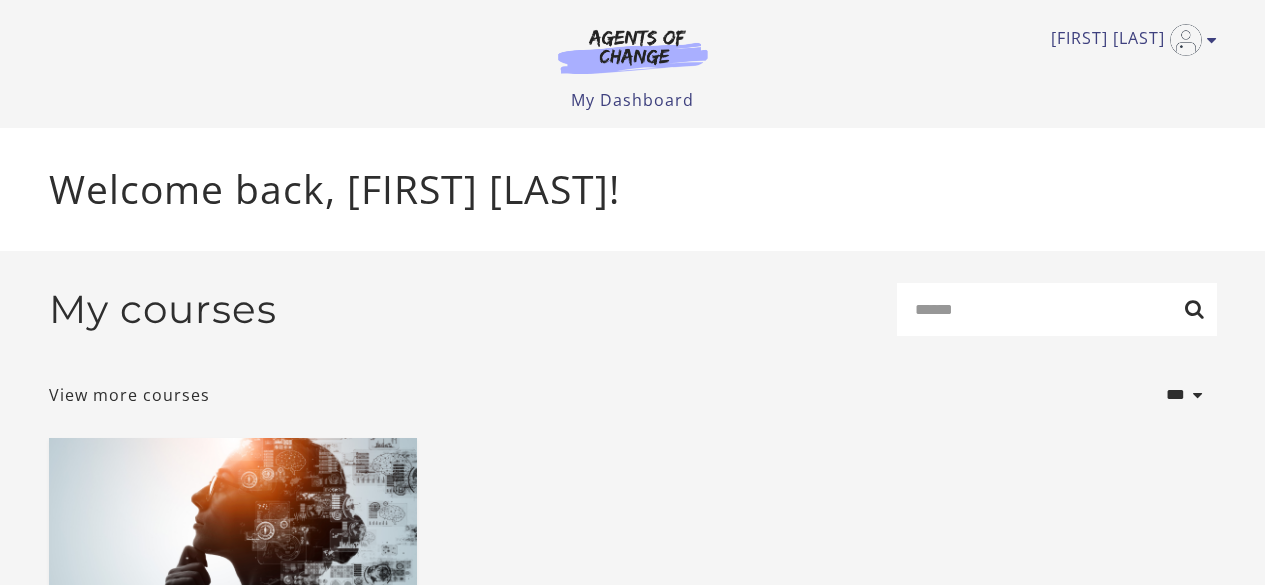 scroll, scrollTop: 0, scrollLeft: 0, axis: both 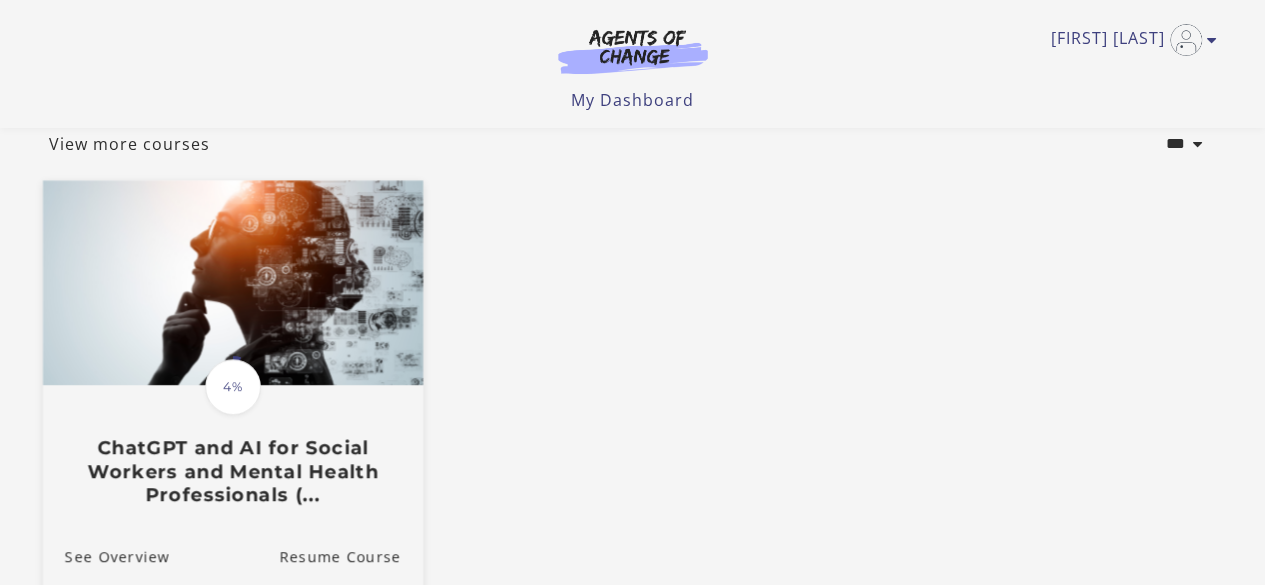 click at bounding box center (232, 282) 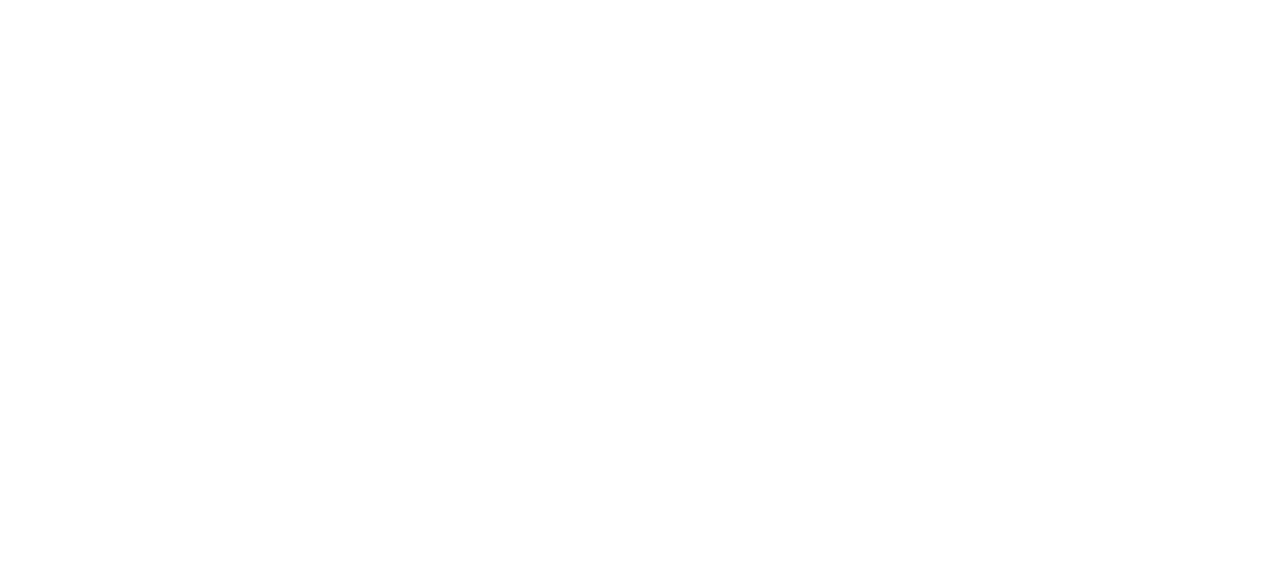 scroll, scrollTop: 0, scrollLeft: 0, axis: both 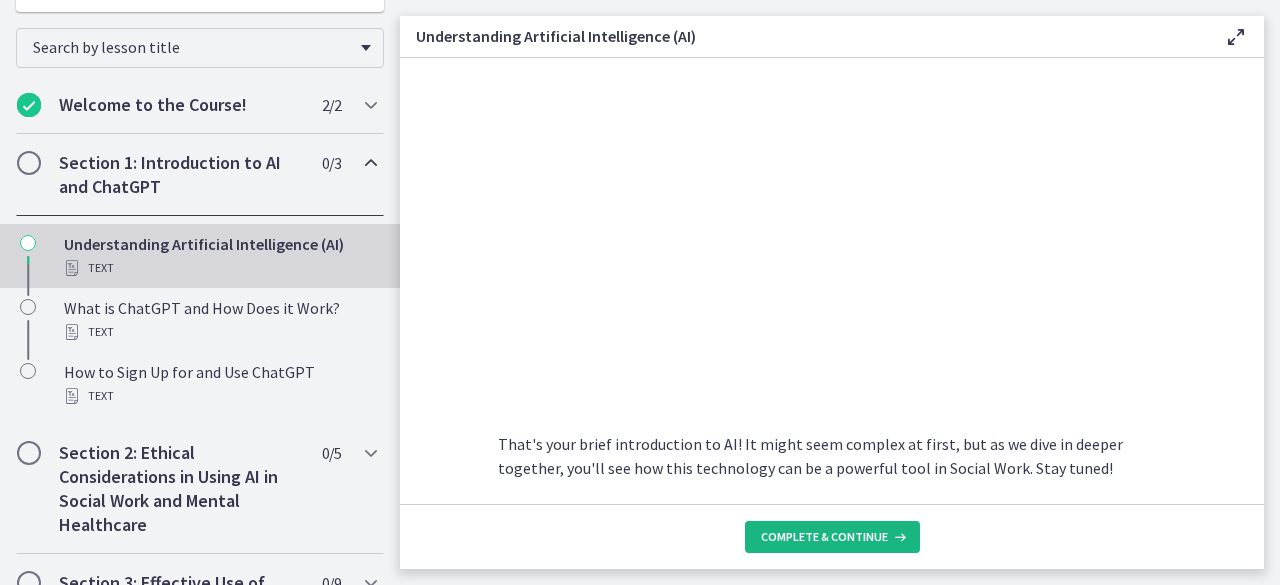 click on "Complete & continue" at bounding box center [824, 537] 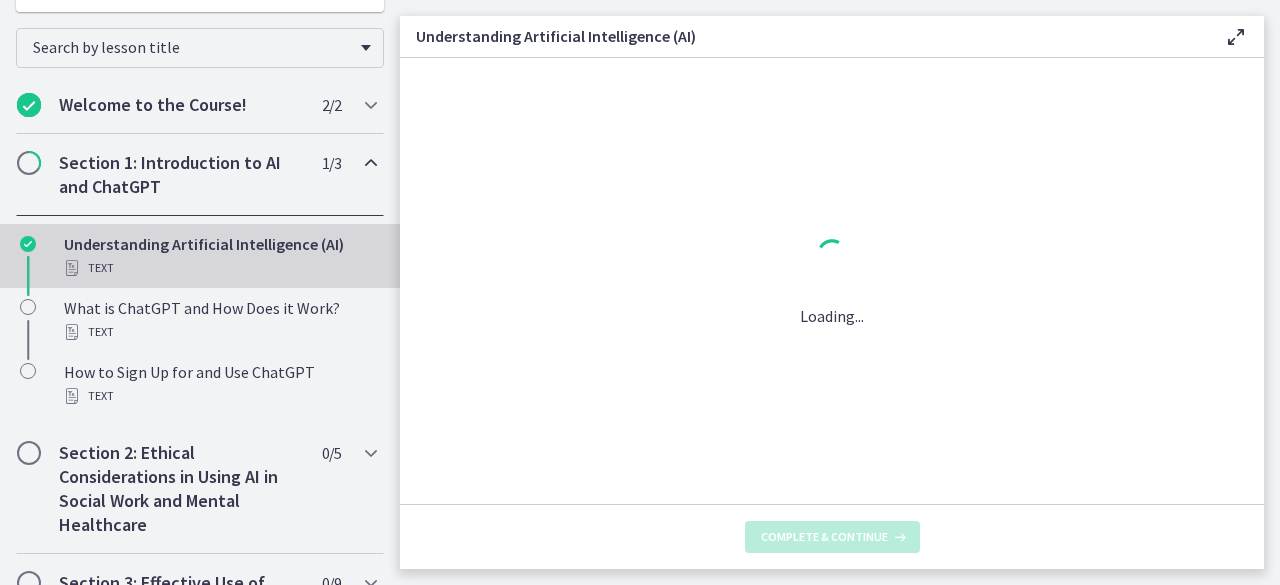 scroll, scrollTop: 0, scrollLeft: 0, axis: both 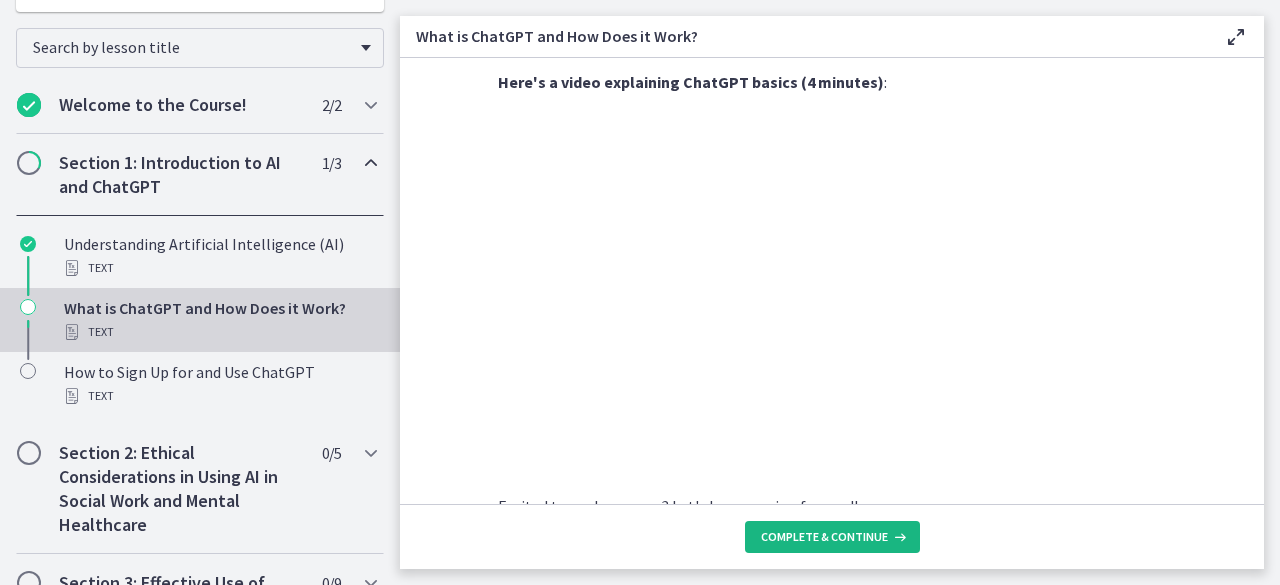 click on "Complete & continue" at bounding box center (824, 537) 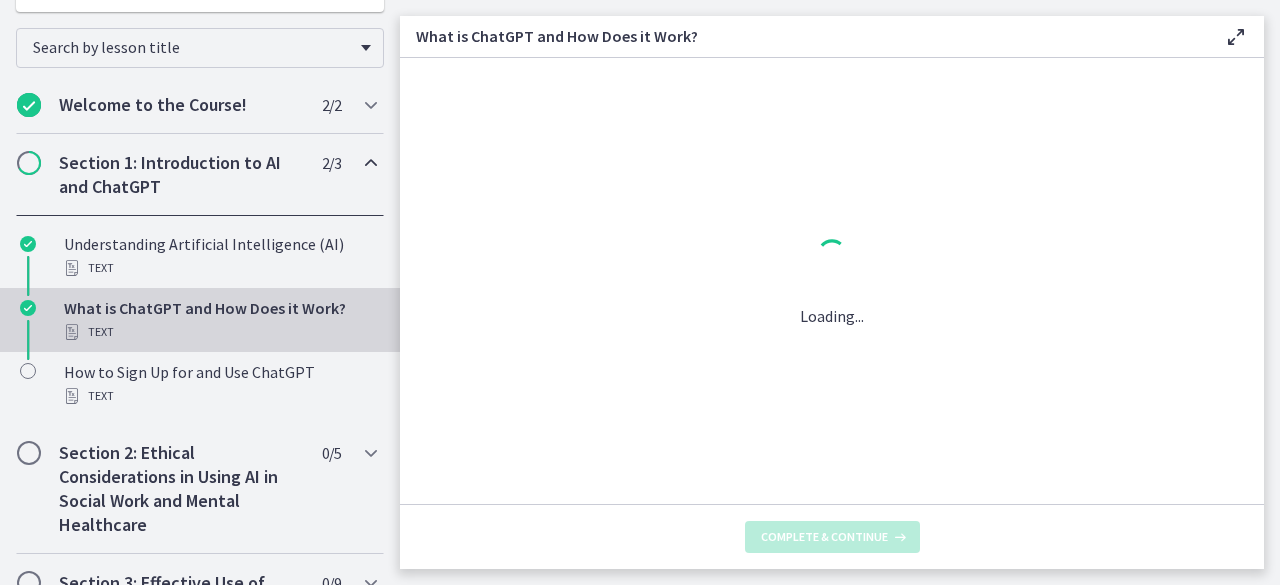 scroll, scrollTop: 0, scrollLeft: 0, axis: both 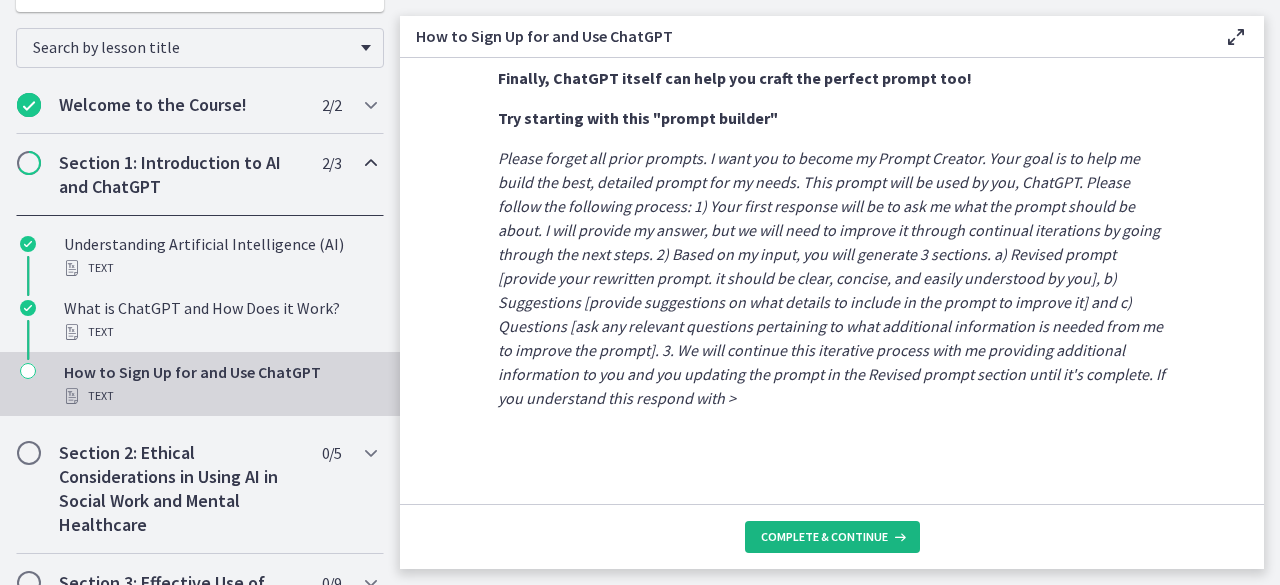 click on "Complete & continue" at bounding box center [824, 537] 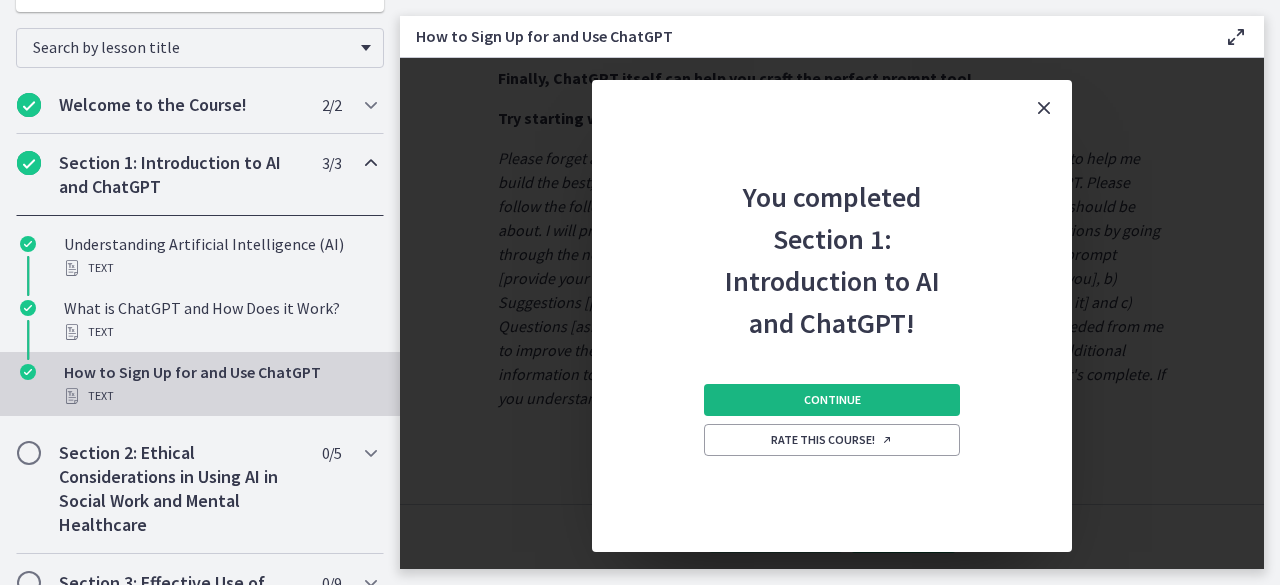 click on "Continue" at bounding box center (832, 400) 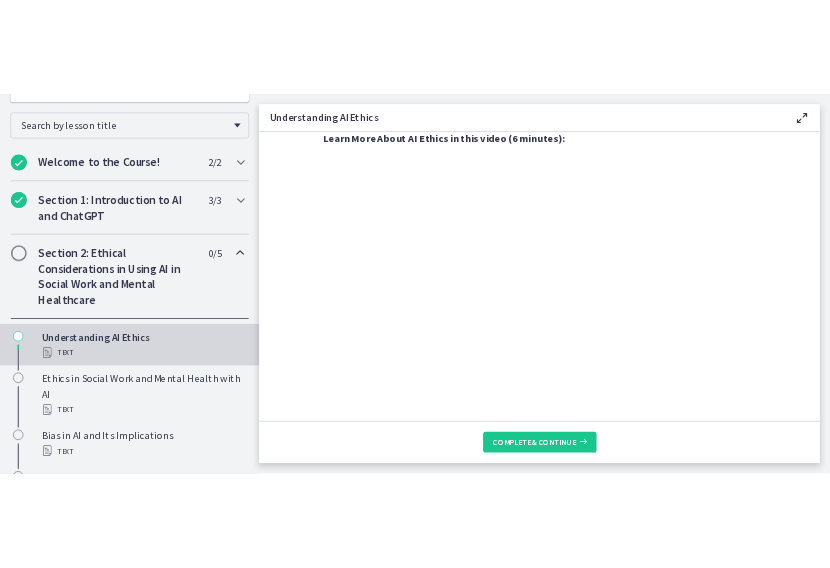 scroll, scrollTop: 961, scrollLeft: 0, axis: vertical 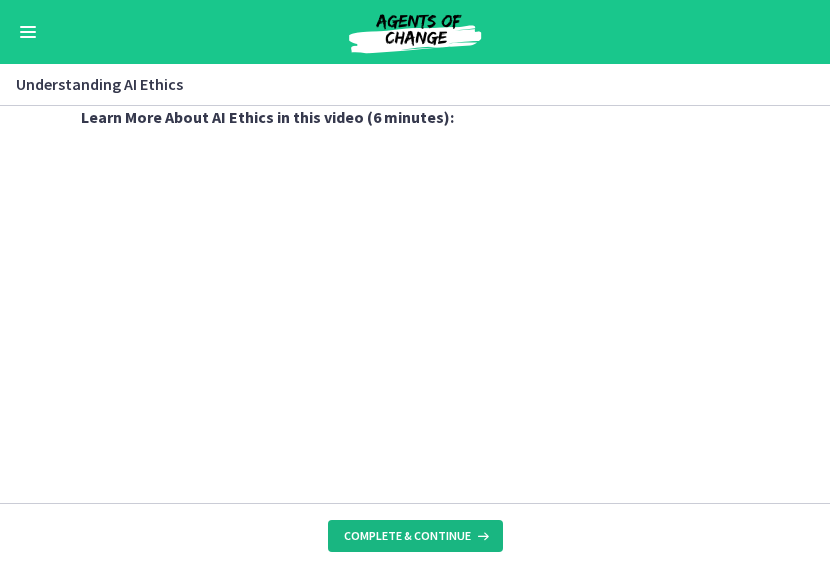 click on "Complete & continue" at bounding box center [407, 536] 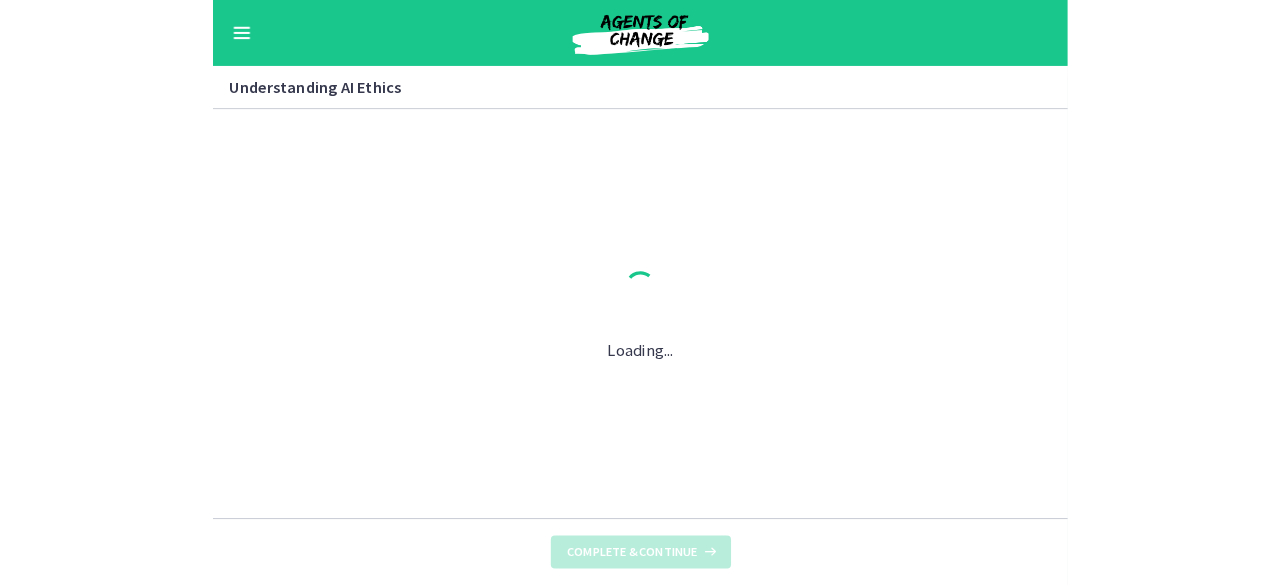 scroll, scrollTop: 0, scrollLeft: 0, axis: both 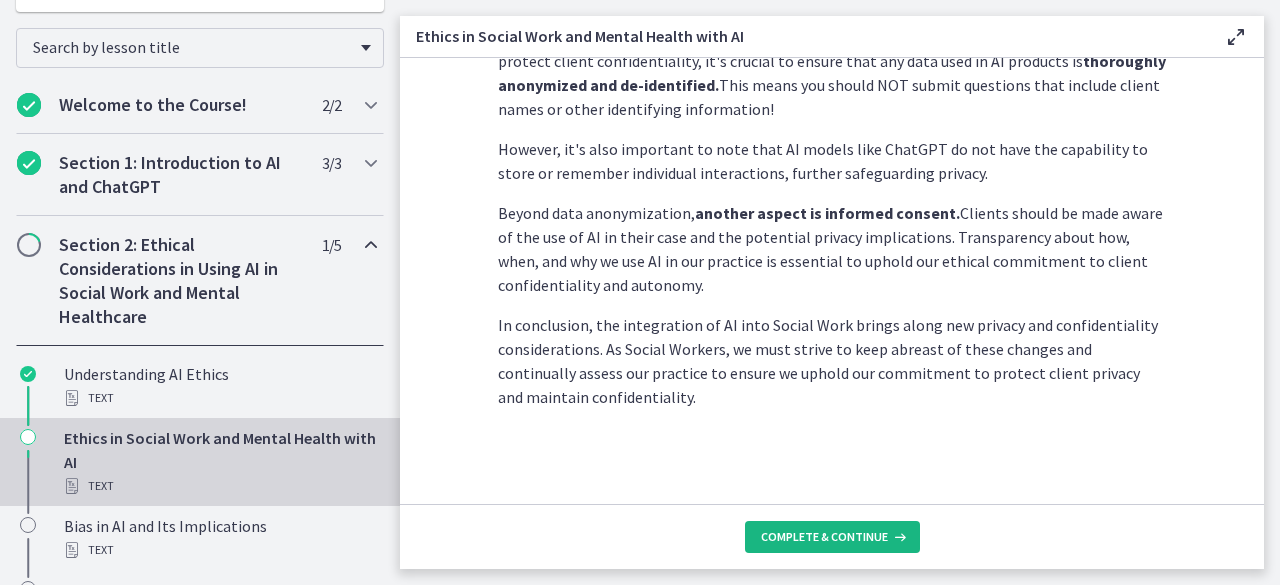 click on "Complete & continue" at bounding box center (832, 537) 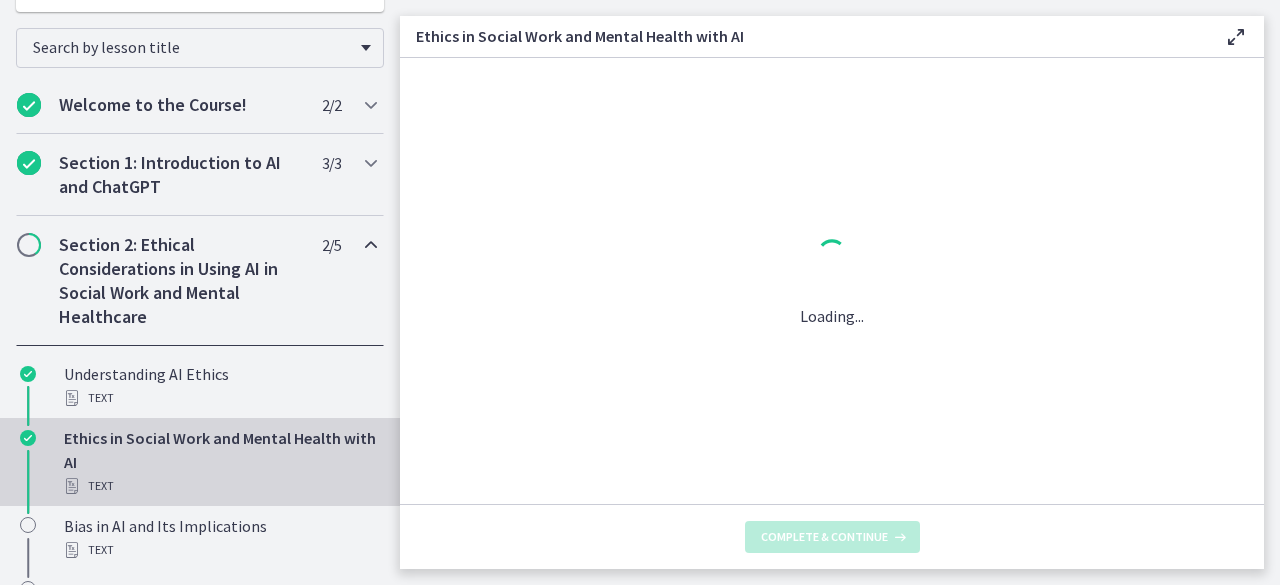 scroll, scrollTop: 0, scrollLeft: 0, axis: both 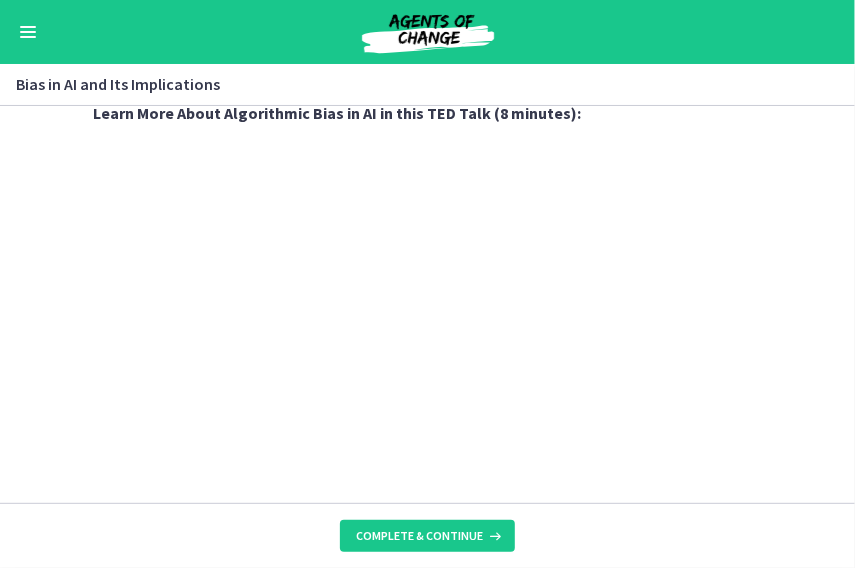 click on "AI systems like ChatGPT learn from vast amounts of data. If this data contains inherent societal or cultural biases, AI can inadvertently learn, replicate, and even amplify these biases.  This is a significant concern when using AI in Social Work, a field committed to promoting fairness and equality.
Bias in AI could lead to skewed outputs, leading to inaccurate or discriminatory practices. For instance, an AI tool used for risk assessment in child welfare  might unintentionally flag certain demographic groups as higher risk  due to underlying bias in the data it was trained on.
It's essential to critically assess AI tools for potential bias:
Are they learning from balanced, fair, and representative datasets?
Does the AI's output reflect unintended discrimination or prejudice?
Learn More About Algorithmic Bias in AI in this TED Talk (8 minutes):
Ethical Implications:
Impact on Clients and Service Delivery:" at bounding box center (427, 304) 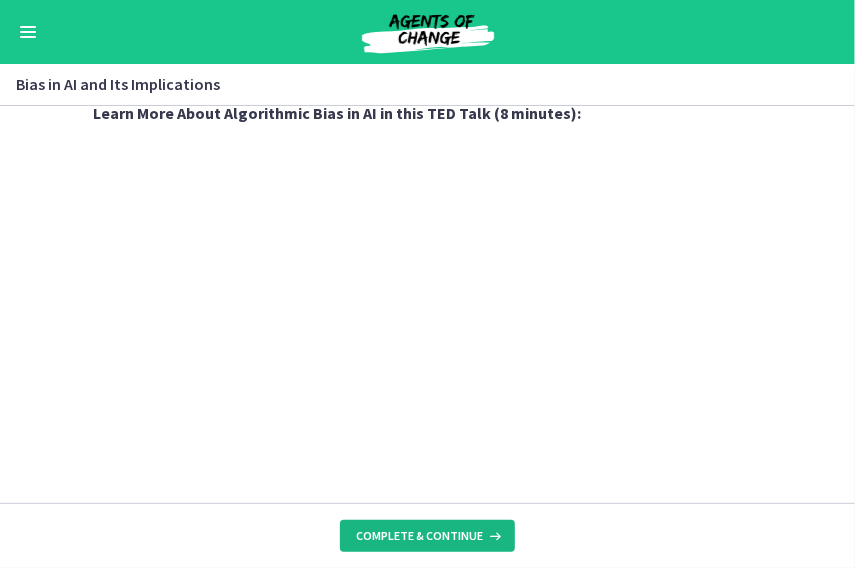 click on "Complete & continue" at bounding box center (419, 536) 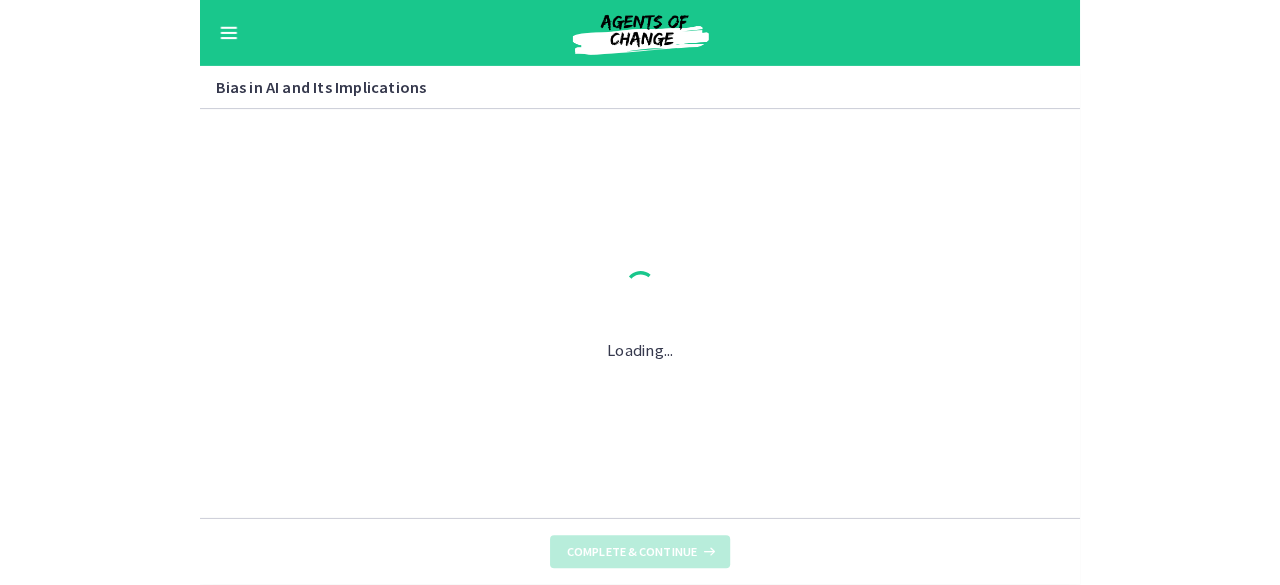 scroll, scrollTop: 0, scrollLeft: 0, axis: both 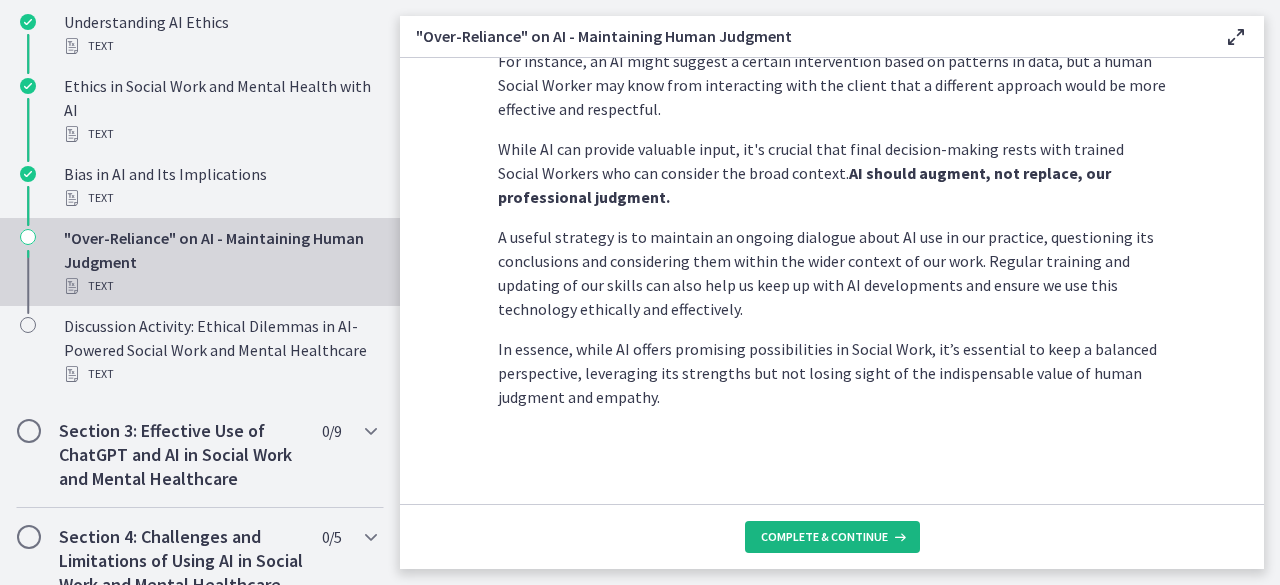 click on "Complete & continue" at bounding box center (824, 537) 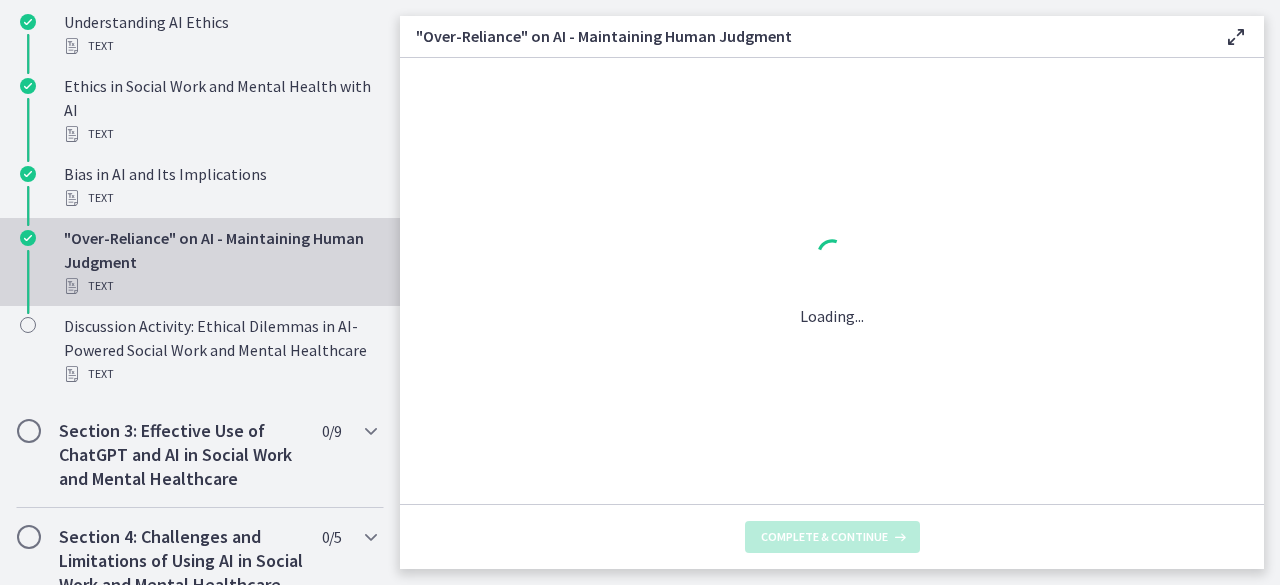 scroll, scrollTop: 0, scrollLeft: 0, axis: both 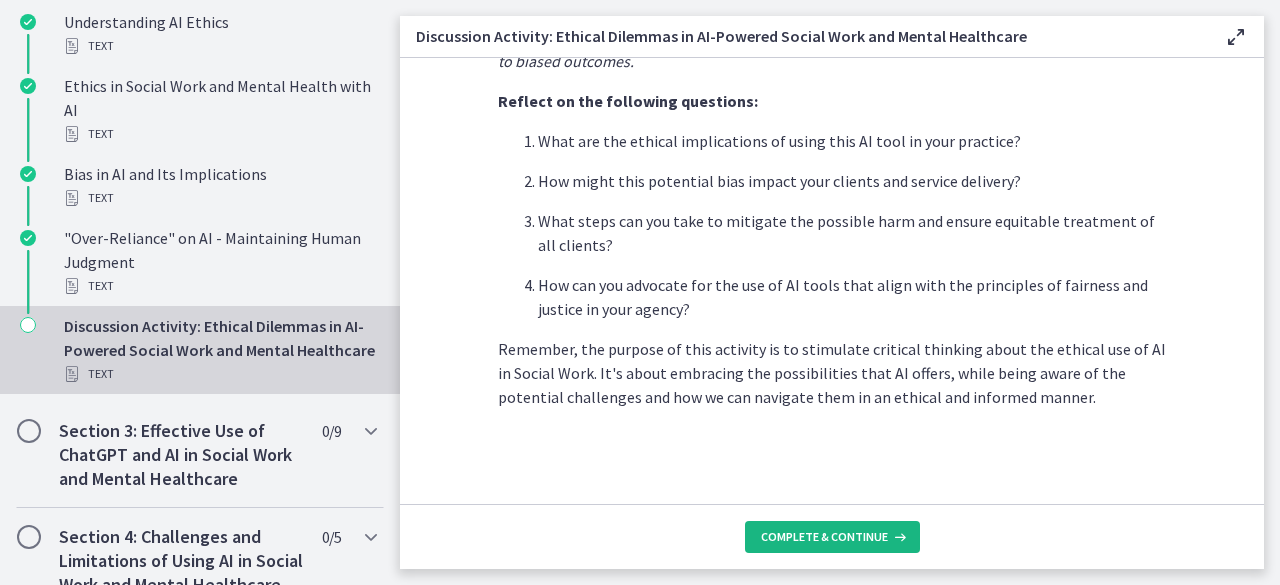 click on "Complete & continue" at bounding box center (824, 537) 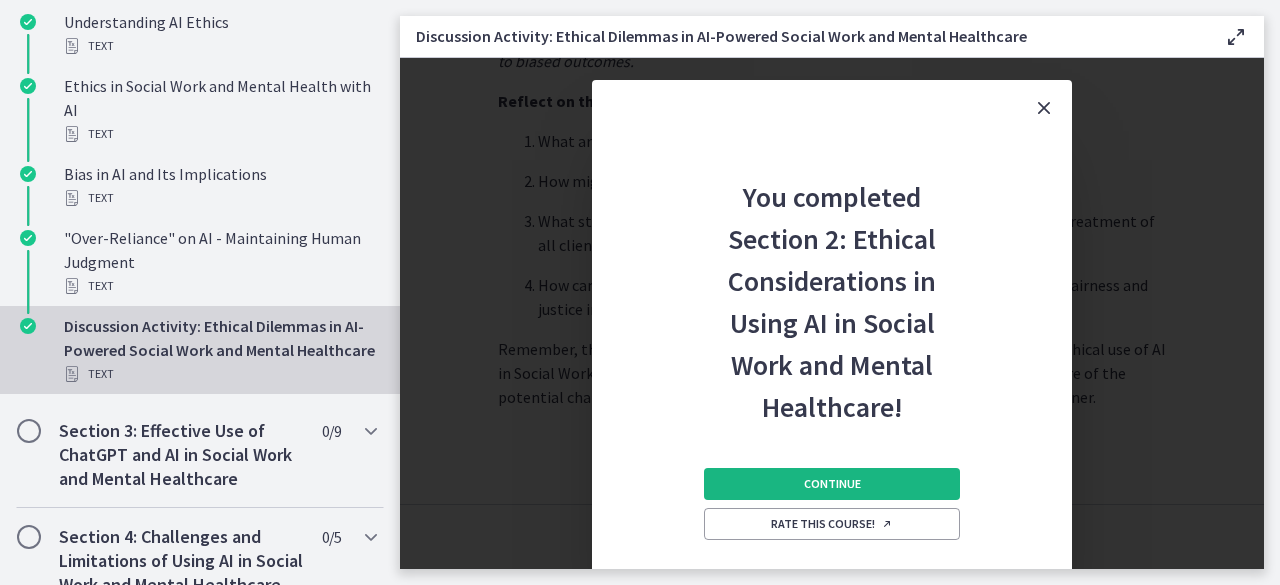 click on "Continue" at bounding box center (832, 484) 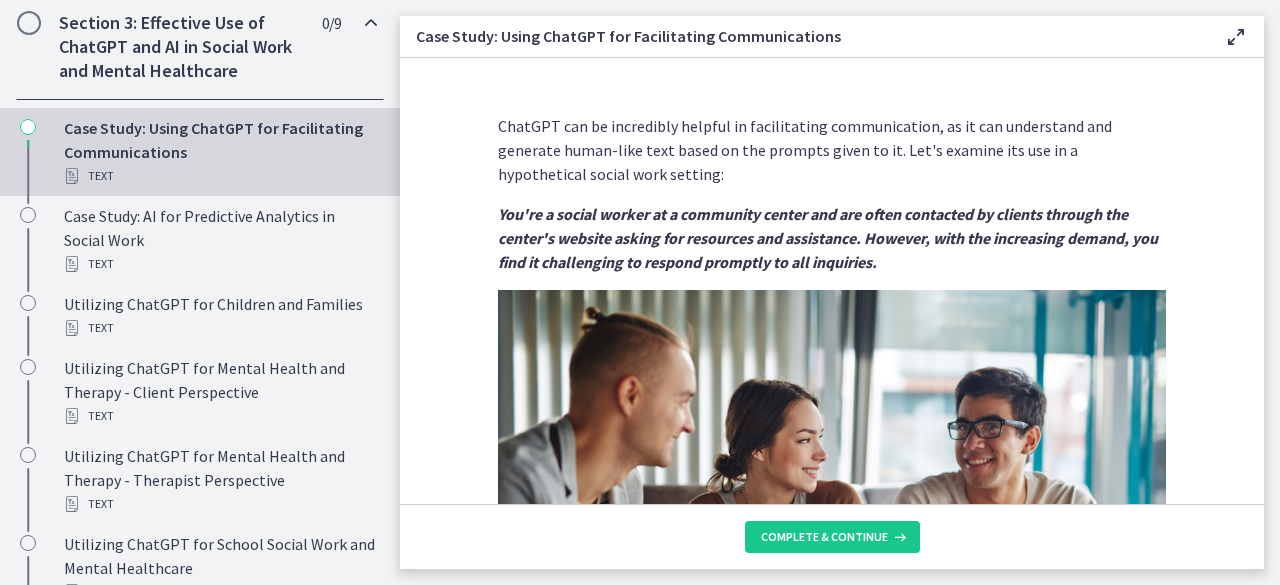 scroll, scrollTop: 694, scrollLeft: 0, axis: vertical 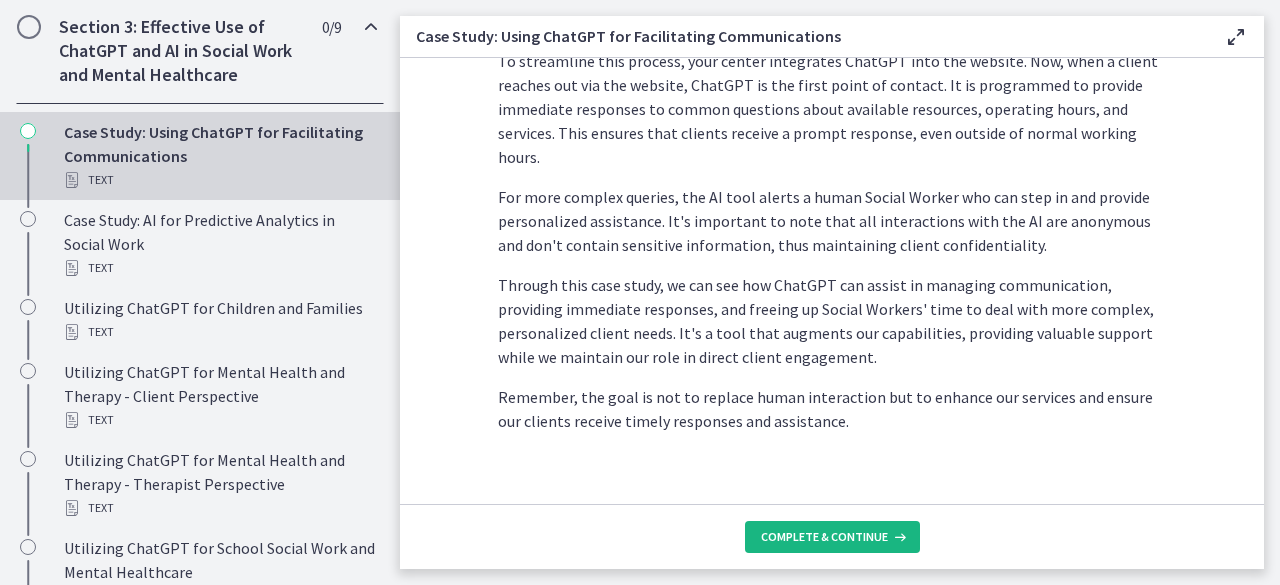 click on "Complete & continue" at bounding box center (832, 537) 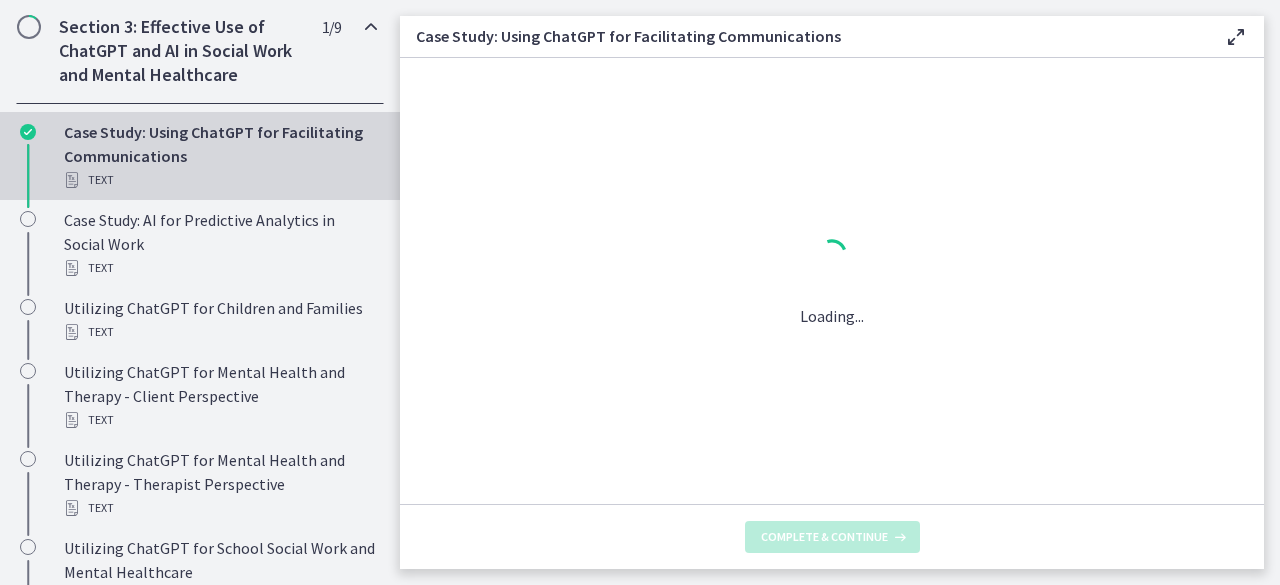 scroll, scrollTop: 0, scrollLeft: 0, axis: both 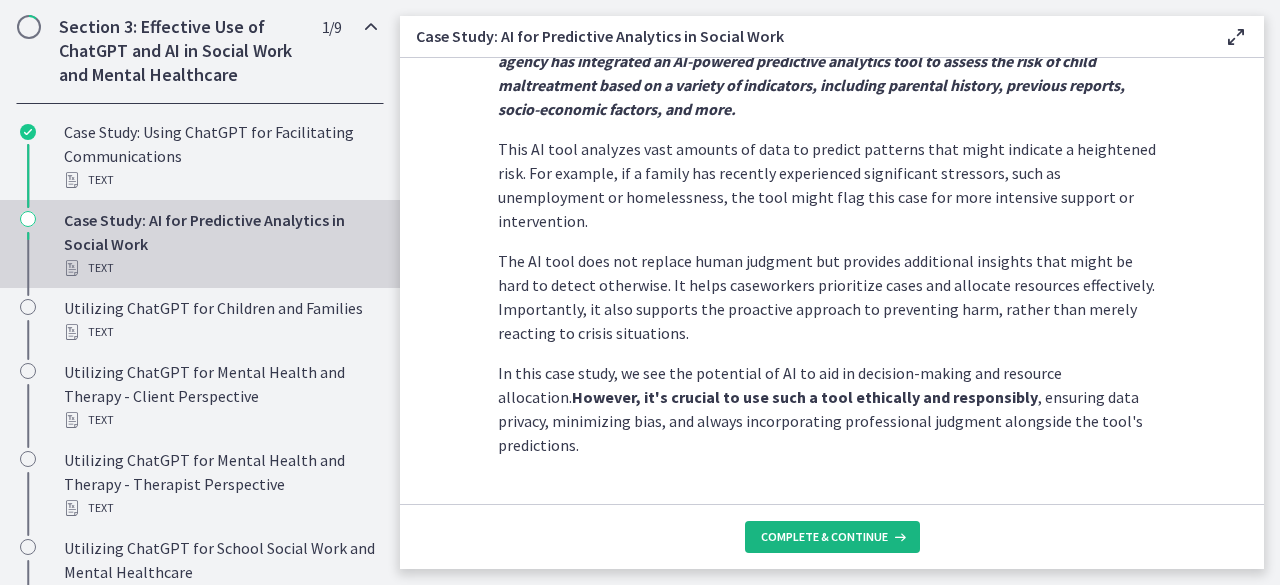 click on "Complete & continue" at bounding box center [824, 537] 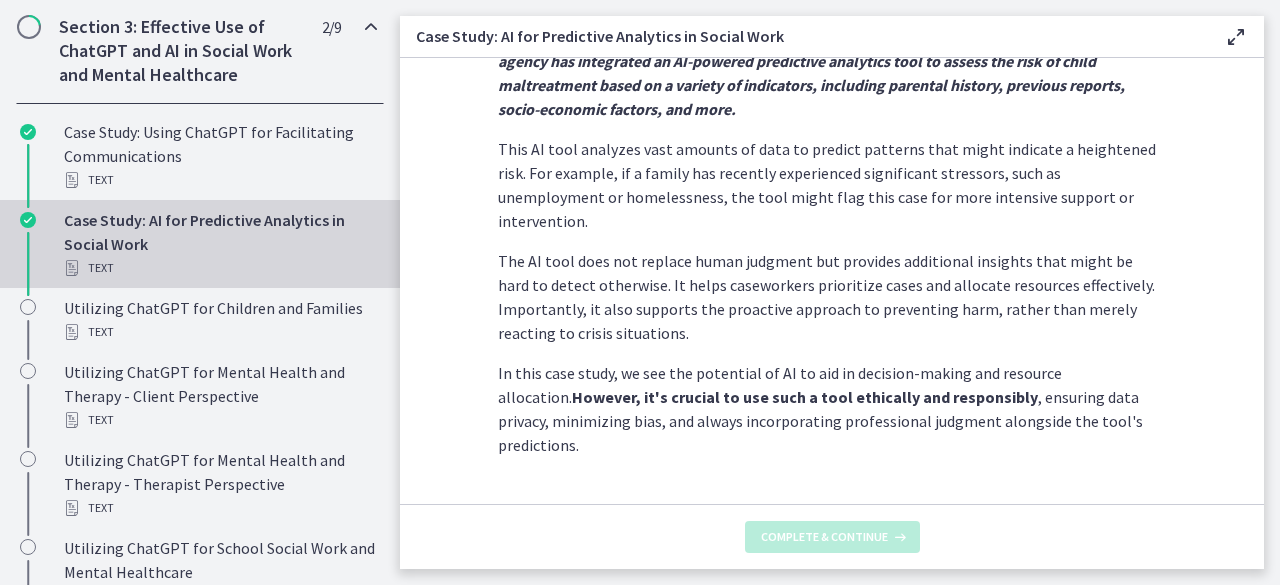 scroll, scrollTop: 0, scrollLeft: 0, axis: both 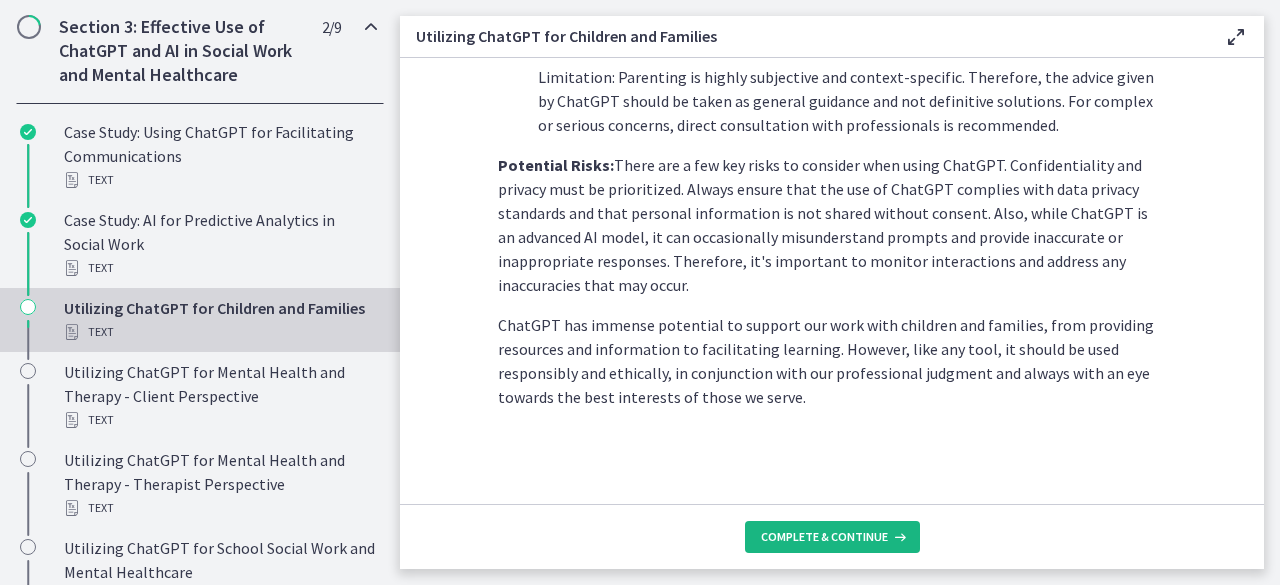 click on "Complete & continue" at bounding box center (824, 537) 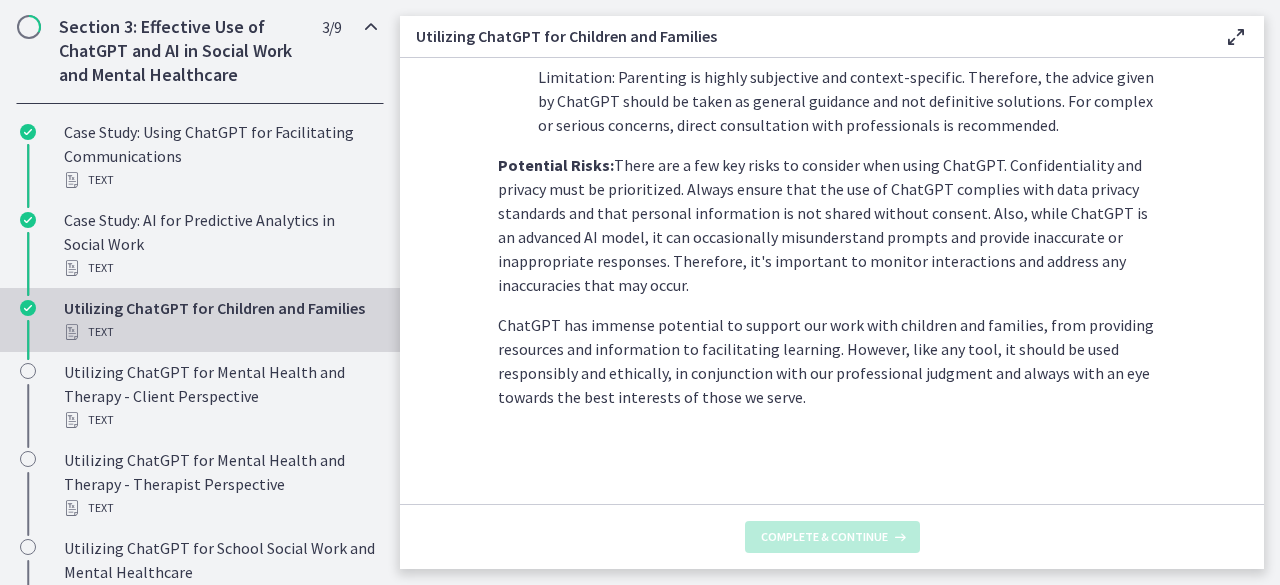 scroll, scrollTop: 0, scrollLeft: 0, axis: both 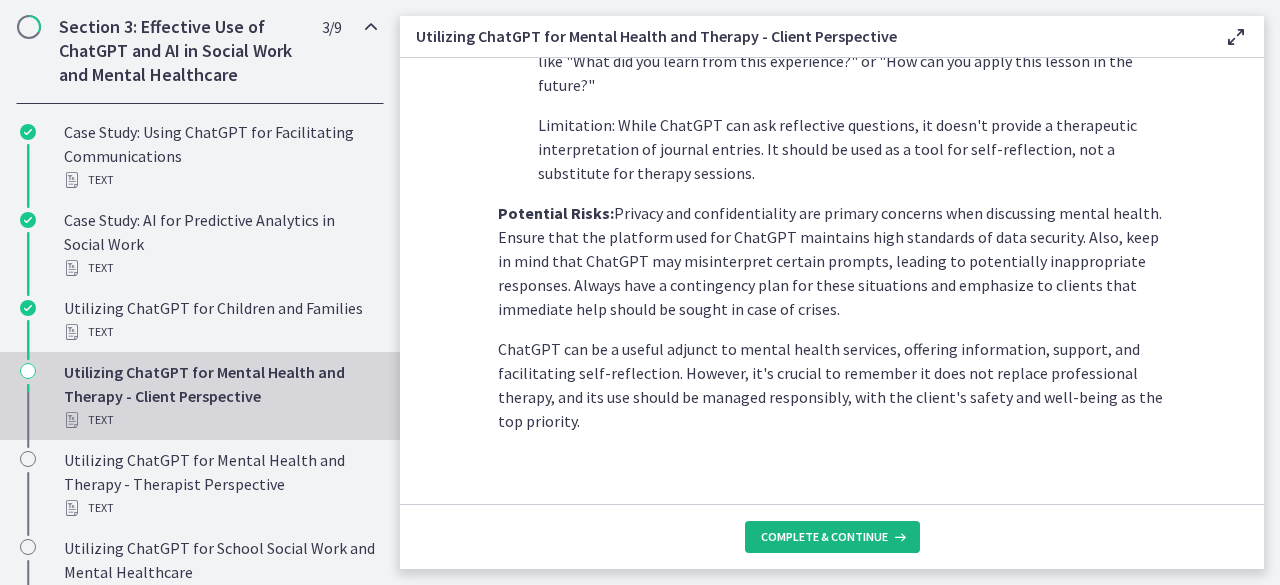 click on "Complete & continue" at bounding box center (824, 537) 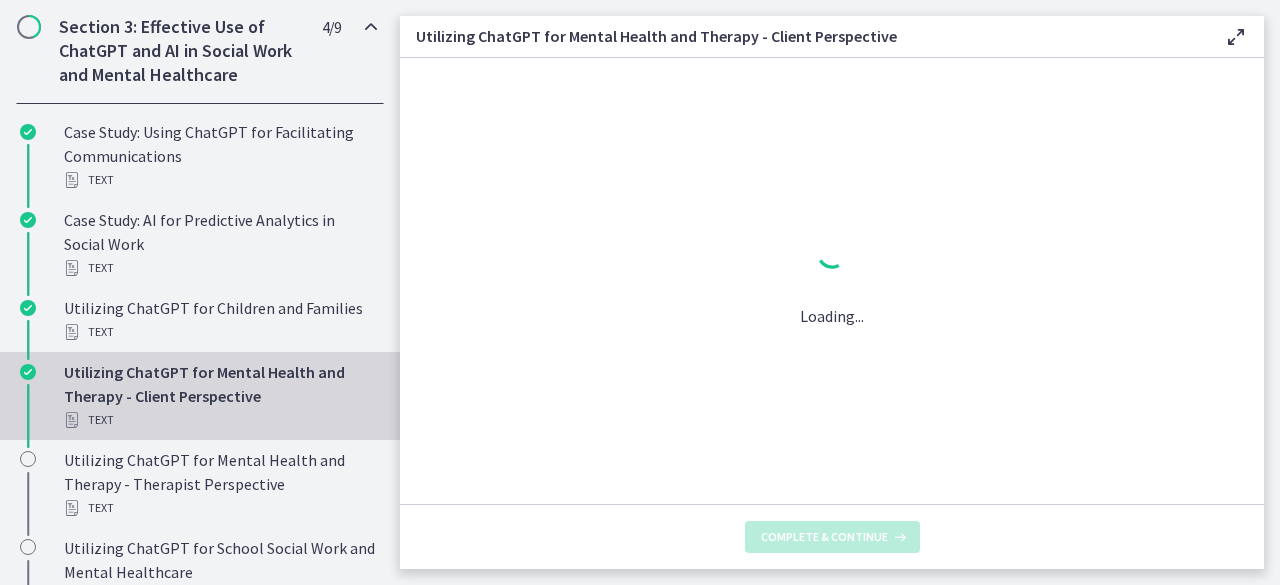 scroll, scrollTop: 0, scrollLeft: 0, axis: both 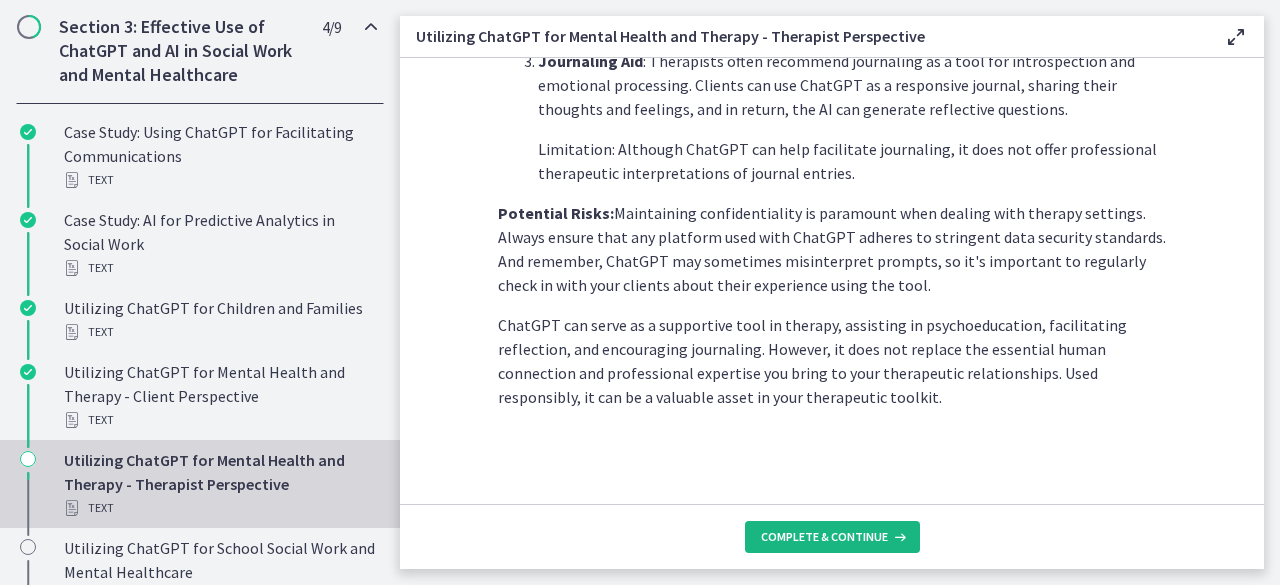click on "Complete & continue" at bounding box center [824, 537] 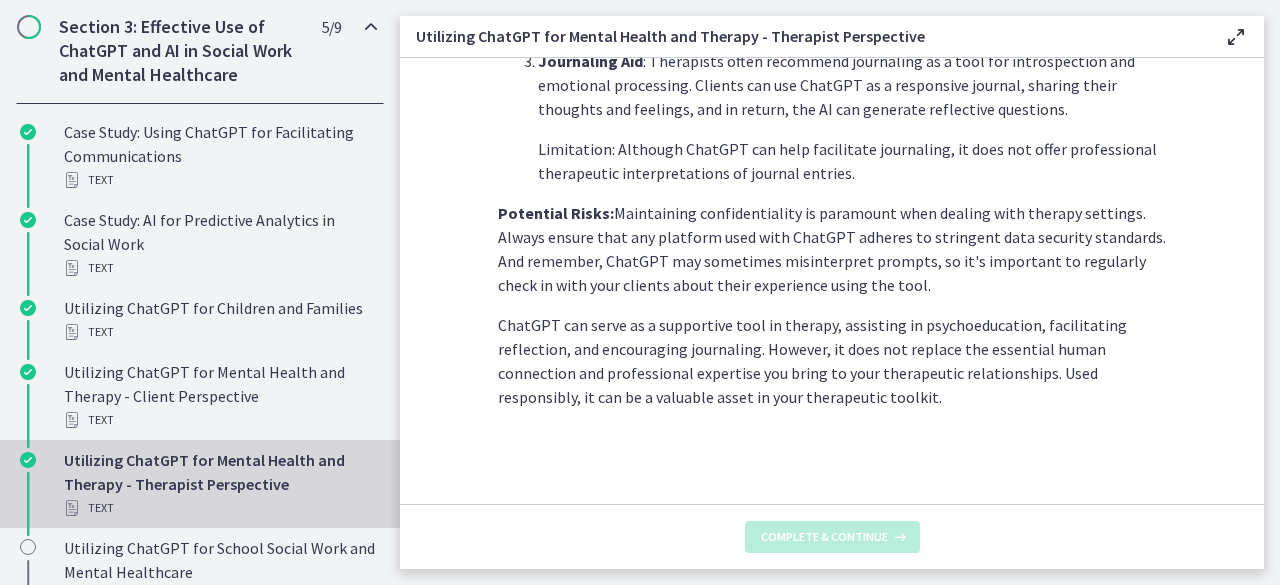 scroll, scrollTop: 0, scrollLeft: 0, axis: both 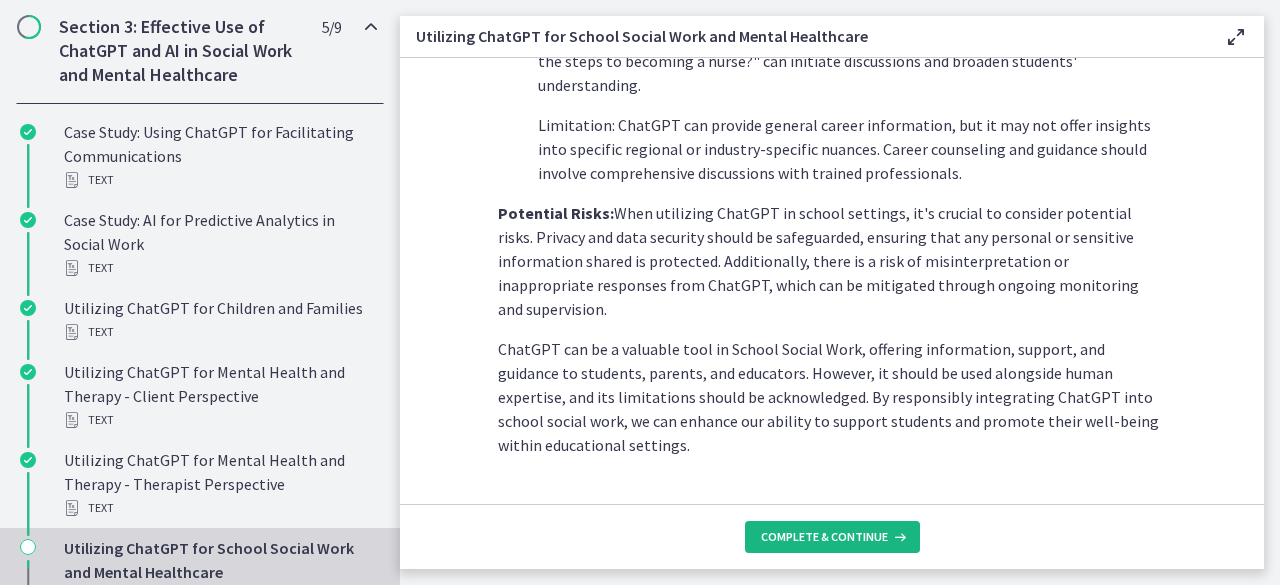 click on "Complete & continue" at bounding box center [824, 537] 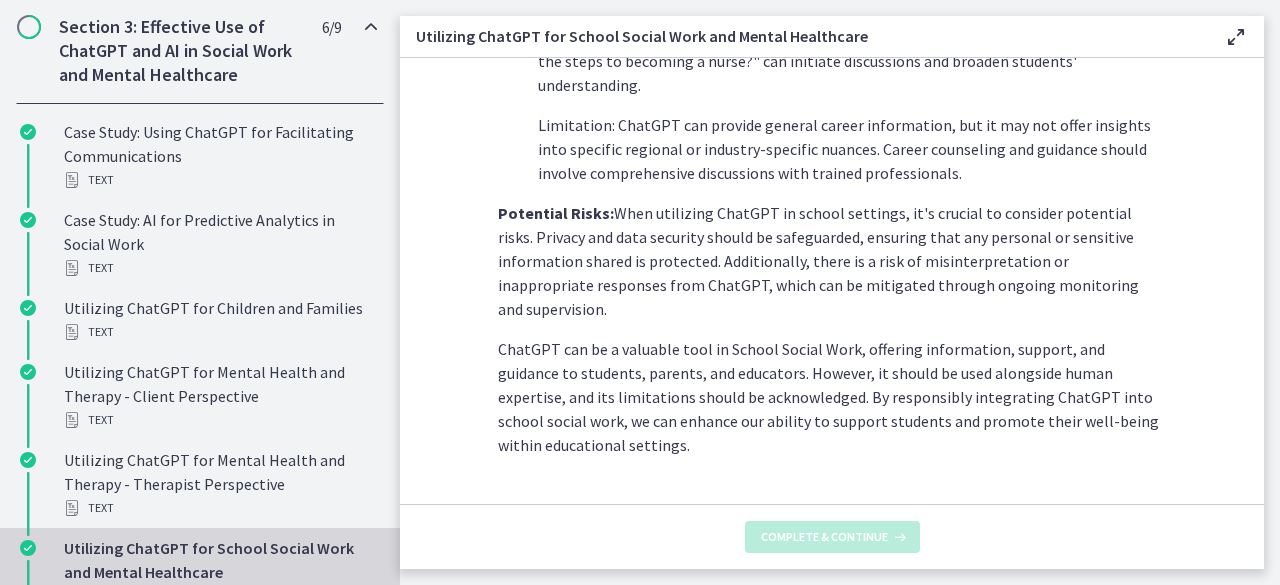 scroll, scrollTop: 0, scrollLeft: 0, axis: both 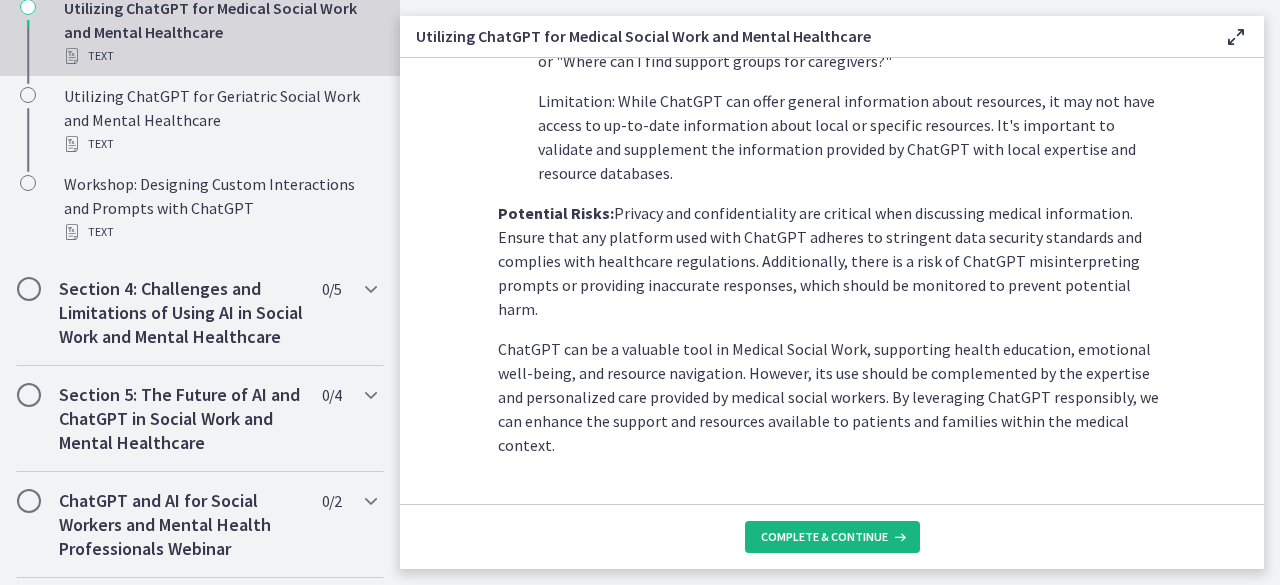 click on "Complete & continue" at bounding box center (832, 537) 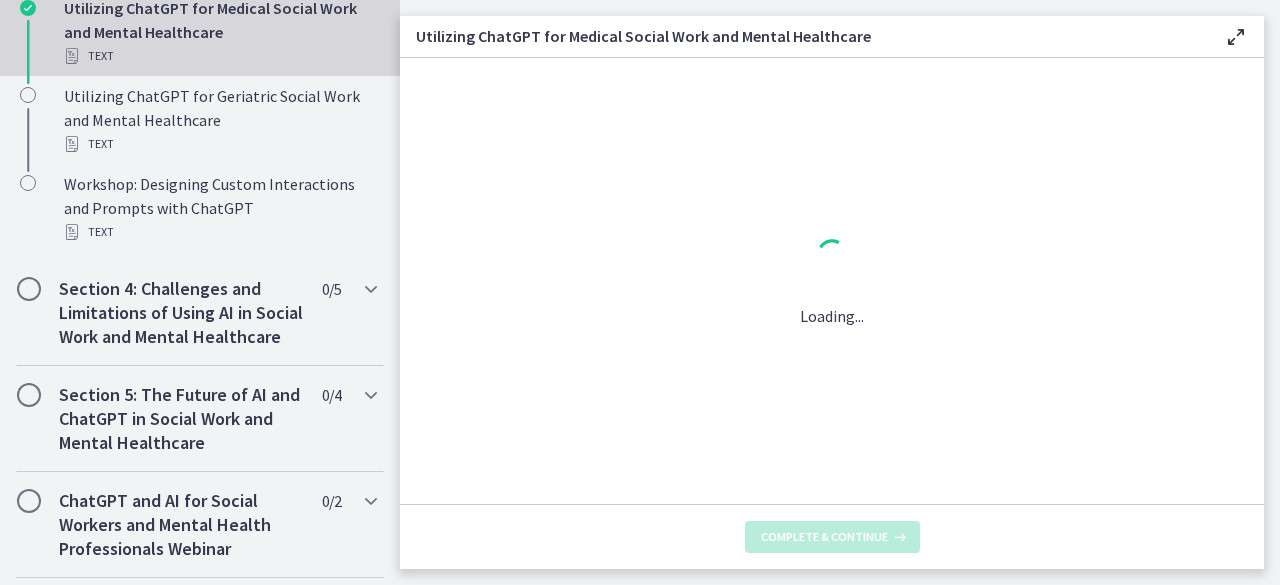 scroll, scrollTop: 0, scrollLeft: 0, axis: both 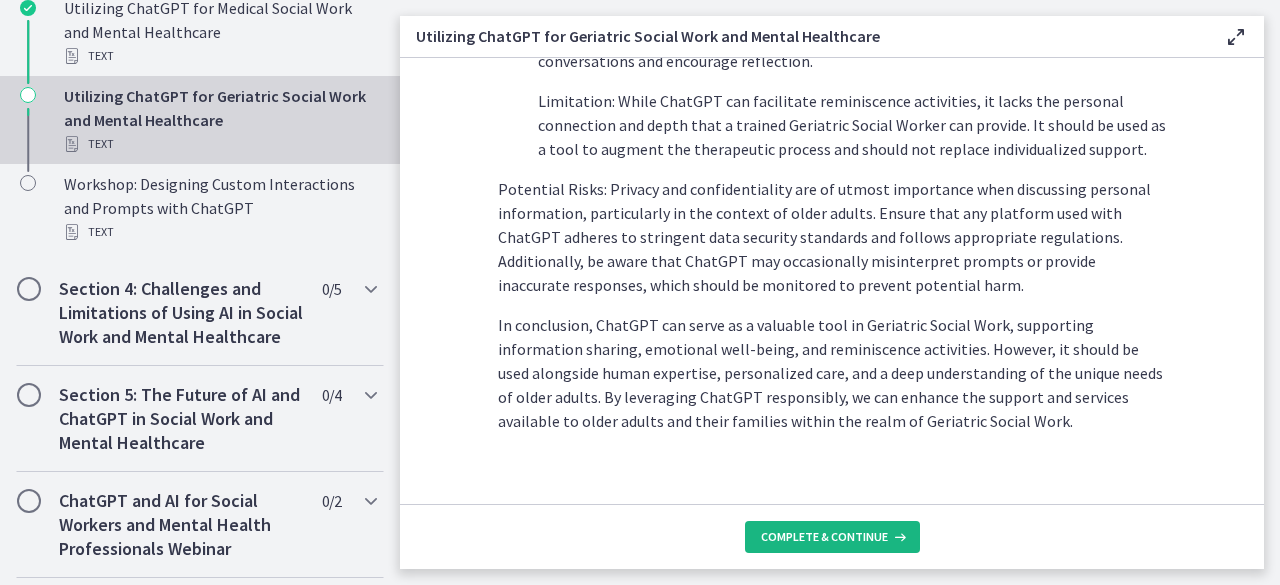 click on "Complete & continue" at bounding box center (824, 537) 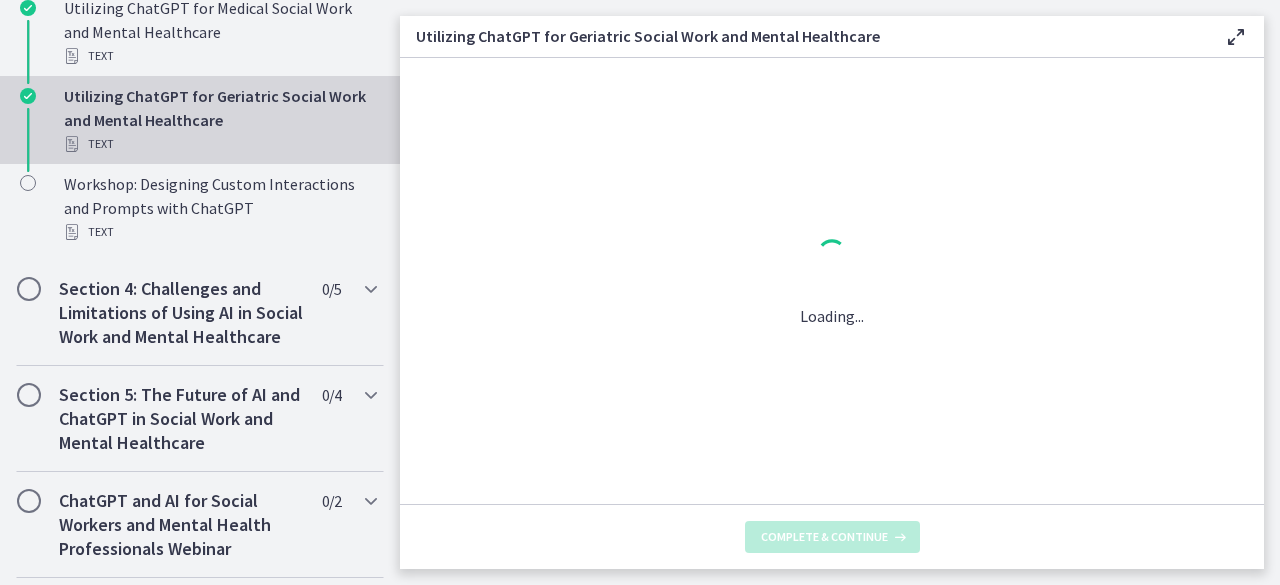 scroll, scrollTop: 0, scrollLeft: 0, axis: both 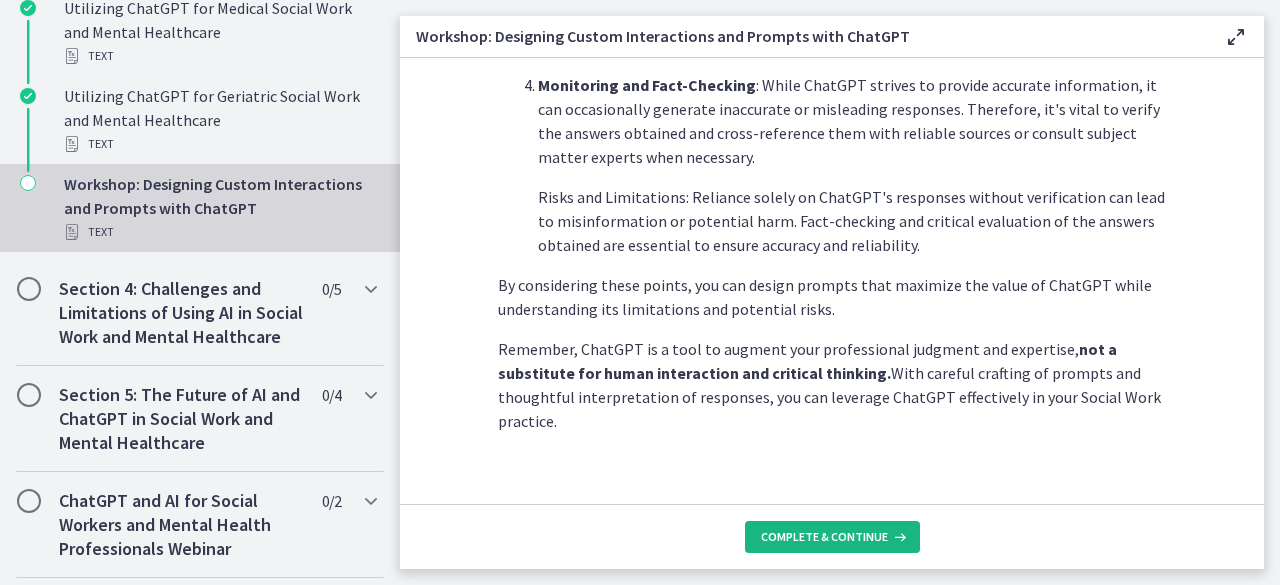 click on "Complete & continue" at bounding box center (824, 537) 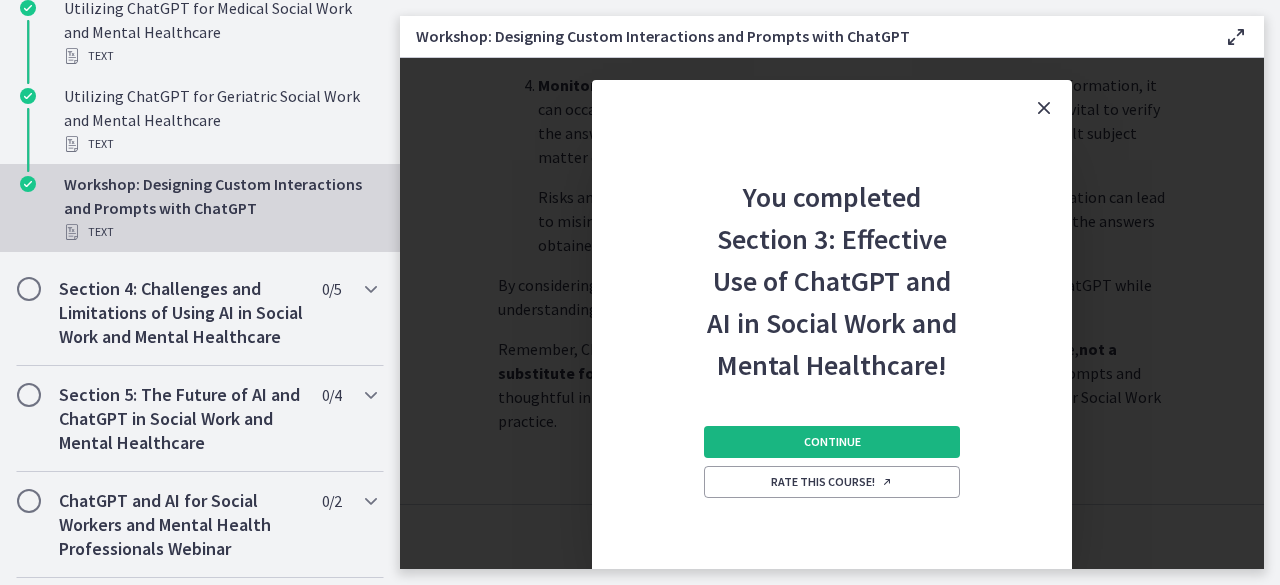 click on "Continue" at bounding box center [832, 442] 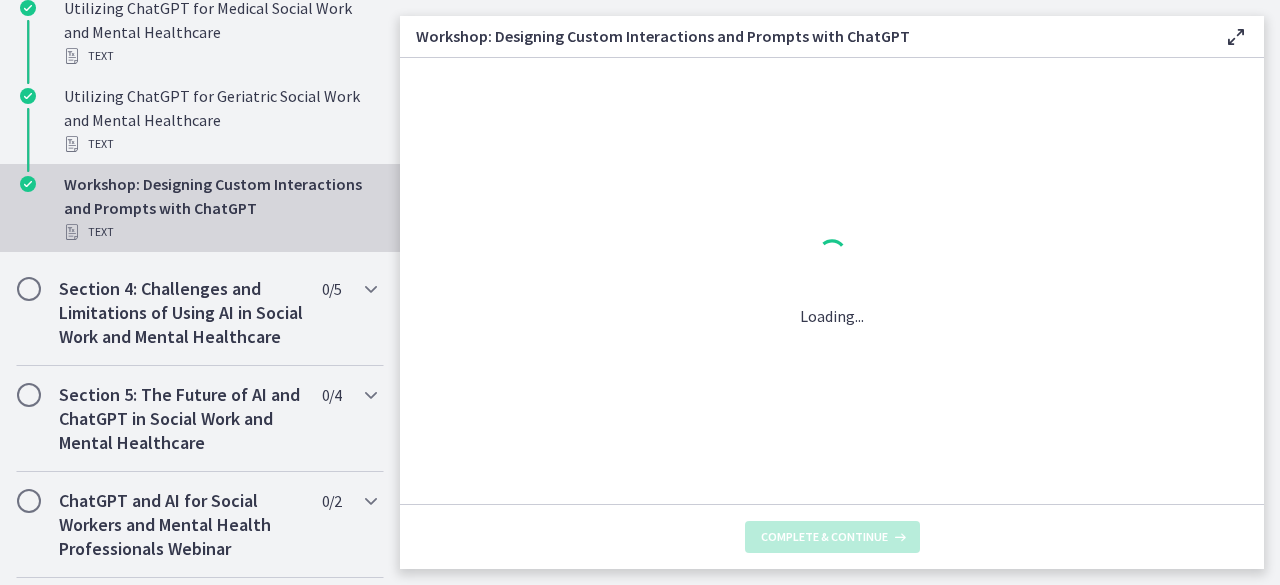 scroll, scrollTop: 0, scrollLeft: 0, axis: both 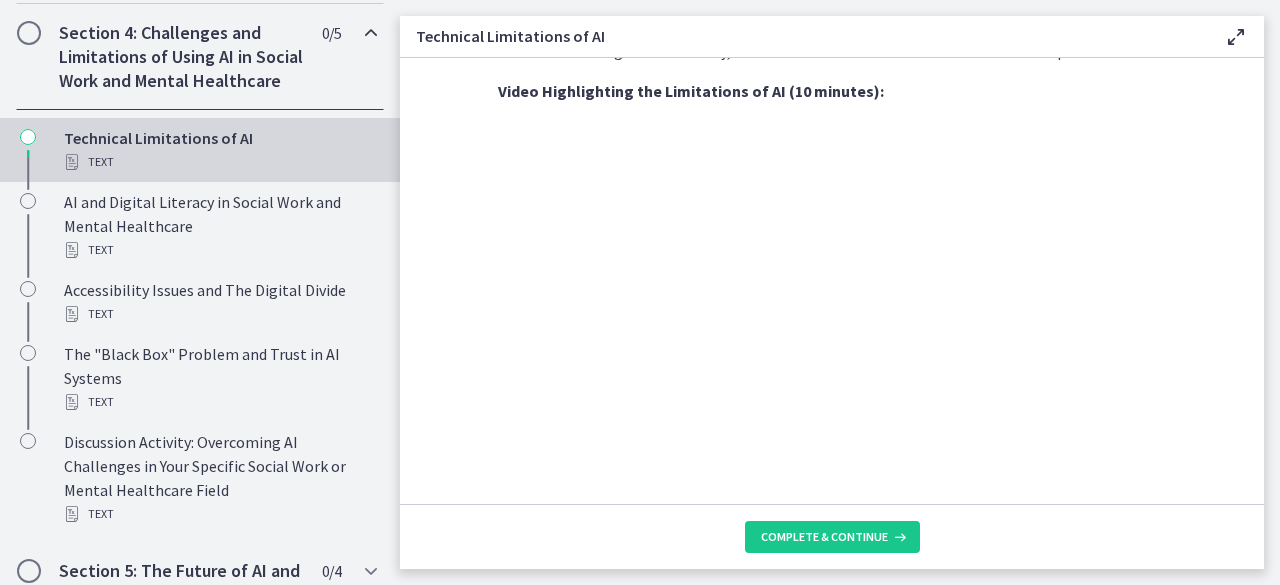 click on "As Social Workers, understanding these limitations is crucial to effectively utilize AI tools and manage expectations in our practice. Let's explore the areas where AI excels and where it currently falls short.
Pattern Recognition and Data Processing : AI excels at tasks that involve pattern recognition and processing large amounts of data. It can quickly identify trends, extract insights, and detect patterns that may not be apparent to human observers. For example, AI algorithms can analyze vast datasets to identify risk factors for certain social issues or inform decision-making processes.
Language Processing and Natural Language Understanding
Repetitive and Routine Tasks : AI is well-suited for automating repetitive and routine tasks, such as data entry, scheduling, and basic administrative functions. By delegating these tasks to AI systems, Social Workers can free up time for more complex and meaningful client interactions." at bounding box center (832, 281) 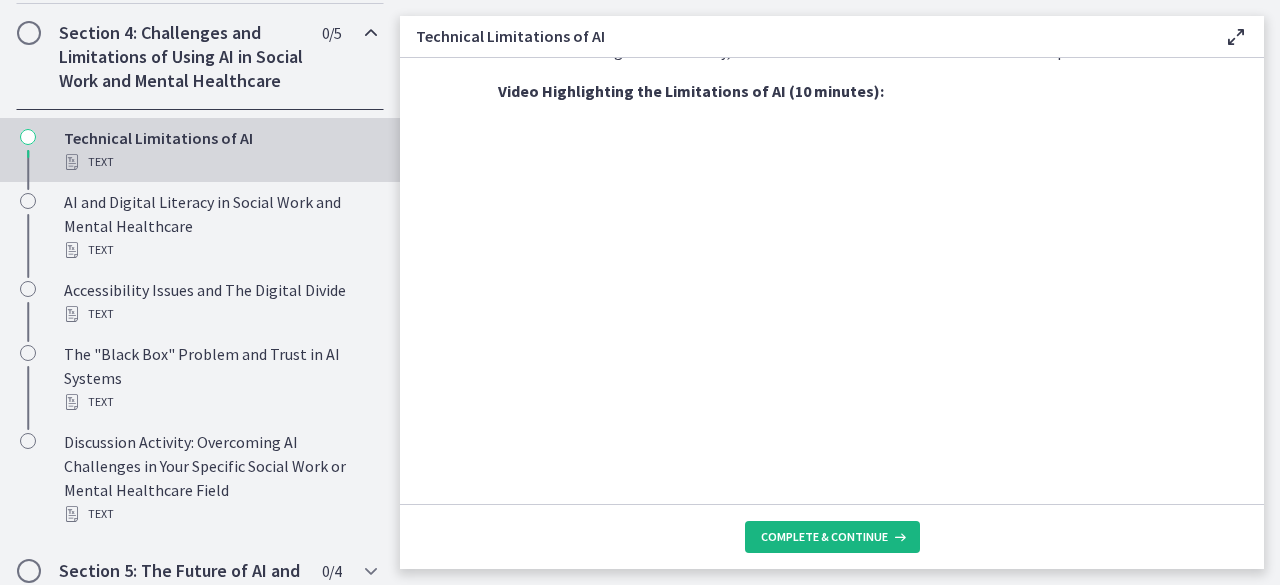 click on "Complete & continue" at bounding box center [824, 537] 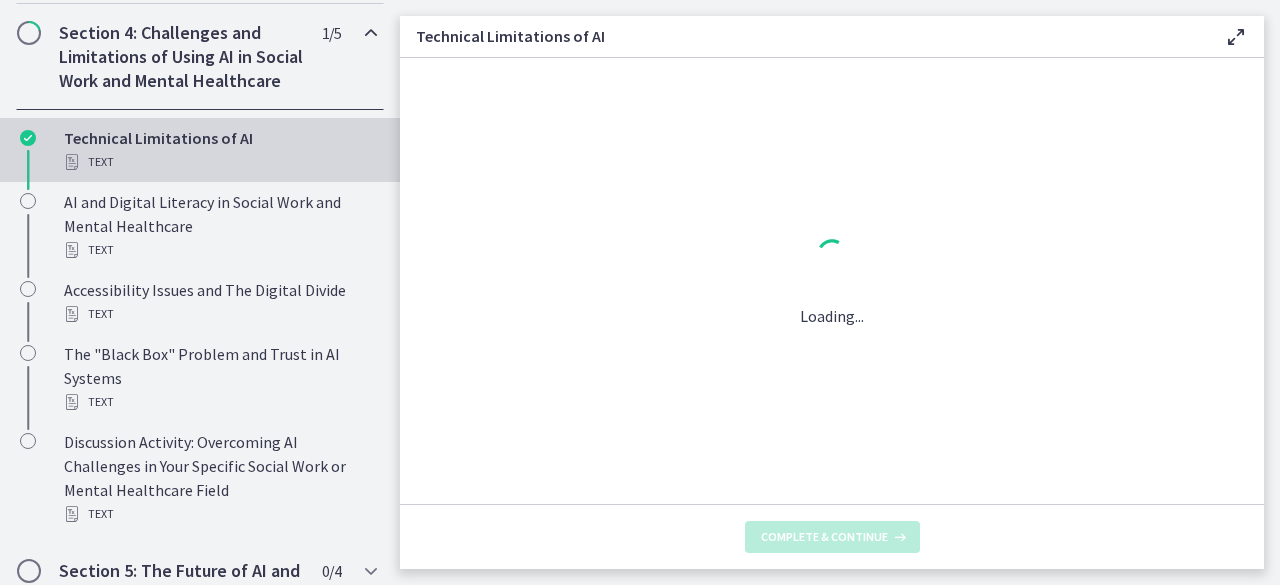 scroll, scrollTop: 0, scrollLeft: 0, axis: both 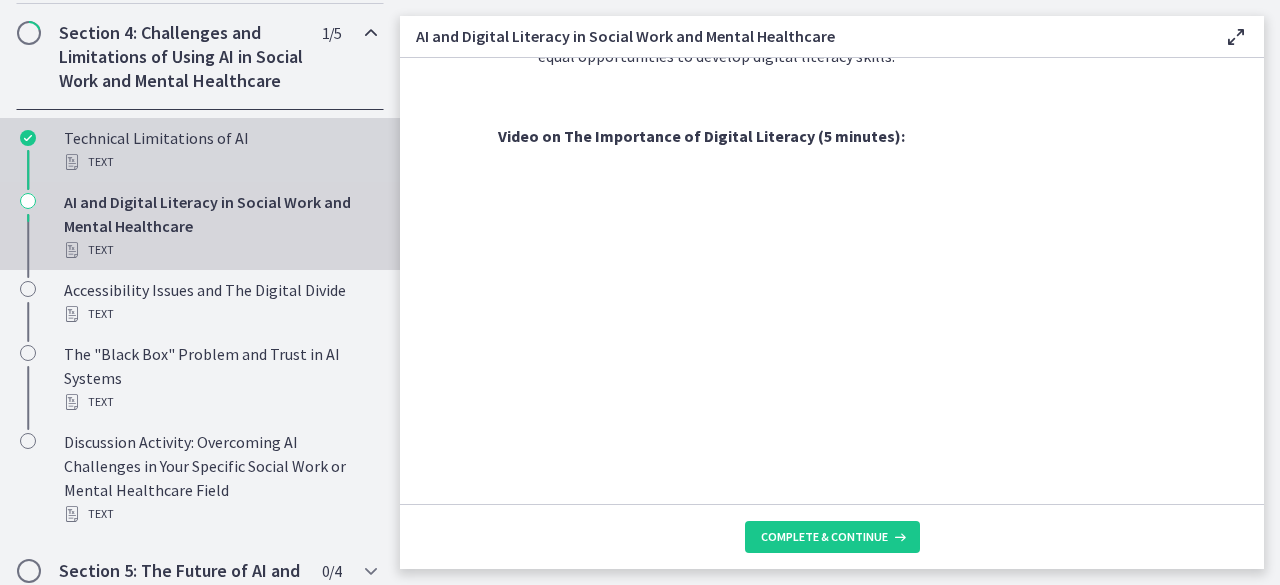 click on "Text" at bounding box center (220, 162) 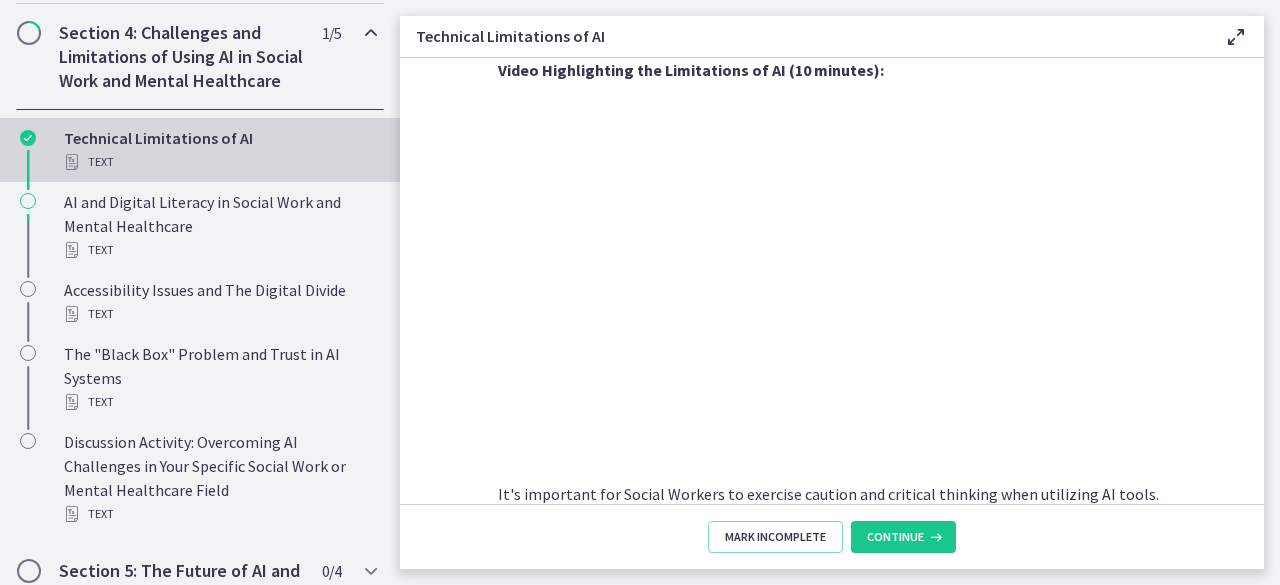 scroll, scrollTop: 1346, scrollLeft: 0, axis: vertical 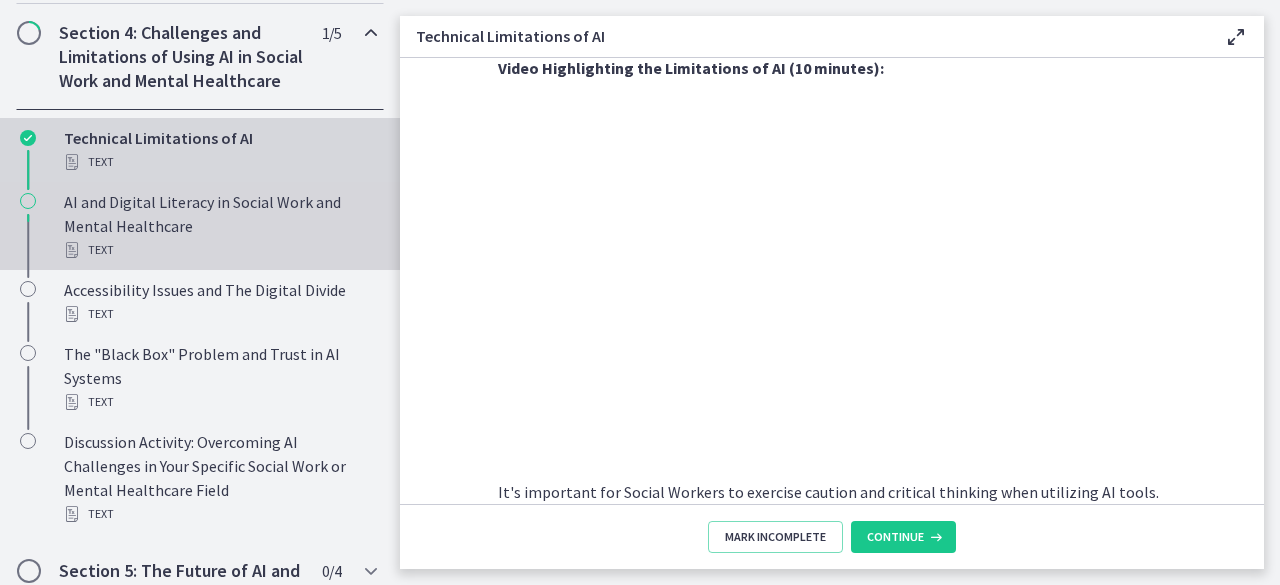 click on "AI and Digital Literacy in Social Work and Mental Healthcare
Text" at bounding box center (220, 226) 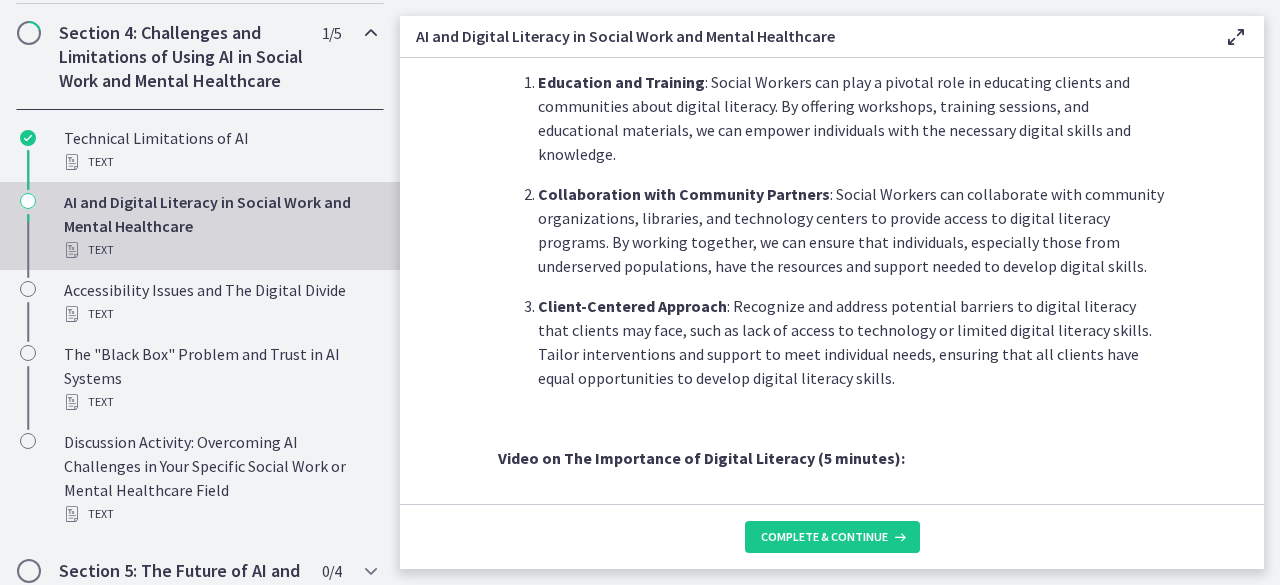 scroll, scrollTop: 1848, scrollLeft: 0, axis: vertical 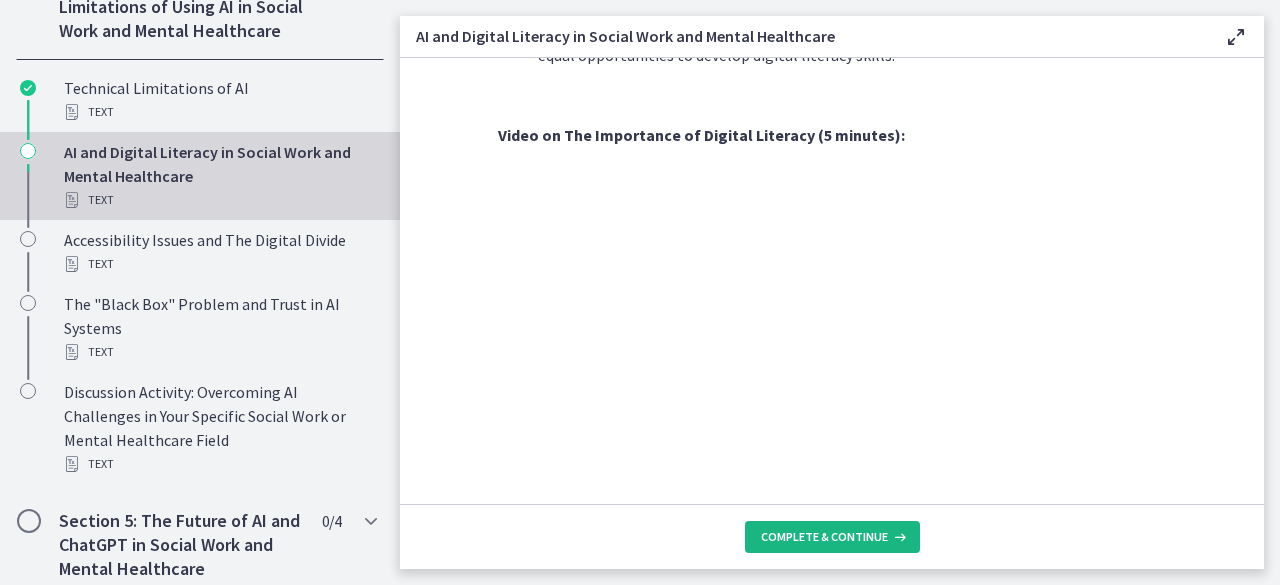 click on "Complete & continue" at bounding box center [824, 537] 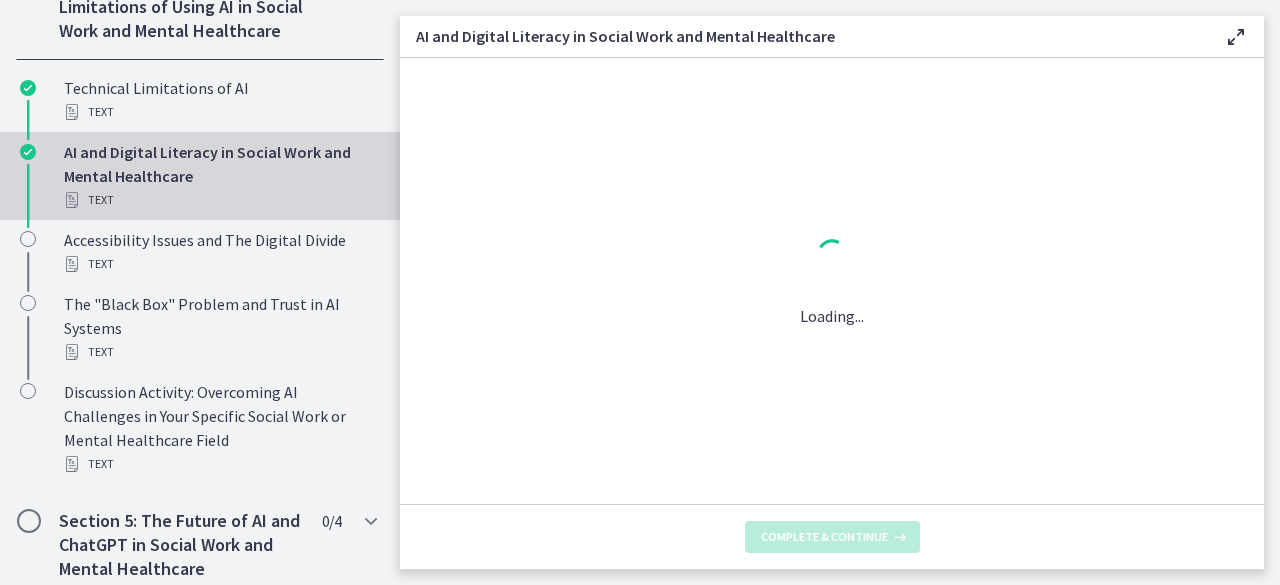 scroll, scrollTop: 0, scrollLeft: 0, axis: both 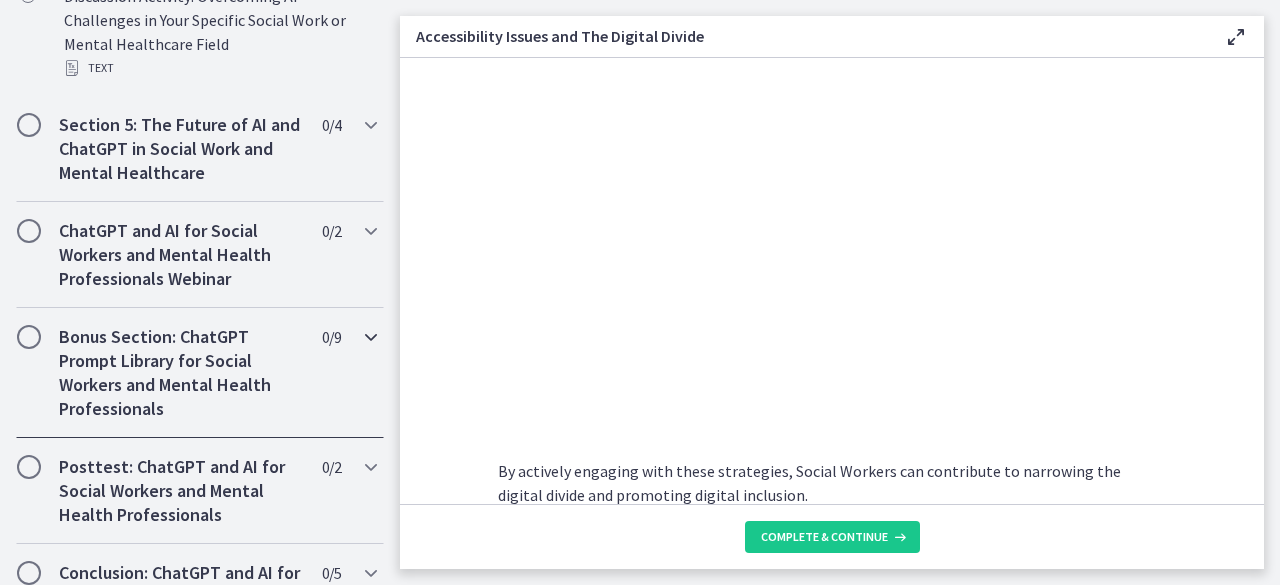 click at bounding box center (371, 337) 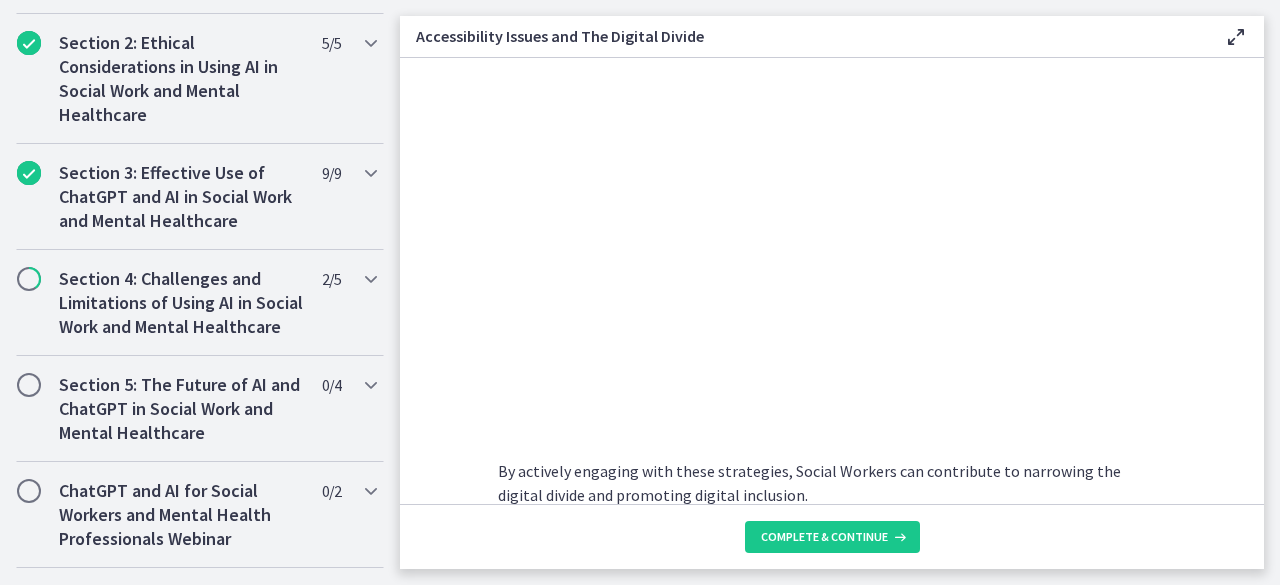 scroll, scrollTop: 547, scrollLeft: 0, axis: vertical 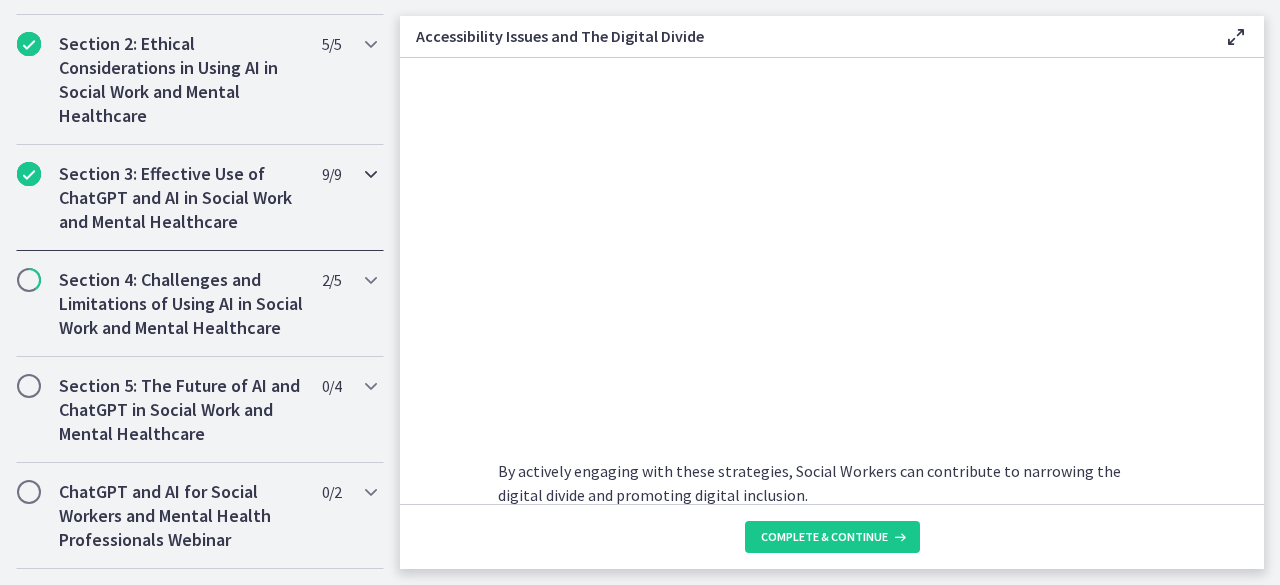 click at bounding box center [371, 174] 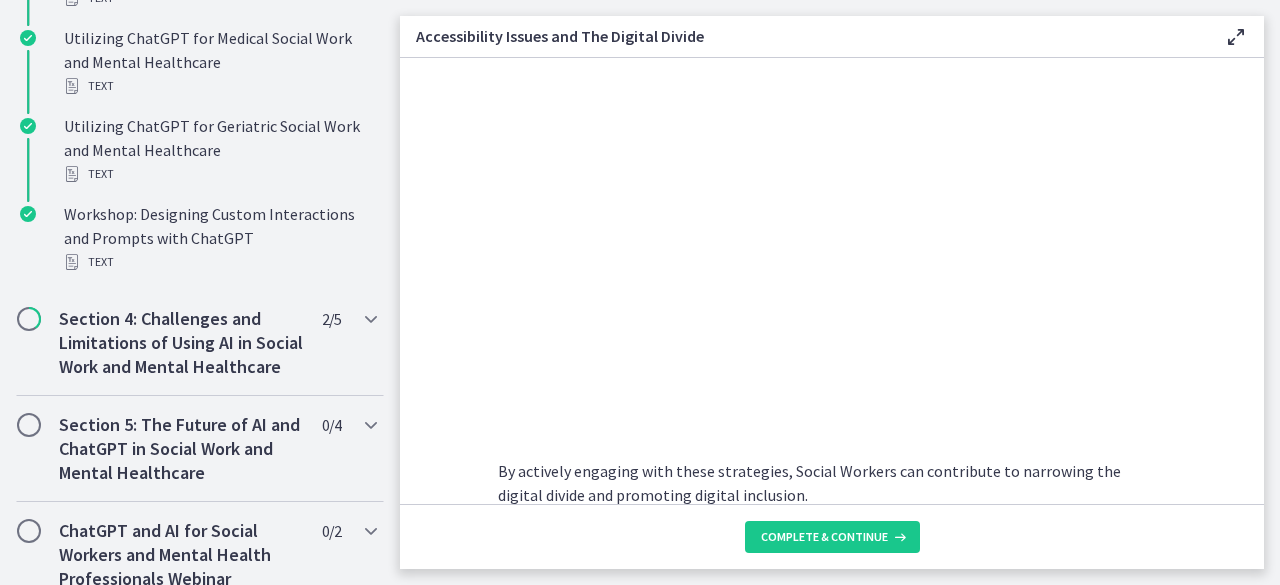 scroll, scrollTop: 1295, scrollLeft: 0, axis: vertical 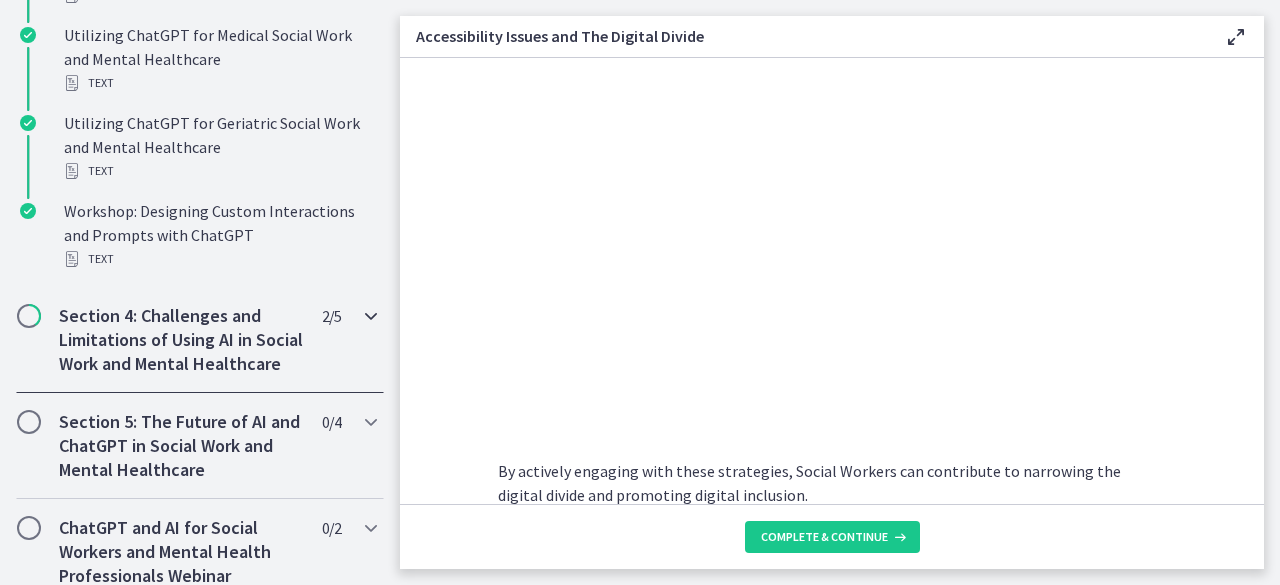 click at bounding box center (371, 316) 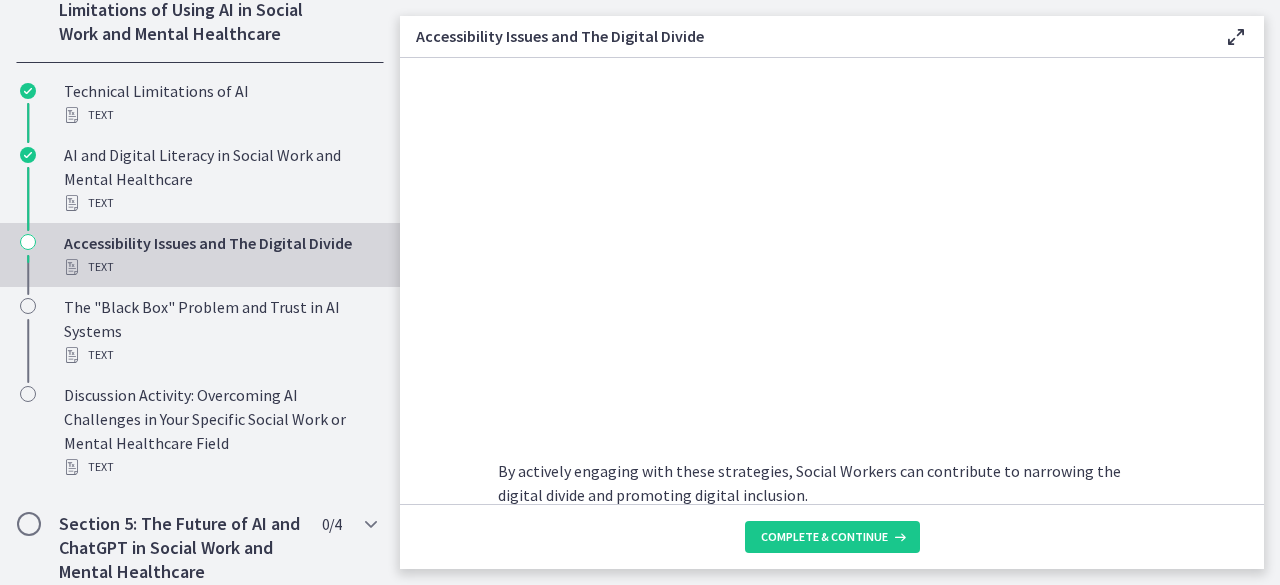 scroll, scrollTop: 887, scrollLeft: 0, axis: vertical 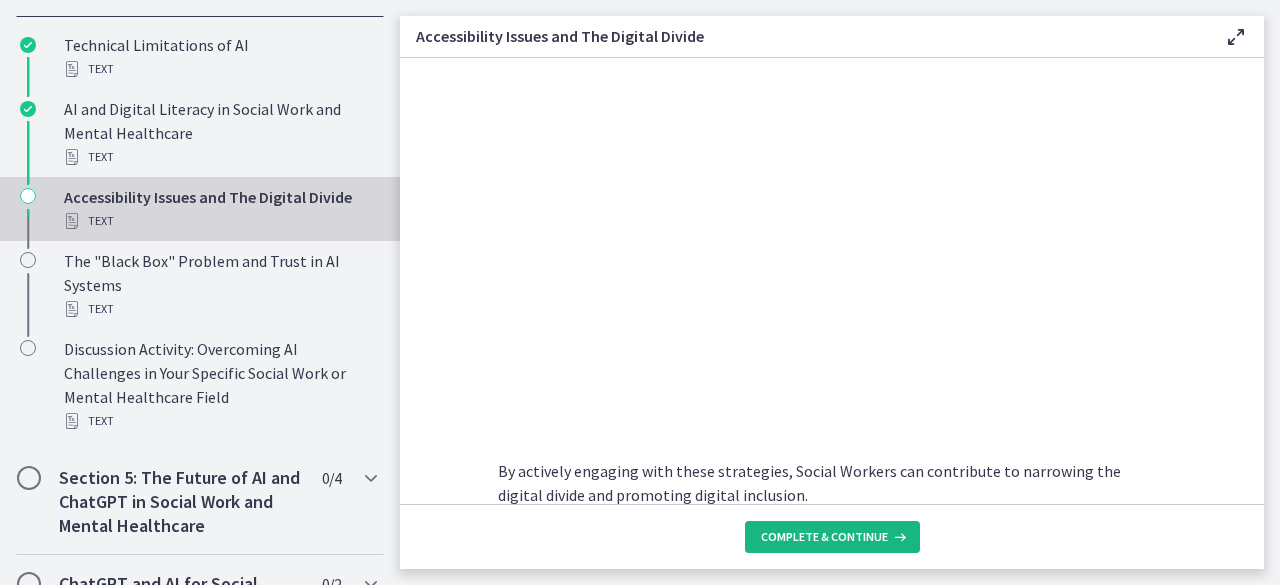 click on "Complete & continue" at bounding box center [824, 537] 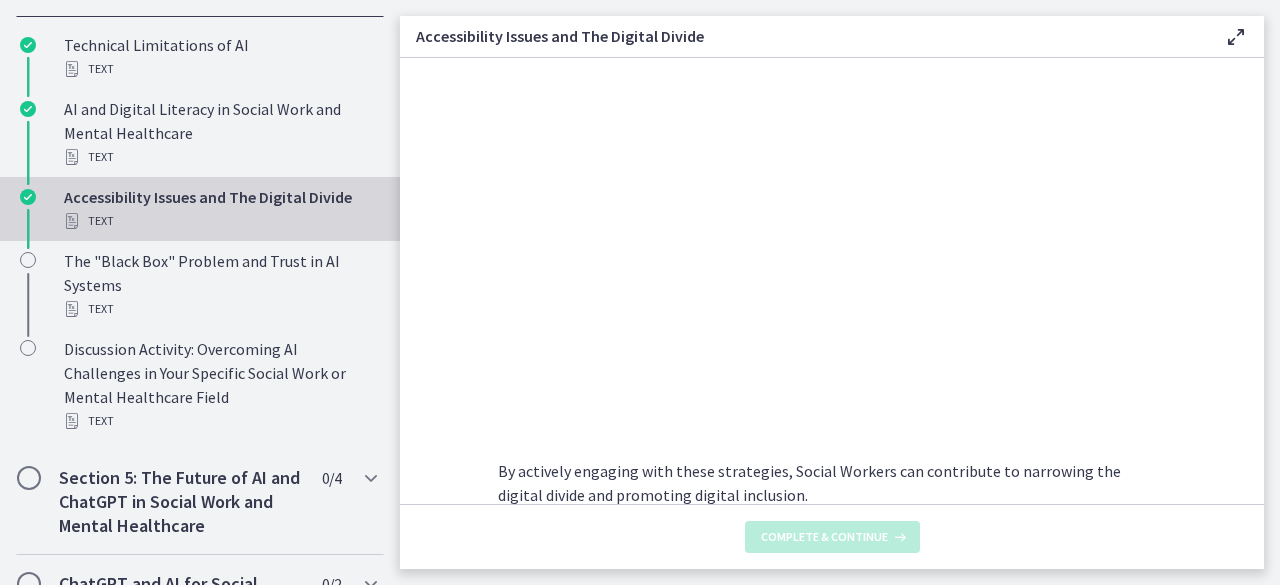 scroll, scrollTop: 0, scrollLeft: 0, axis: both 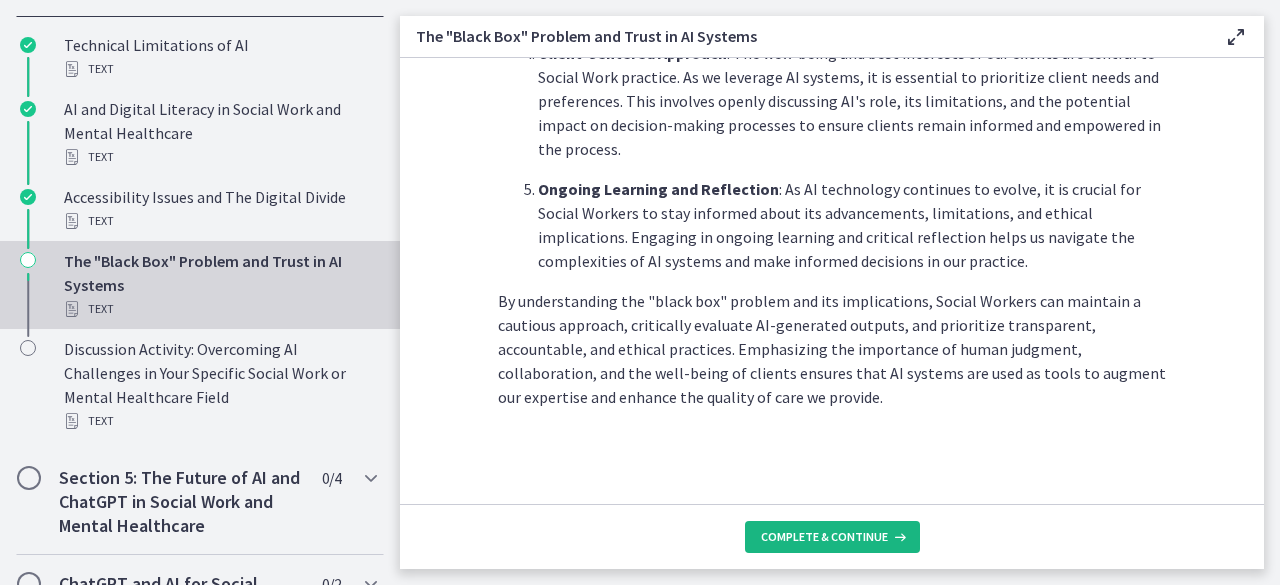 click on "Complete & continue" at bounding box center [824, 537] 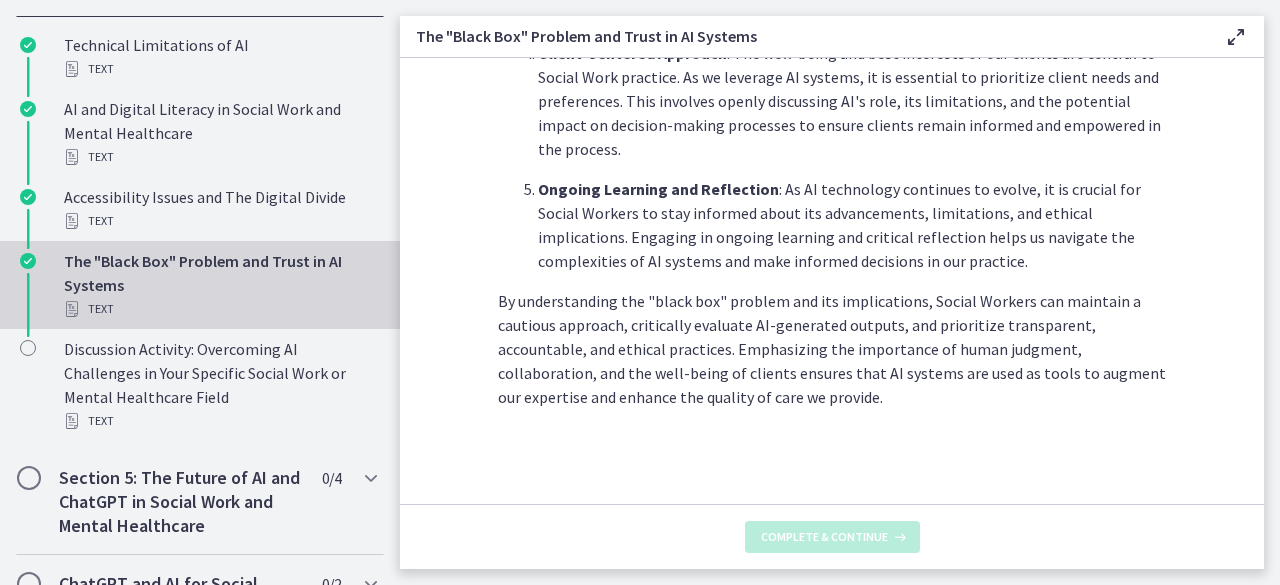scroll, scrollTop: 0, scrollLeft: 0, axis: both 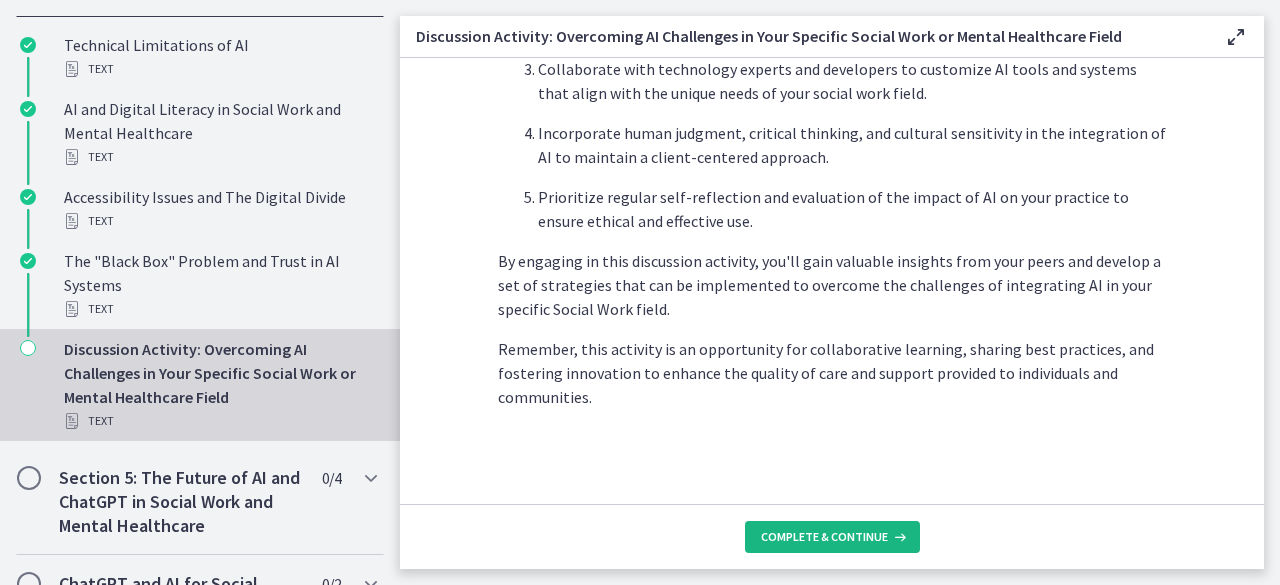 click on "Complete & continue" at bounding box center [832, 537] 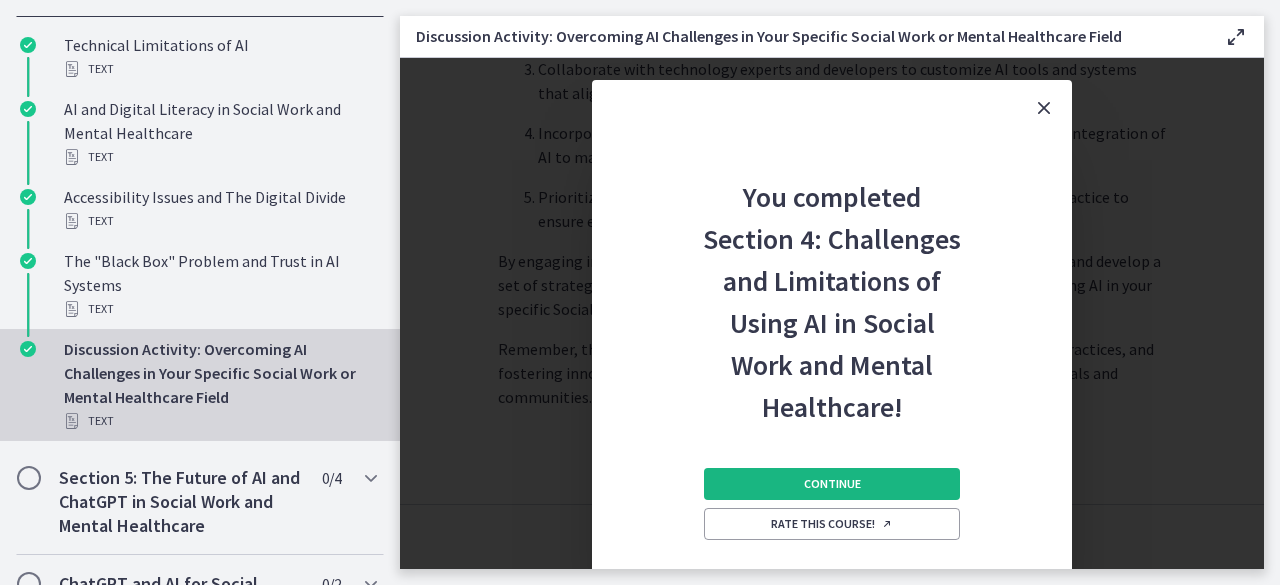click on "Continue" at bounding box center [832, 484] 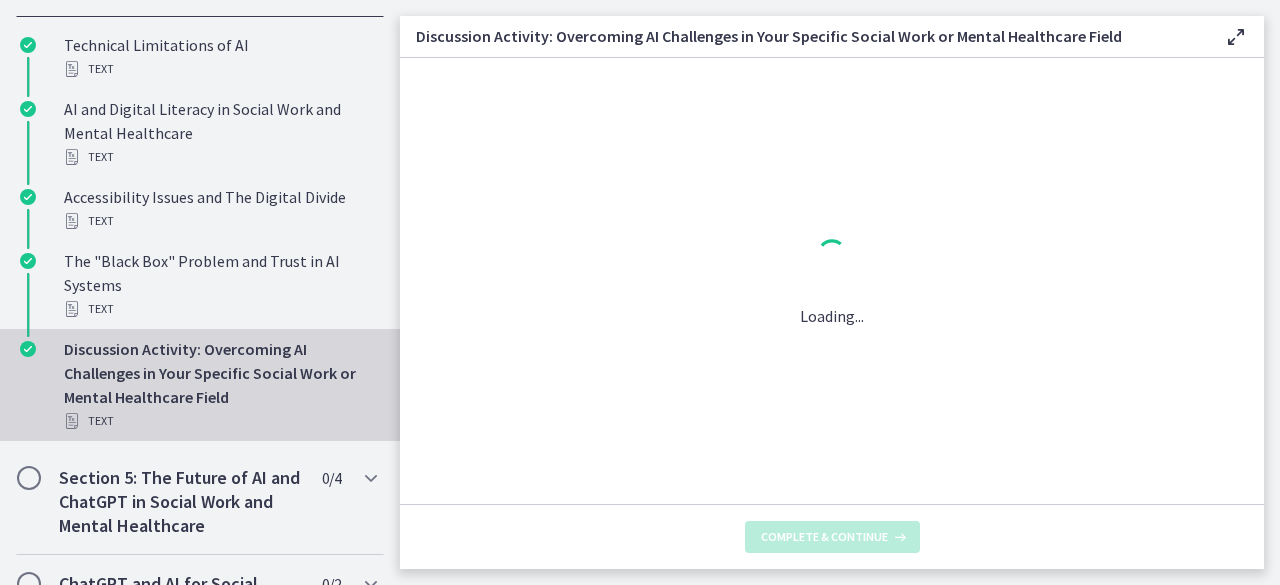 scroll, scrollTop: 0, scrollLeft: 0, axis: both 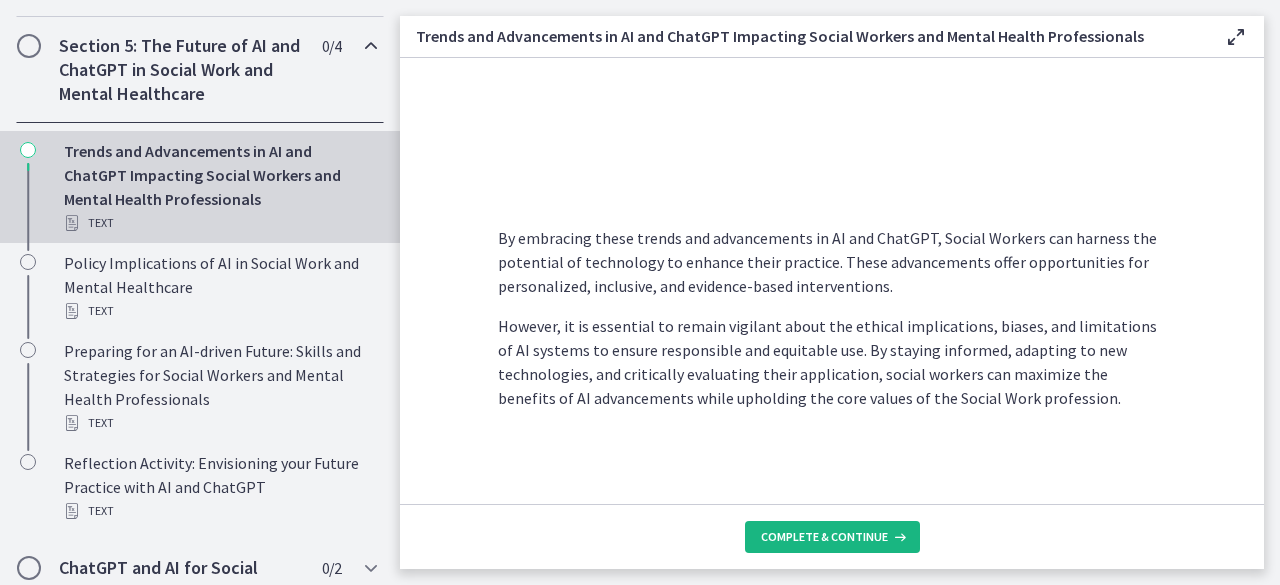 click on "Complete & continue" at bounding box center (824, 537) 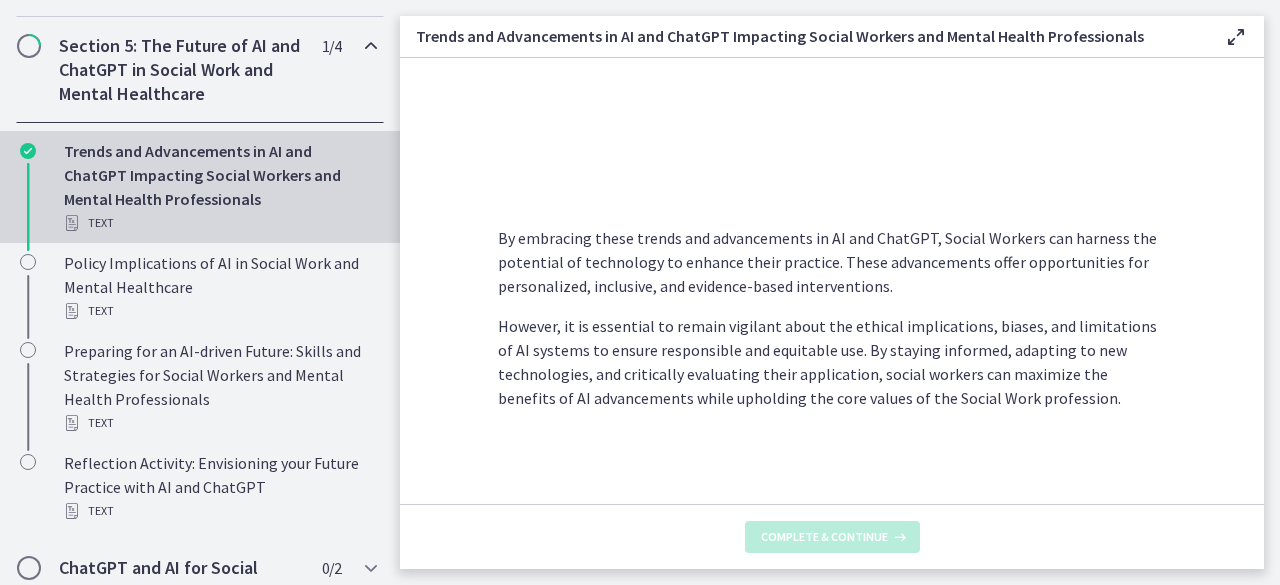 scroll, scrollTop: 0, scrollLeft: 0, axis: both 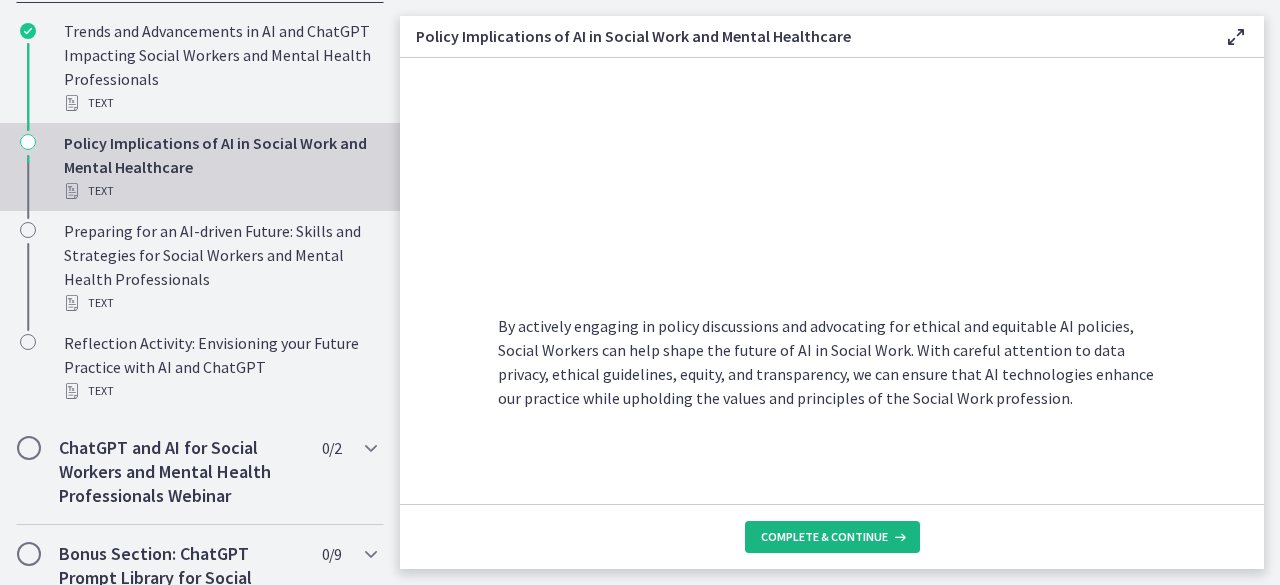 click on "Complete & continue" at bounding box center [824, 537] 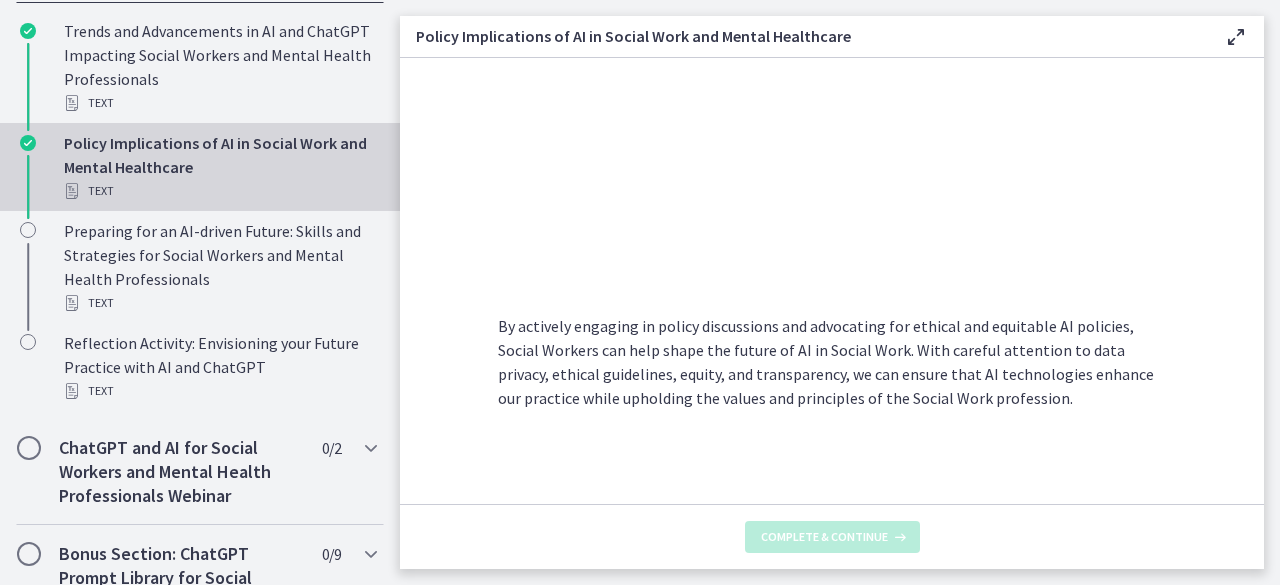 scroll, scrollTop: 0, scrollLeft: 0, axis: both 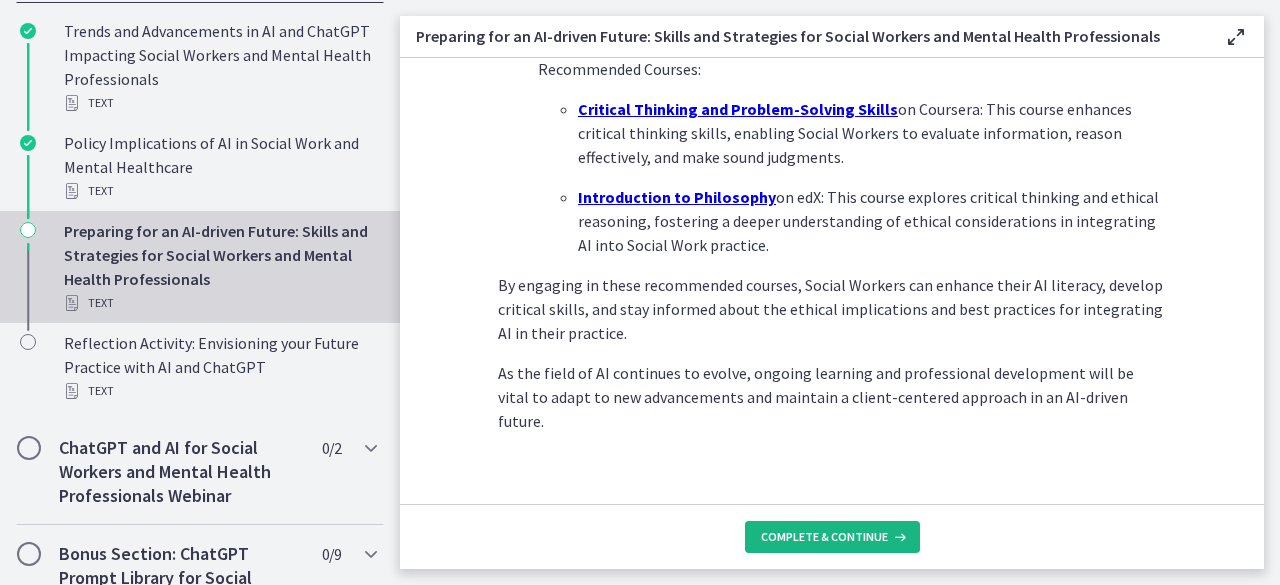click on "Complete & continue" at bounding box center (832, 537) 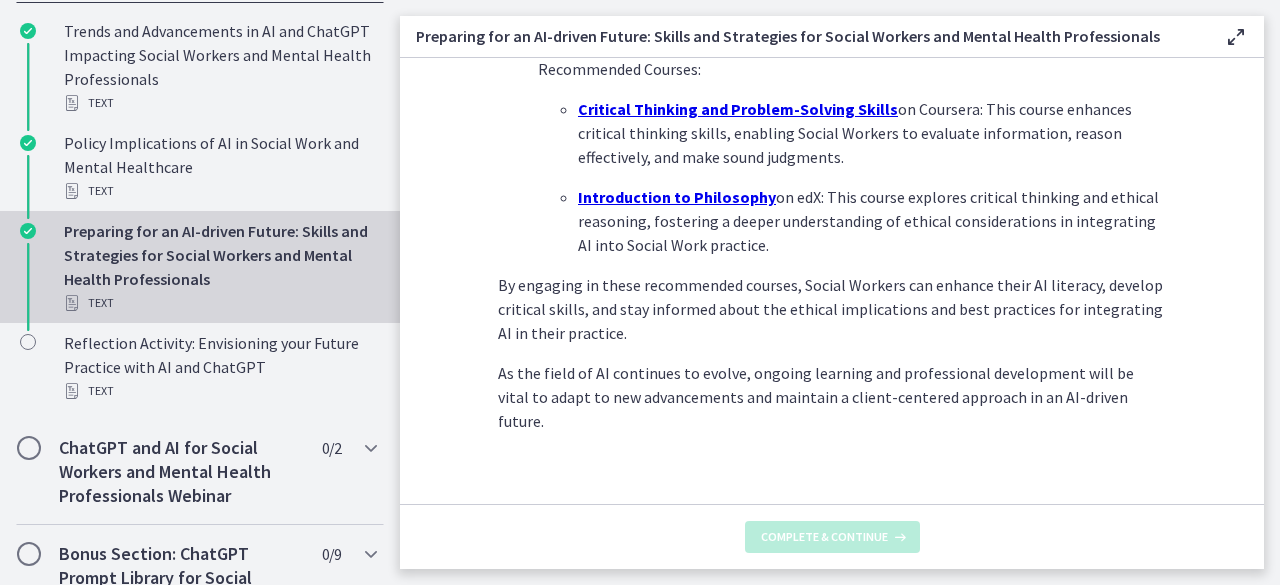 scroll, scrollTop: 0, scrollLeft: 0, axis: both 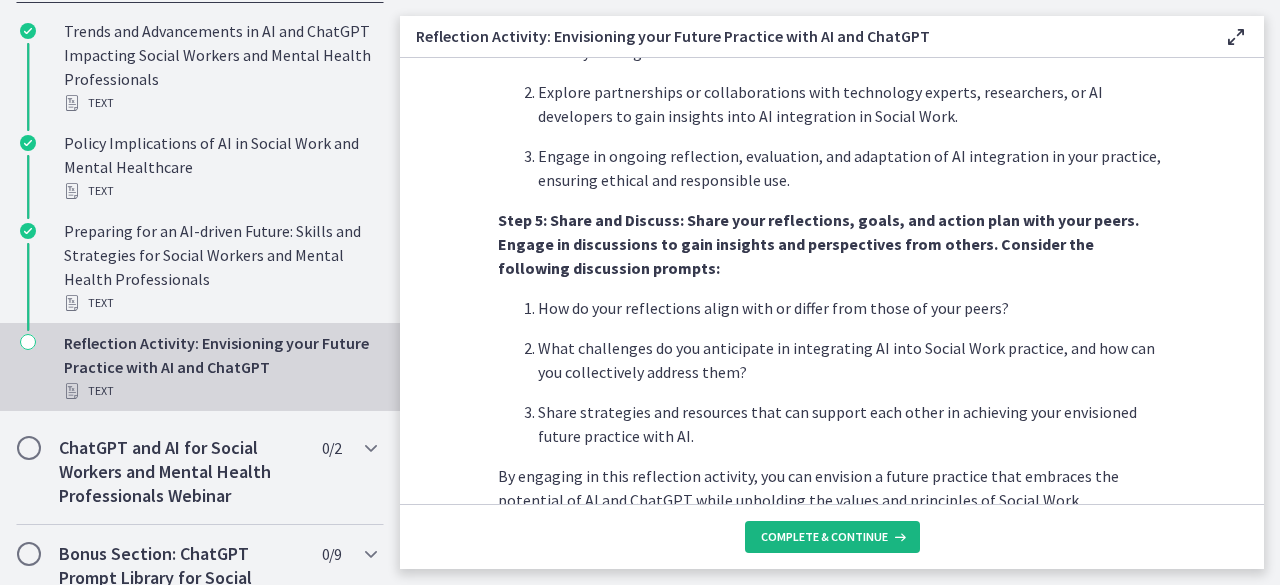 click on "Complete & continue" at bounding box center (824, 537) 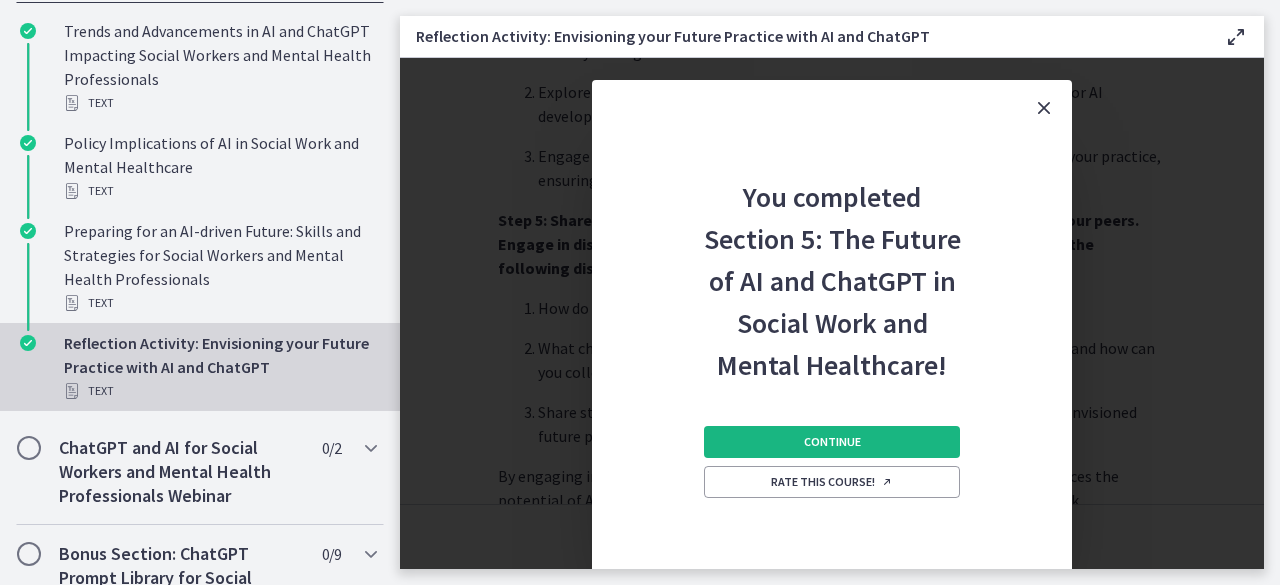 click on "Continue" at bounding box center (832, 442) 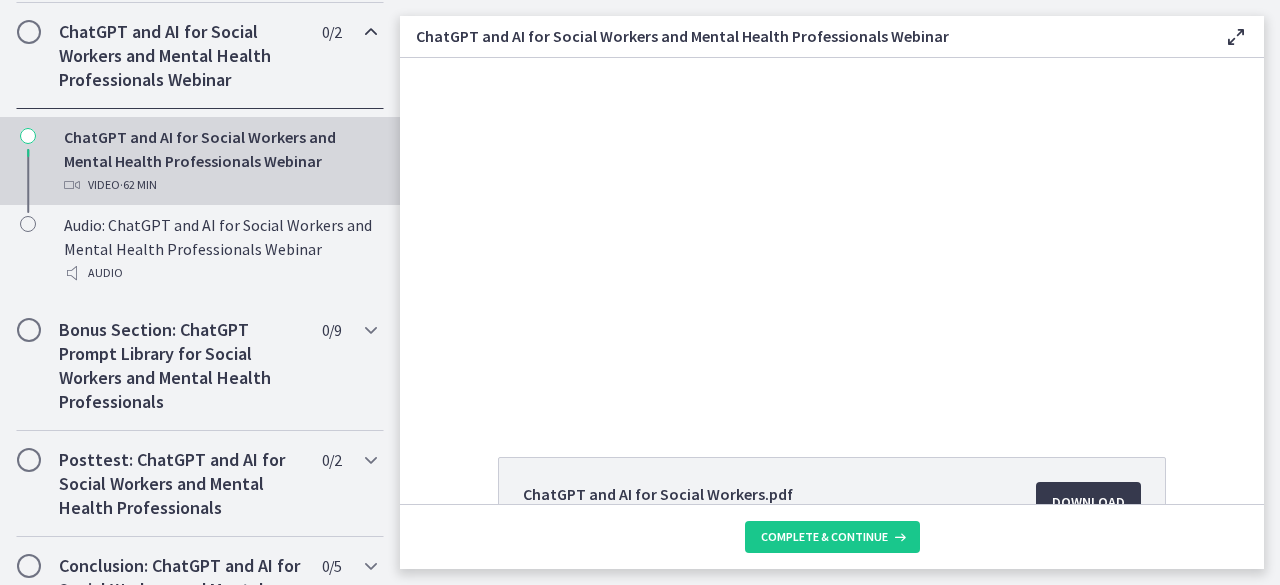 scroll, scrollTop: 0, scrollLeft: 0, axis: both 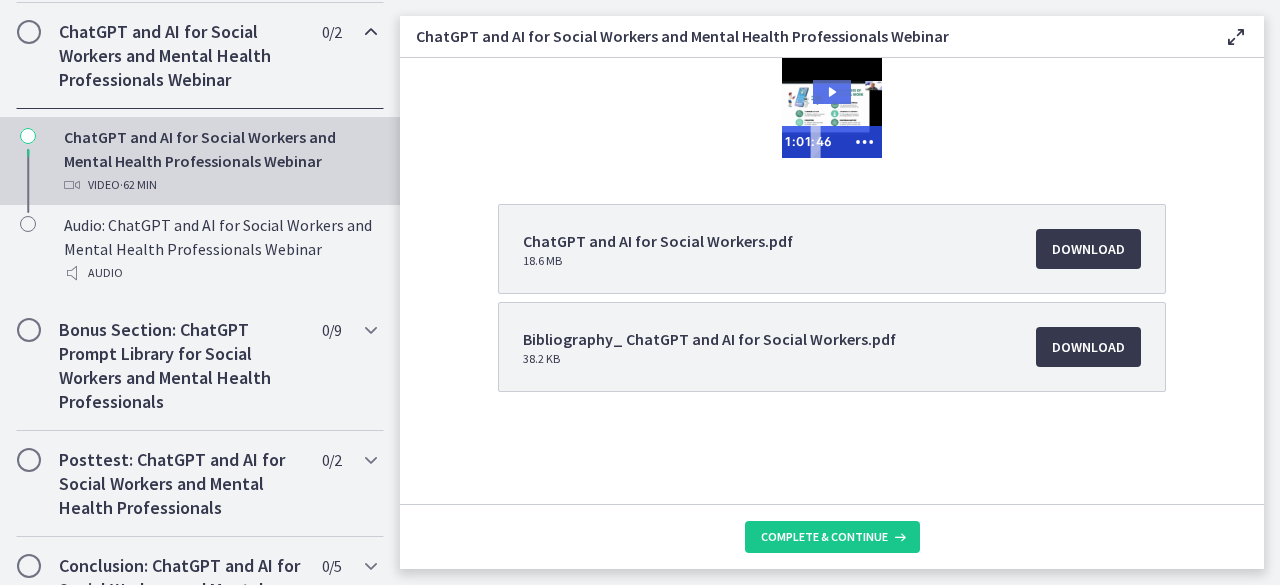 click 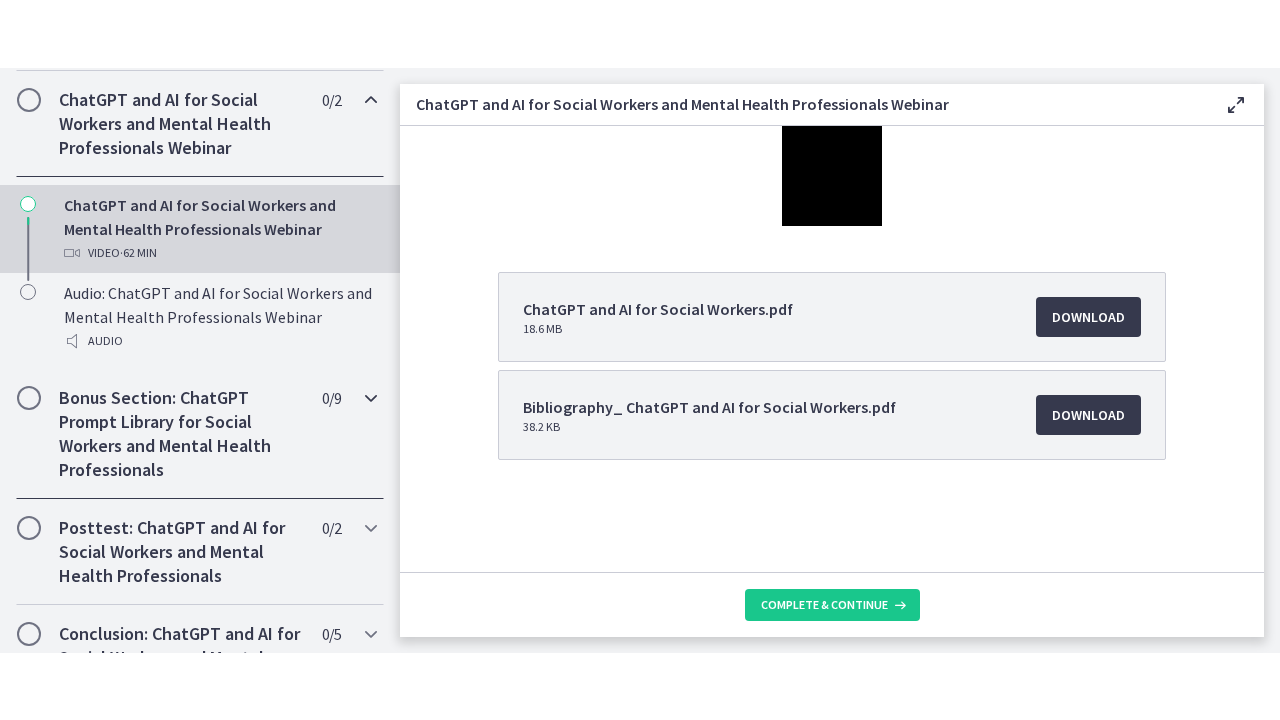 scroll, scrollTop: 1140, scrollLeft: 0, axis: vertical 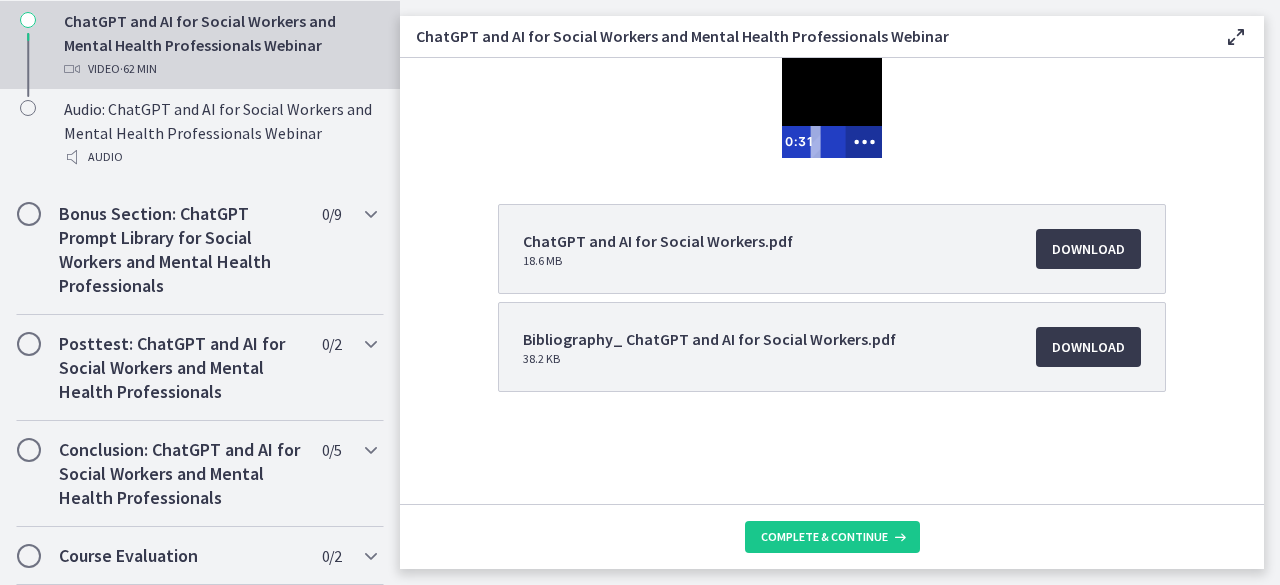 click 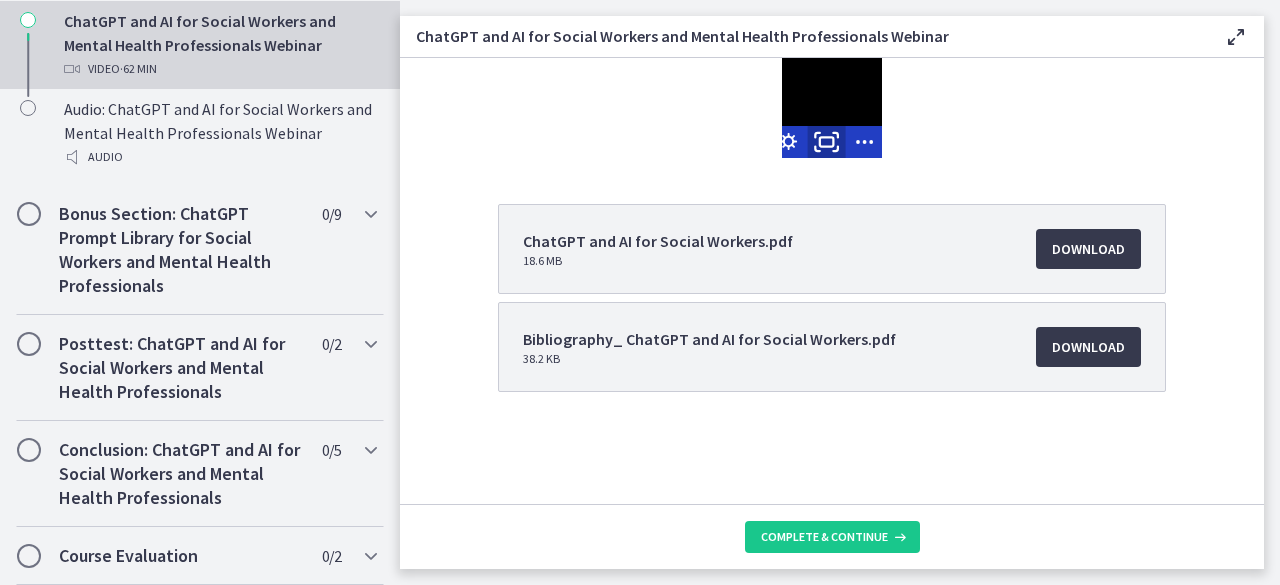 click 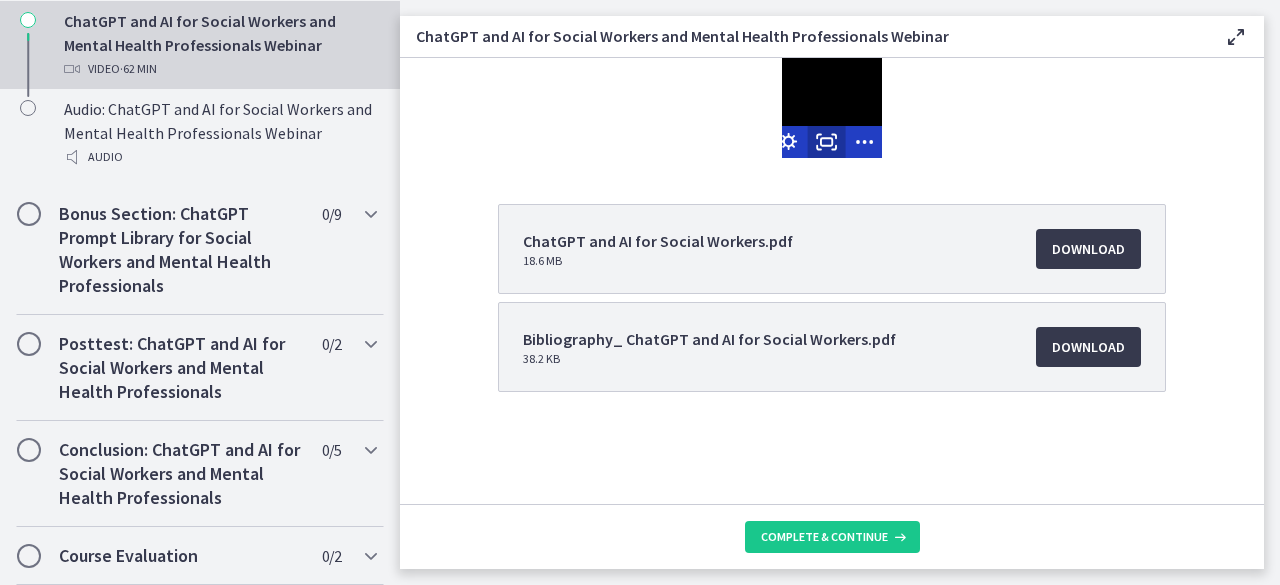 scroll, scrollTop: 1006, scrollLeft: 0, axis: vertical 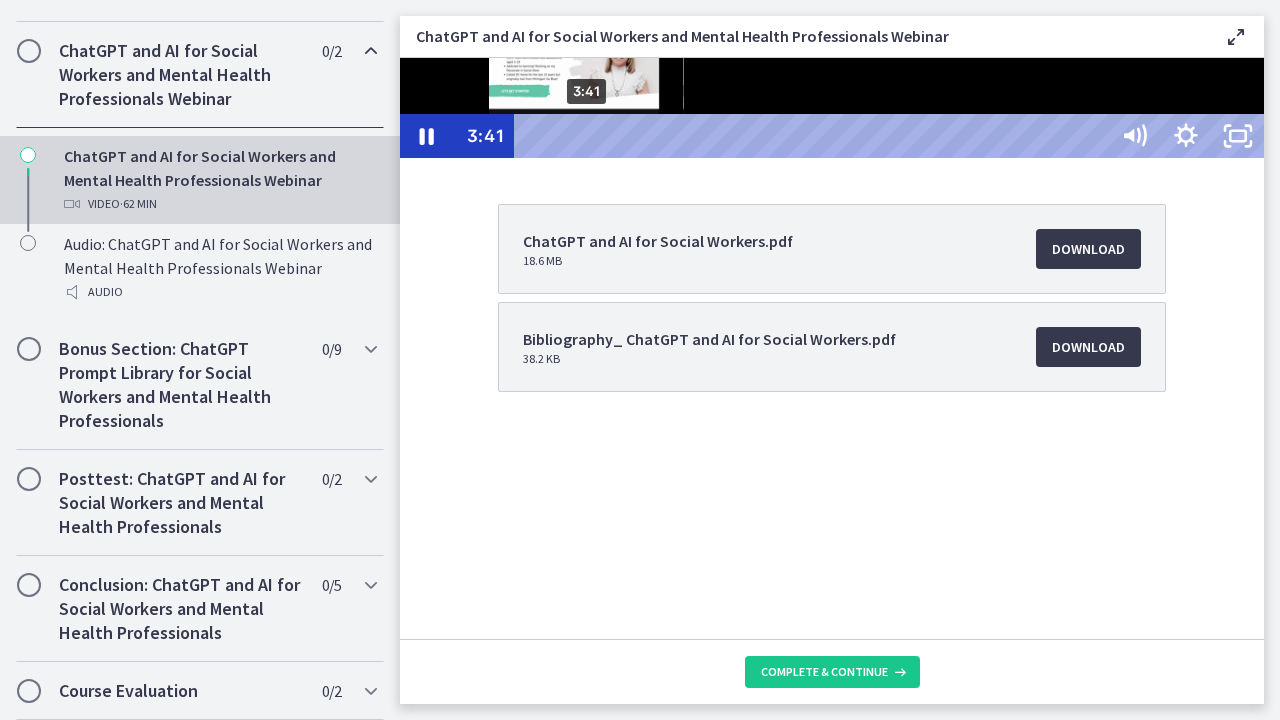 click on "3:41" at bounding box center (813, 136) 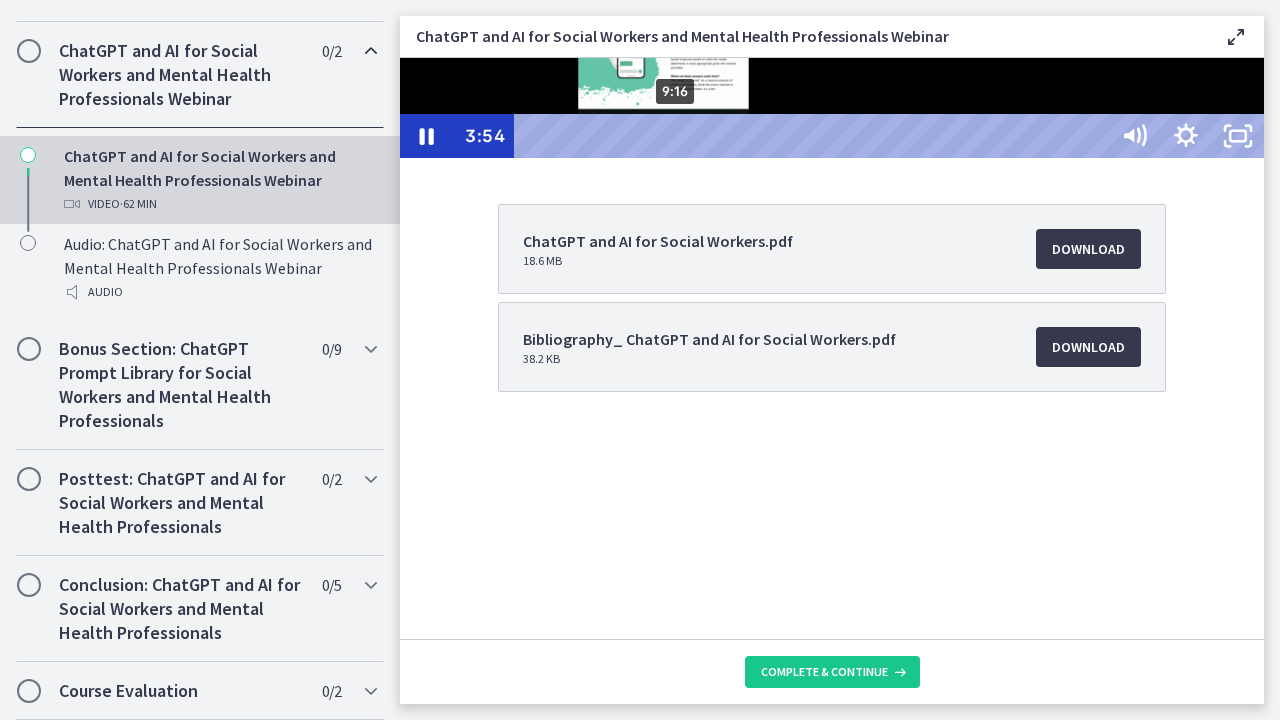 click on "9:16" at bounding box center (813, 136) 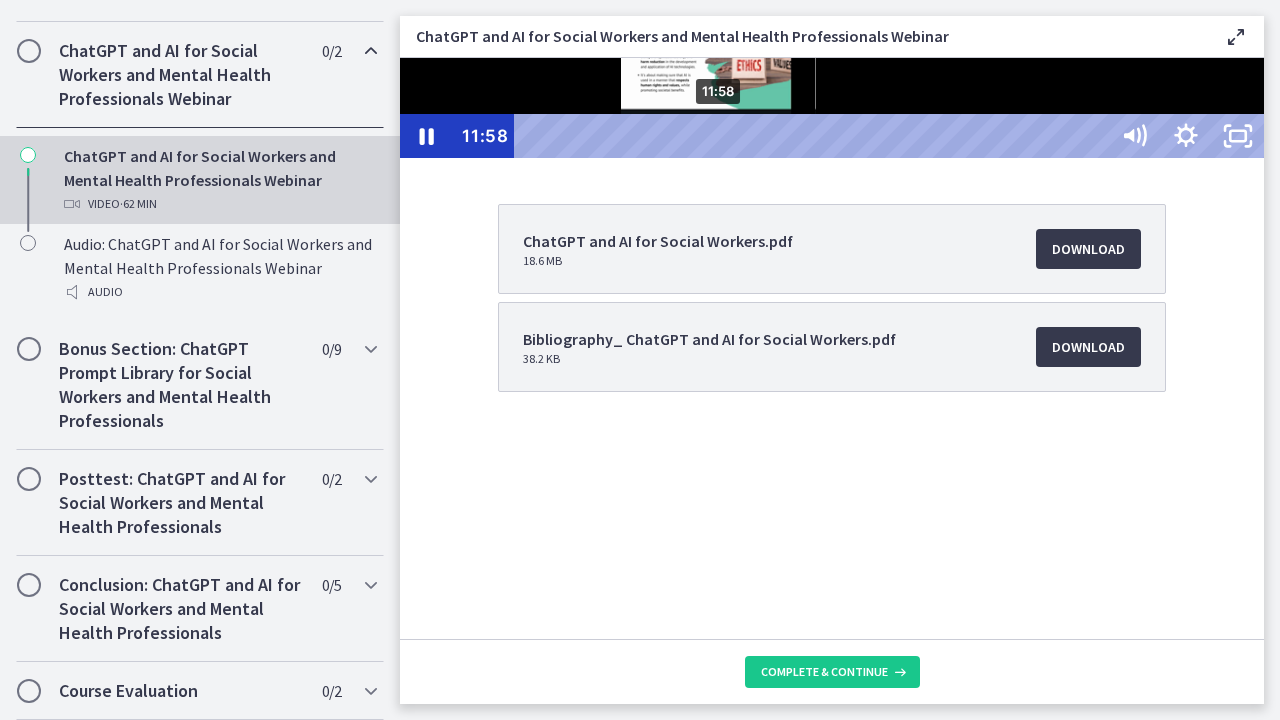 click on "11:58" at bounding box center [813, 136] 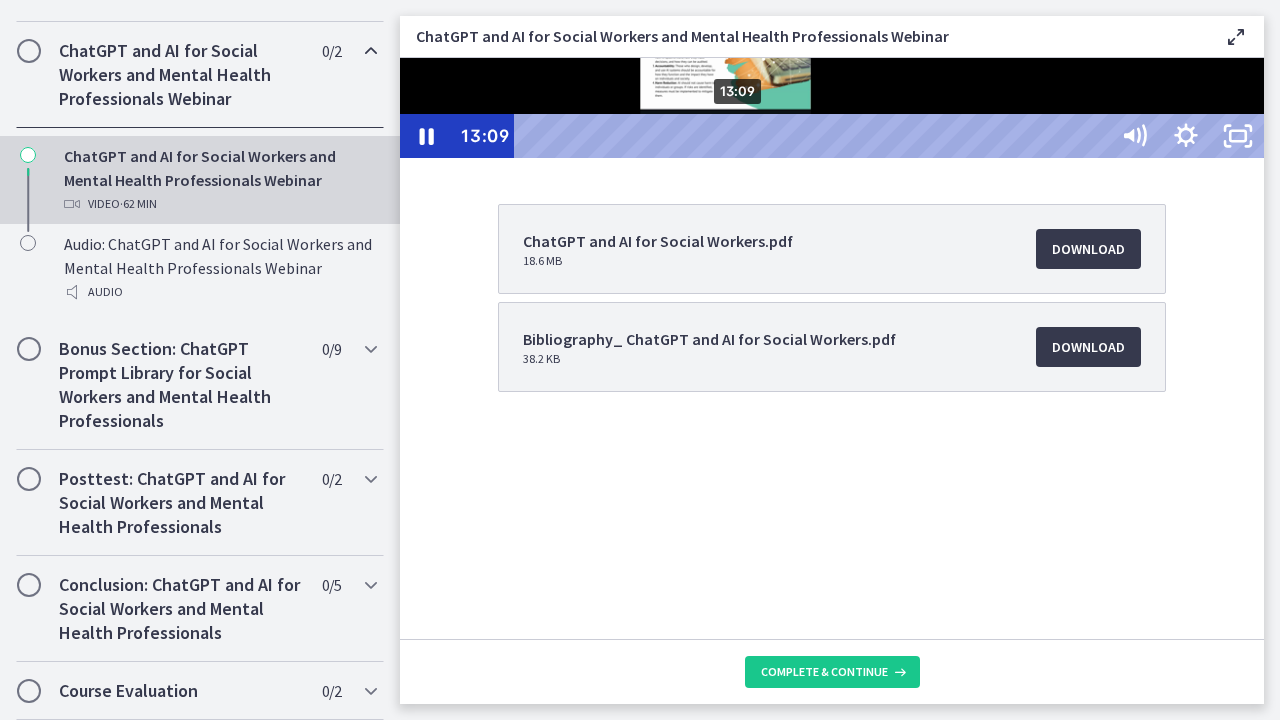 click on "13:09" at bounding box center [813, 136] 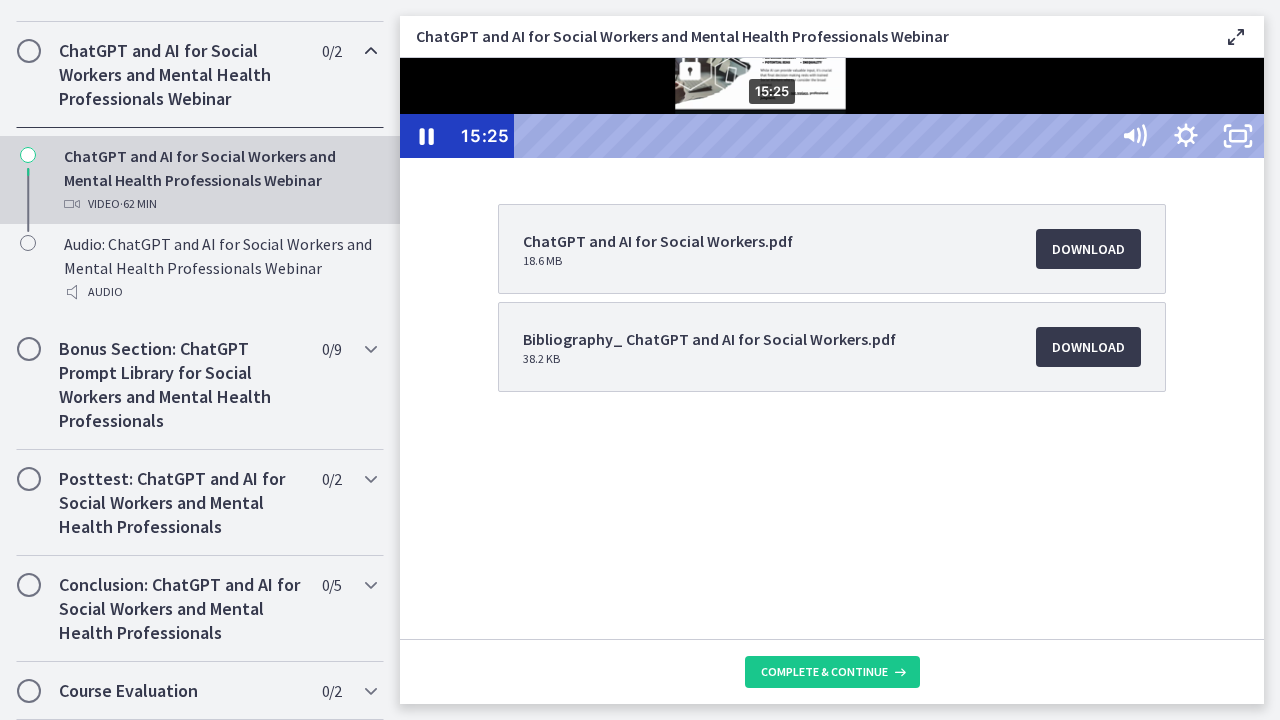 click on "15:25" at bounding box center [813, 136] 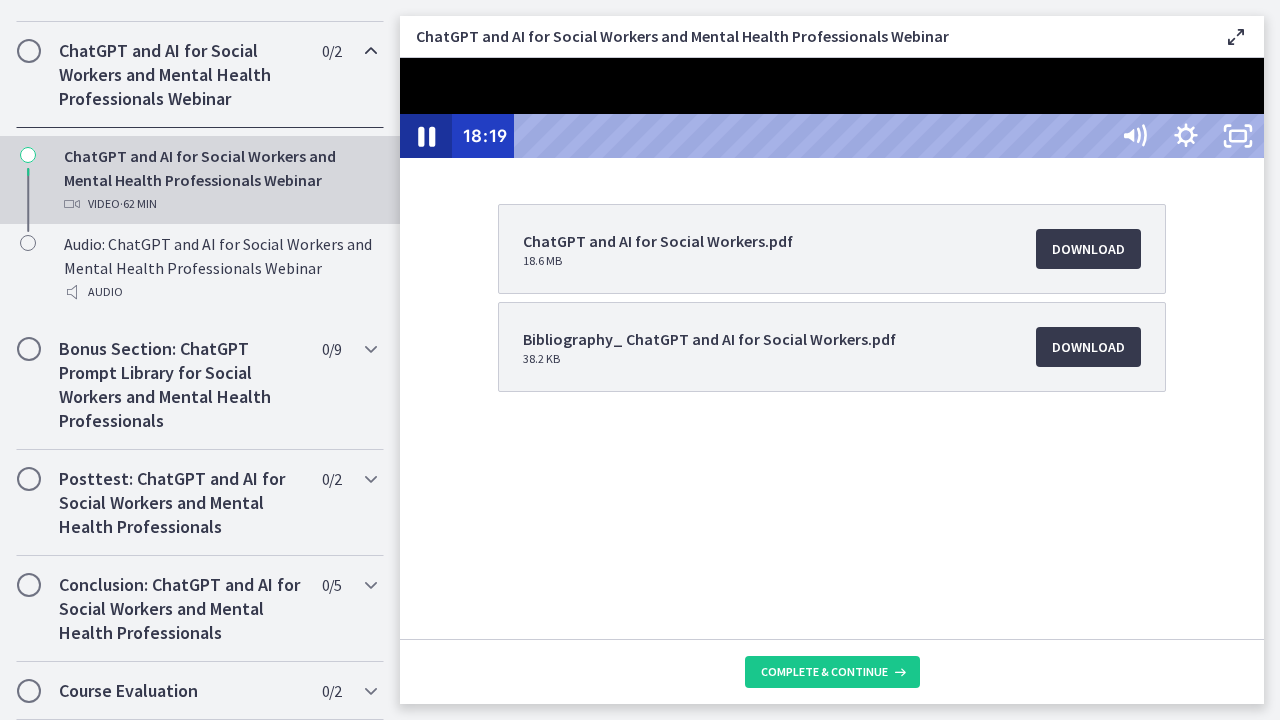 click 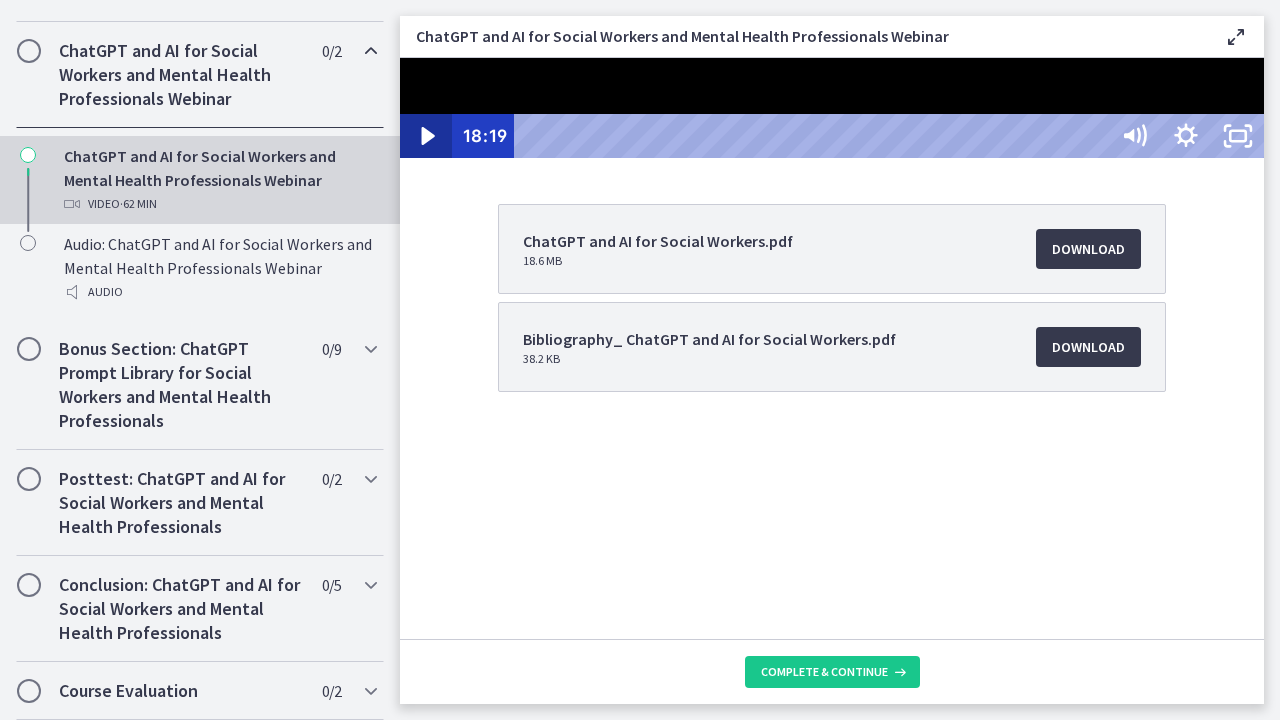 click 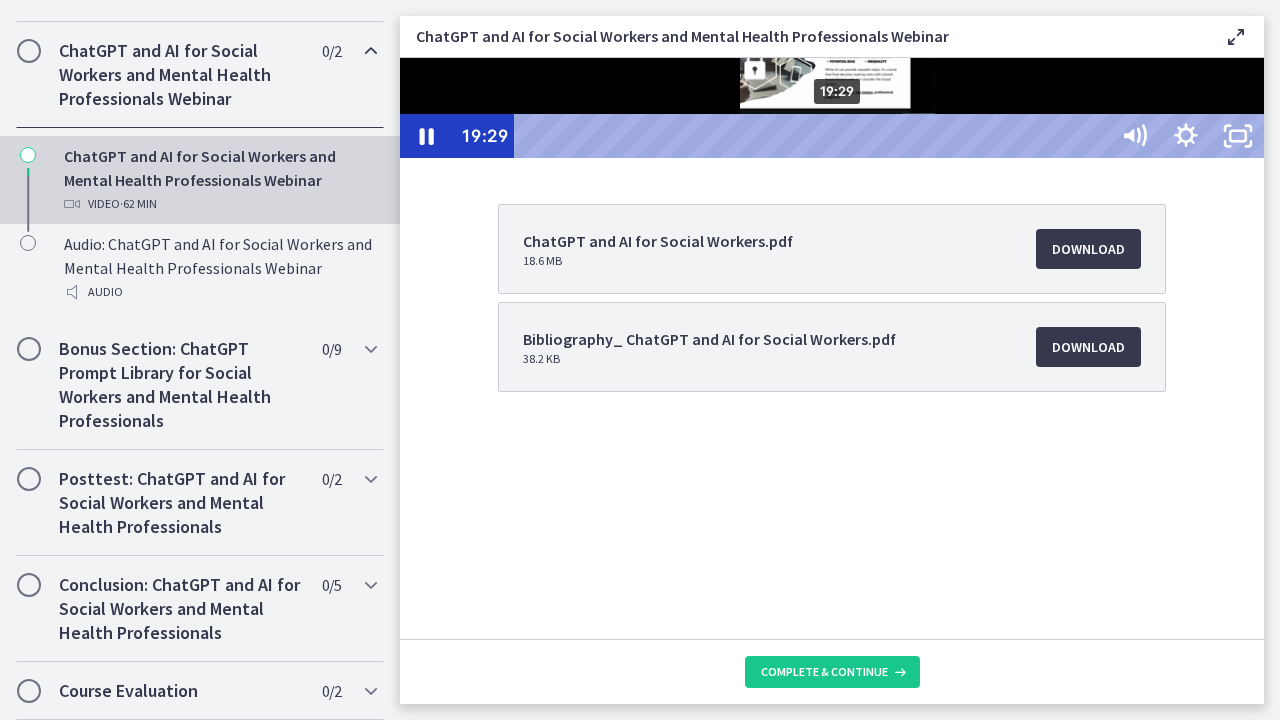 click on "19:29" at bounding box center [813, 136] 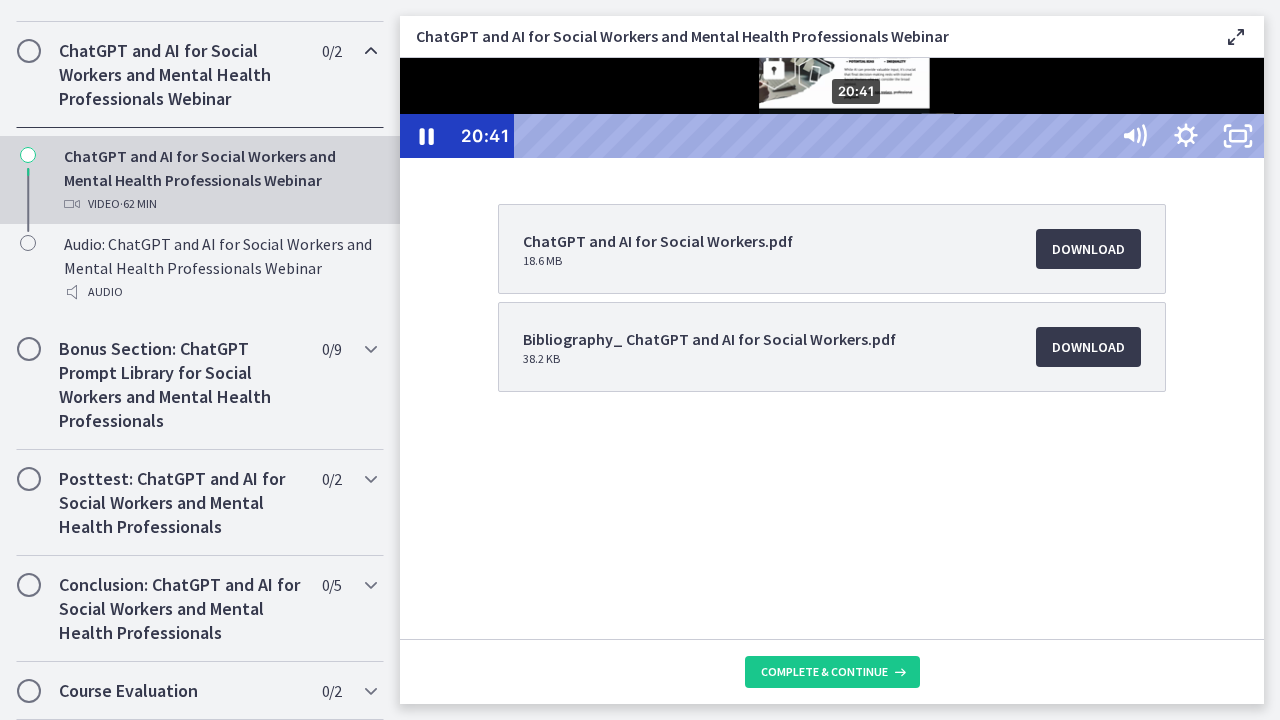 click on "20:41" at bounding box center [813, 136] 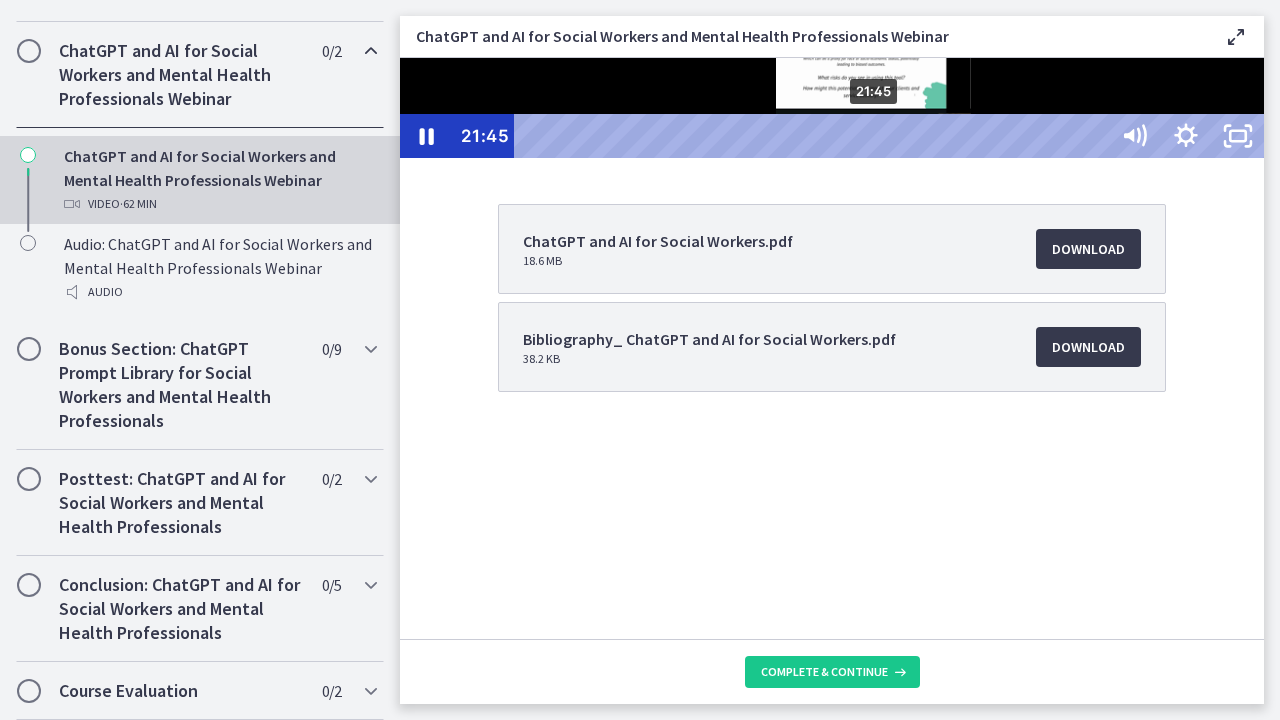 click on "21:45" at bounding box center [813, 136] 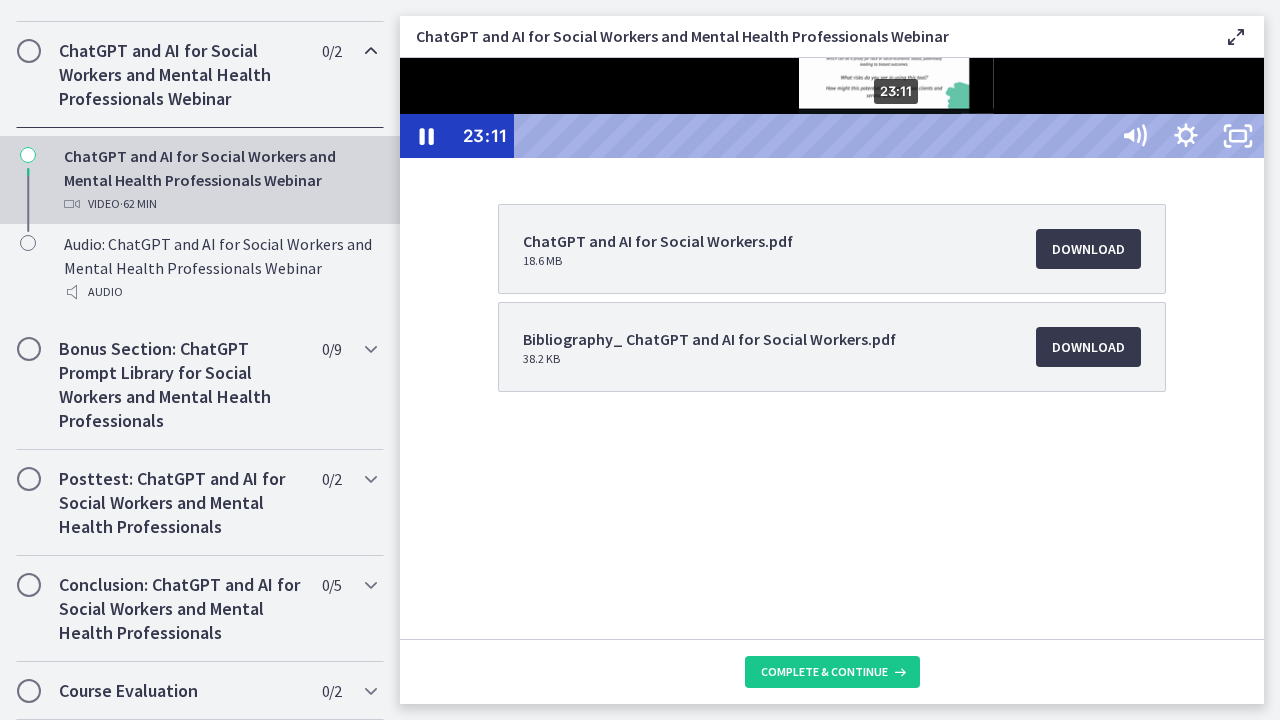 click on "23:11" at bounding box center [813, 136] 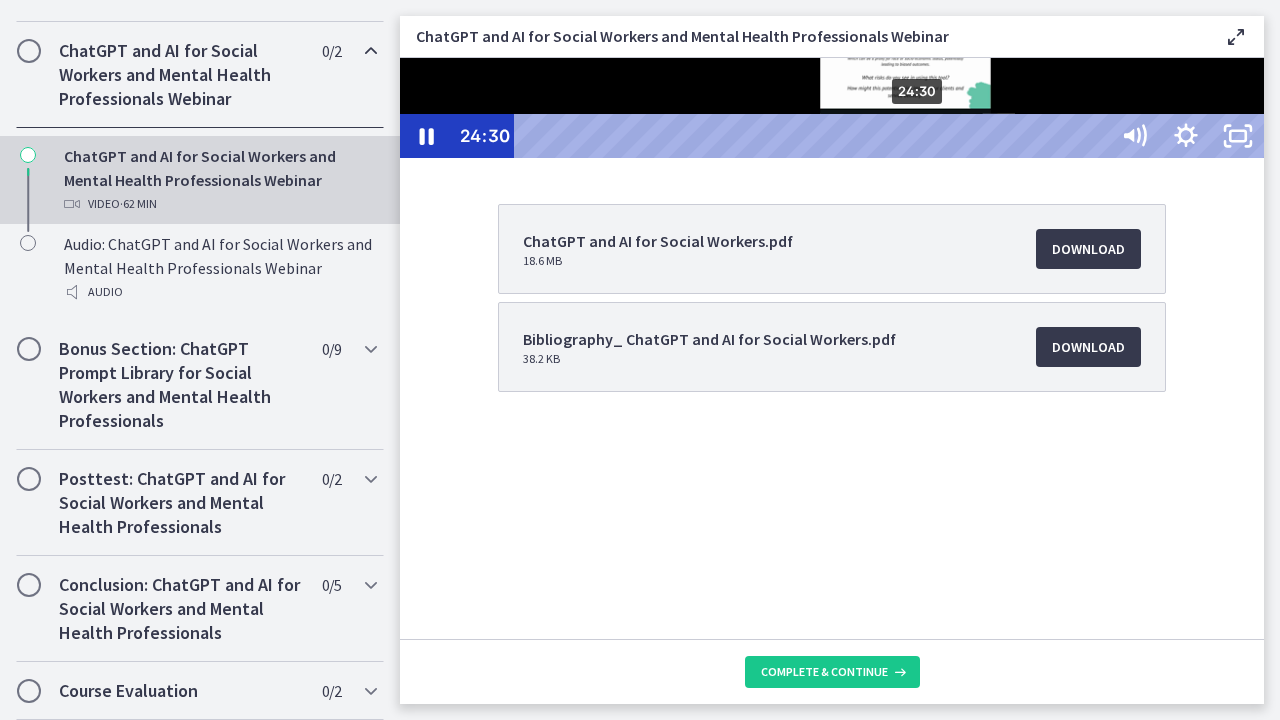 click on "24:30" at bounding box center [813, 136] 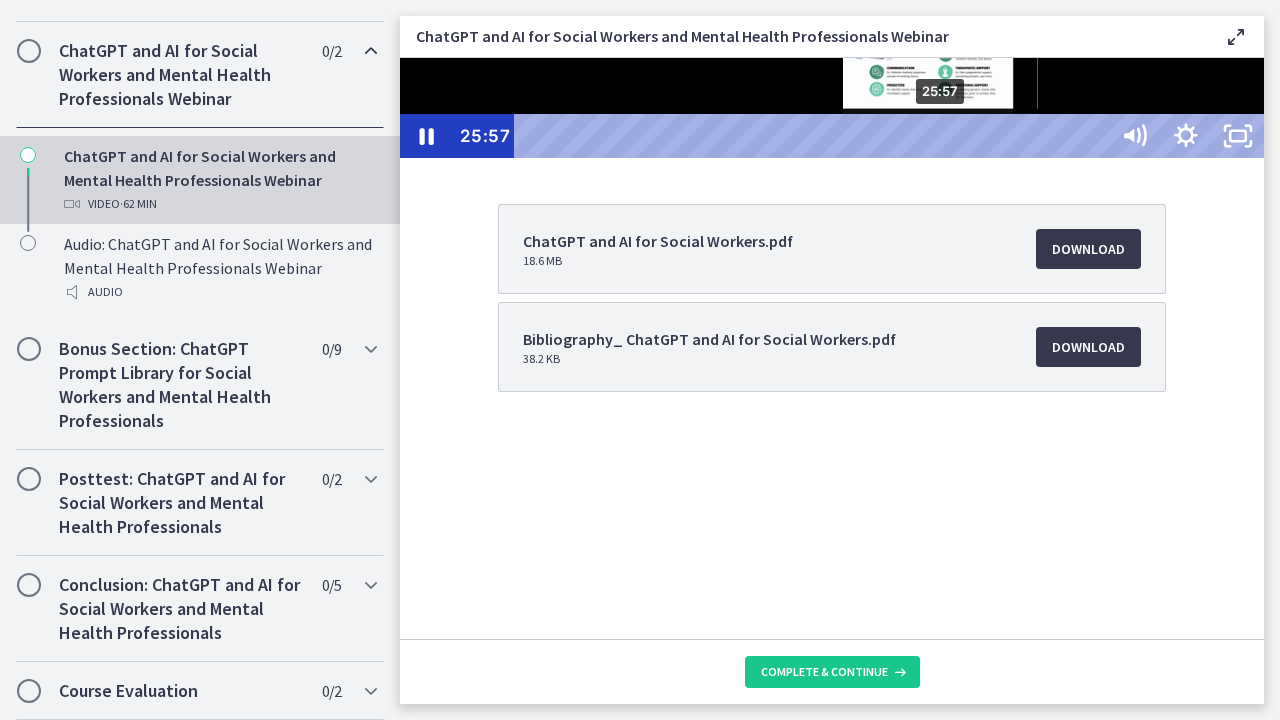 click on "25:57" at bounding box center (813, 136) 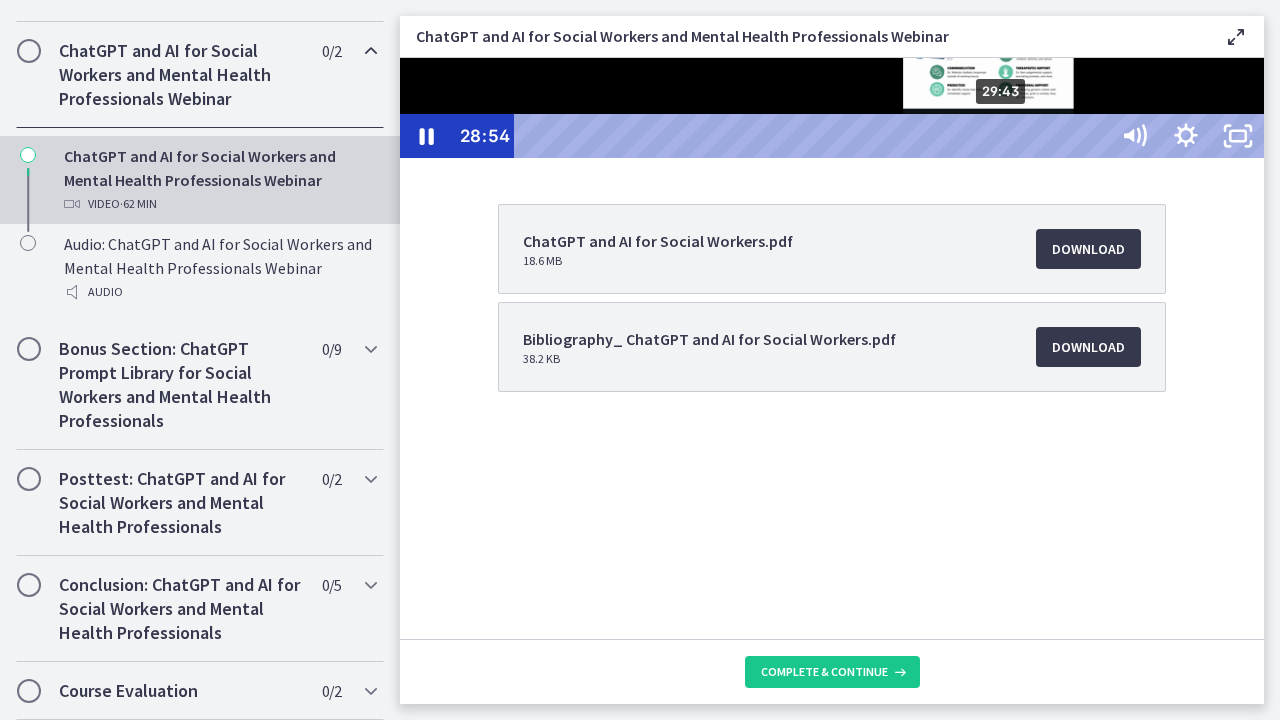 click on "29:43" at bounding box center [813, 136] 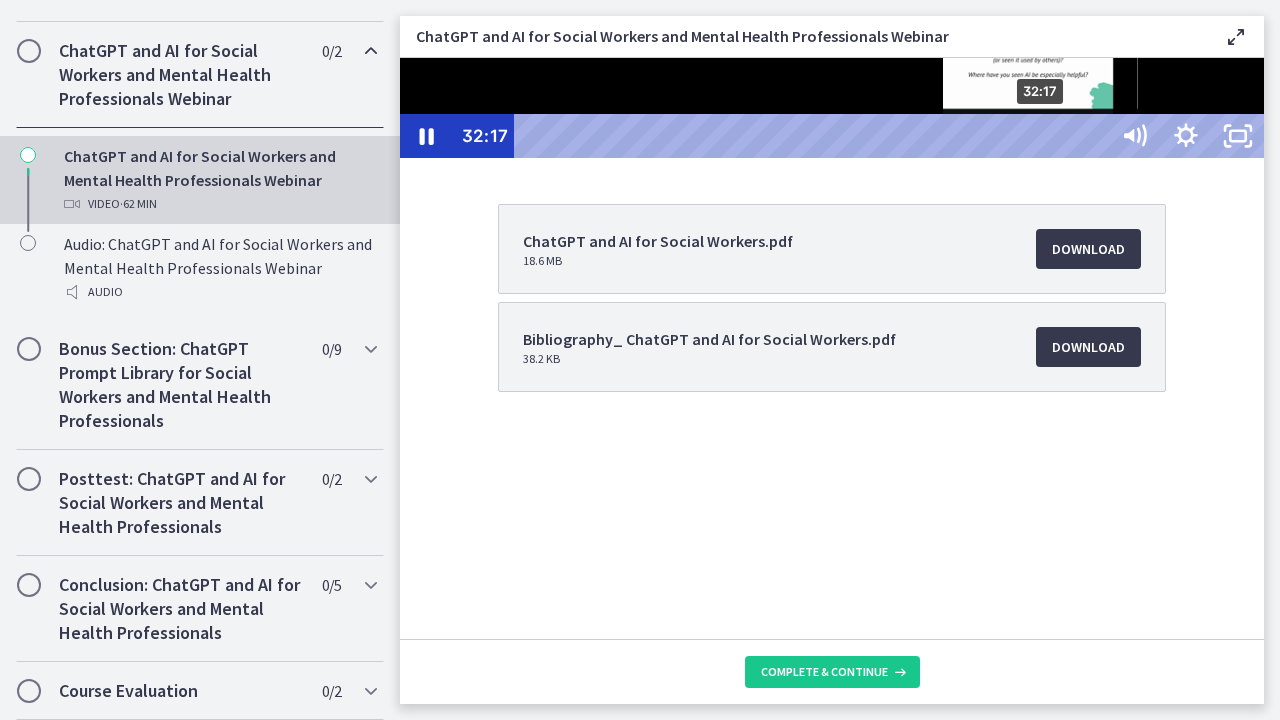 click on "32:17" at bounding box center (813, 136) 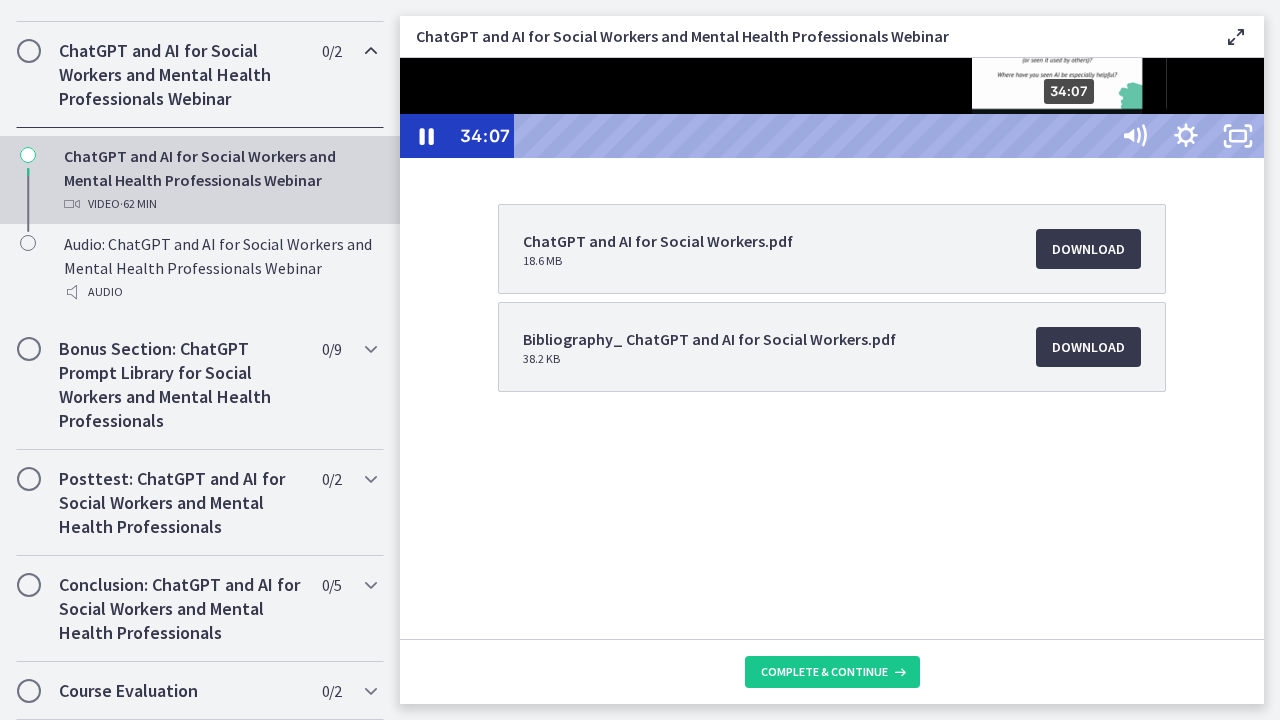 click on "34:07" at bounding box center [813, 136] 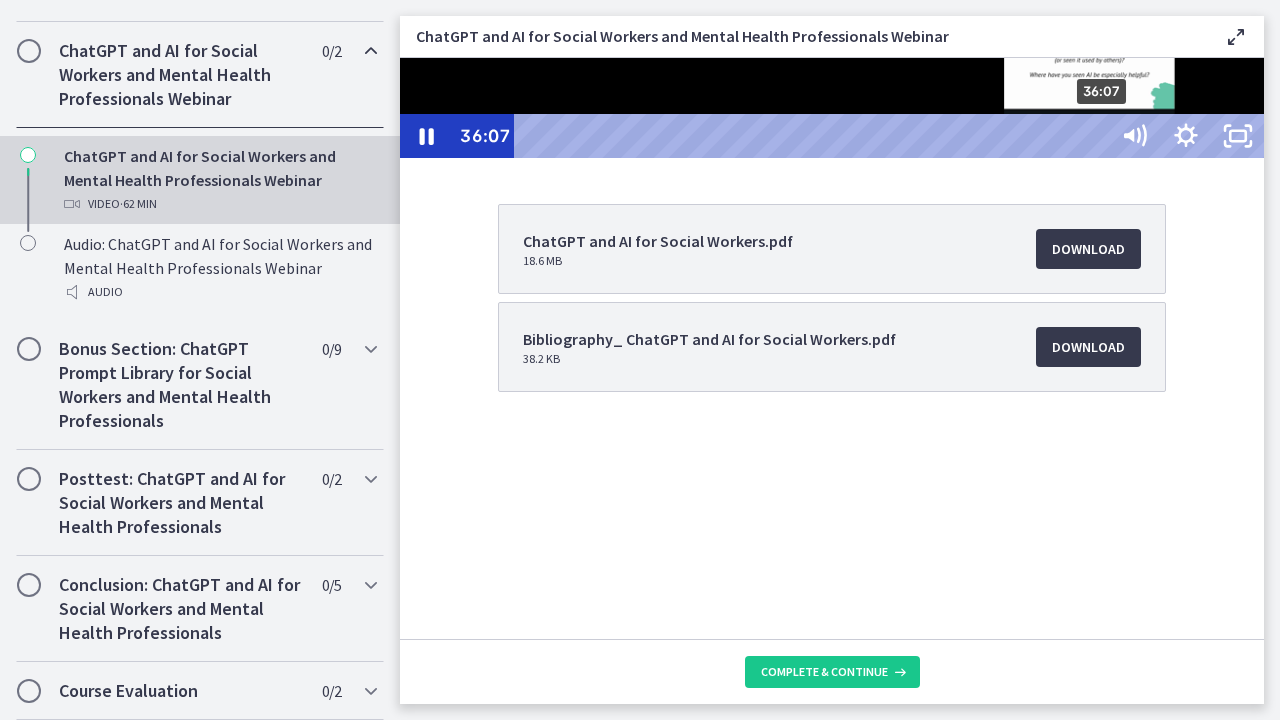 click on "36:07" at bounding box center [813, 136] 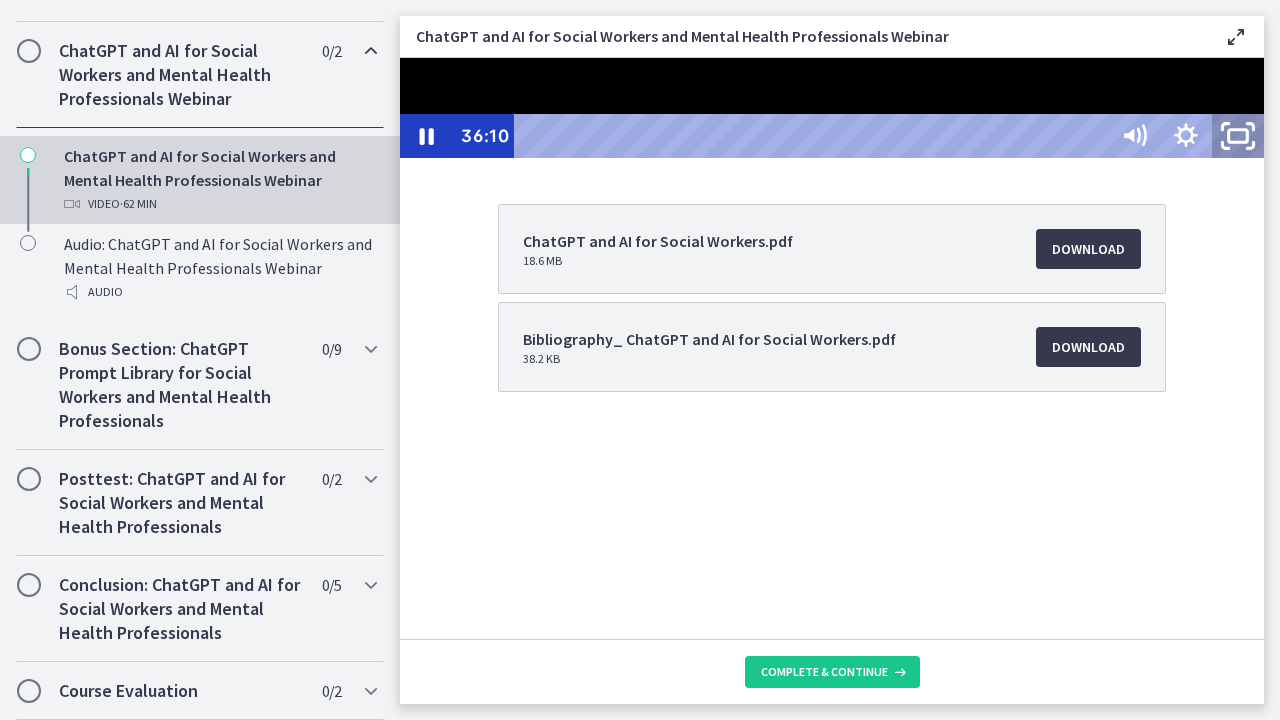 click 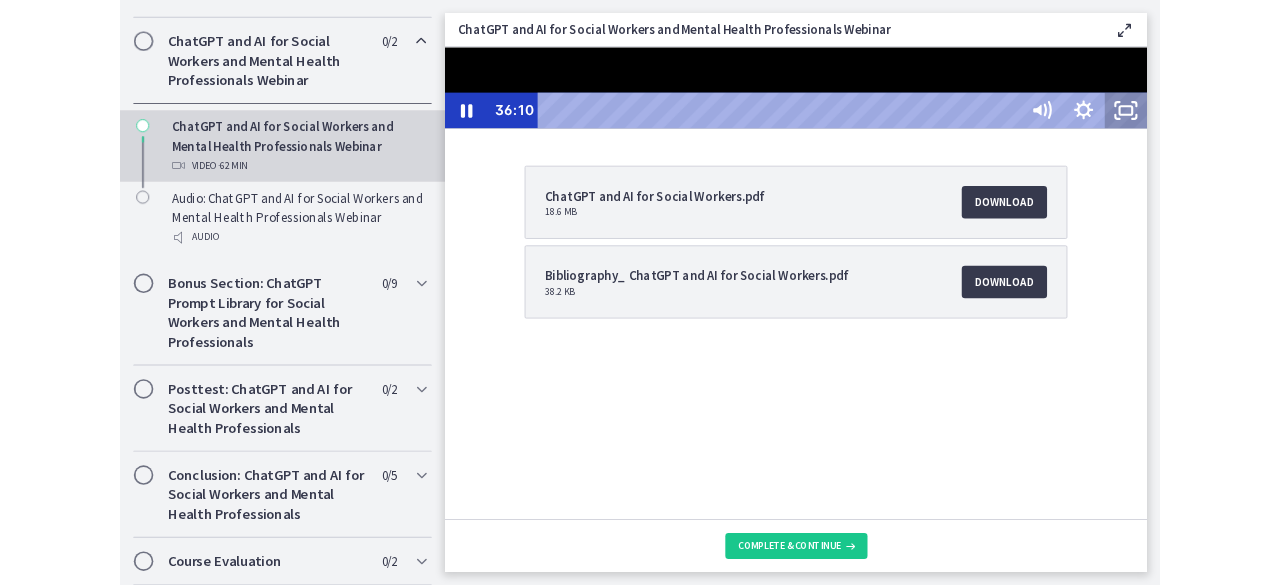 scroll, scrollTop: 1140, scrollLeft: 0, axis: vertical 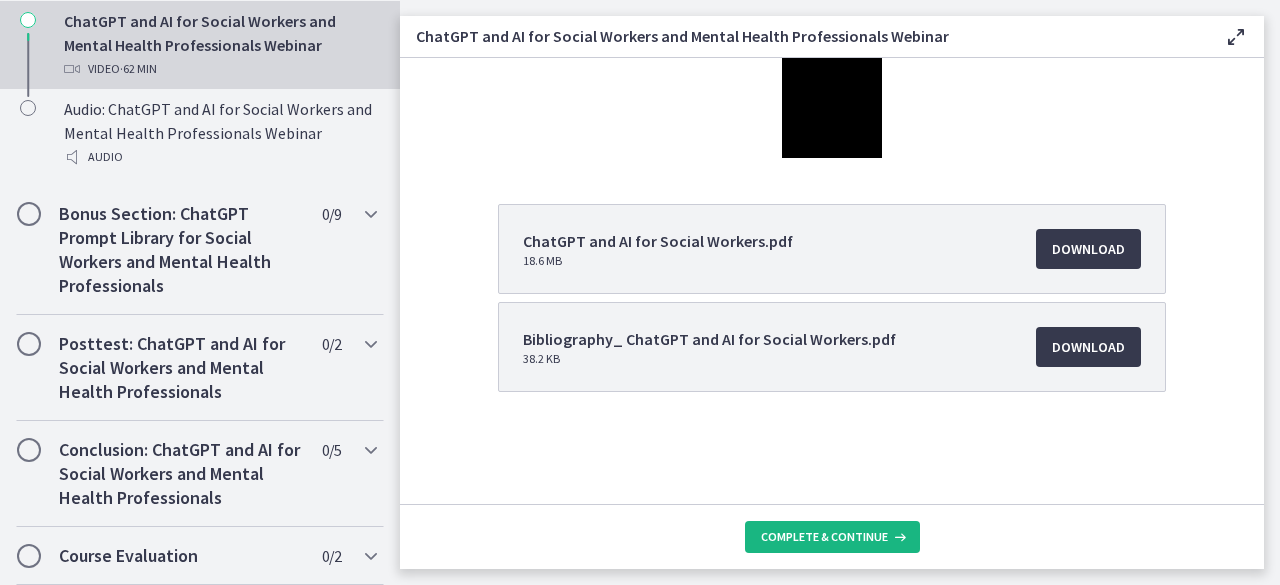 click on "Complete & continue" at bounding box center (824, 537) 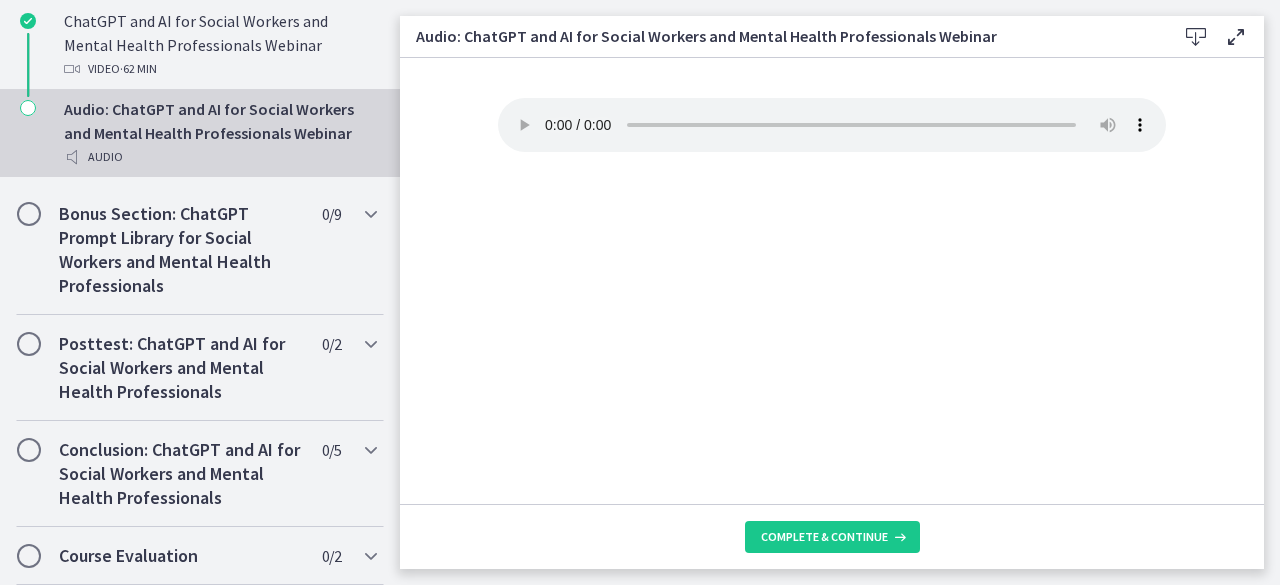 type 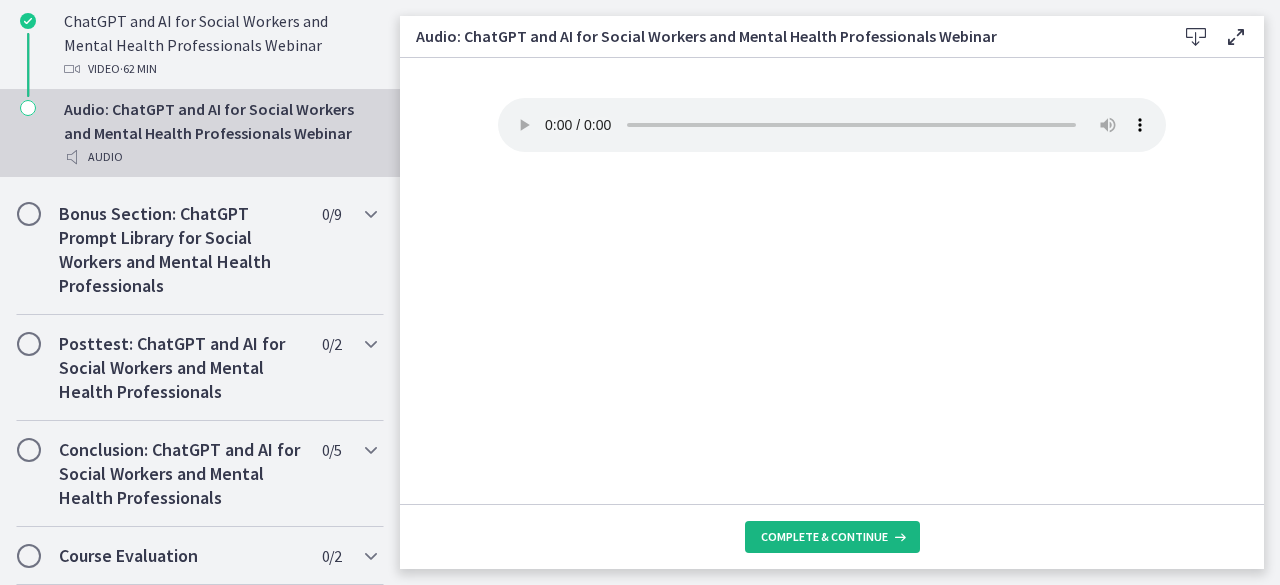 click on "Complete & continue" at bounding box center [824, 537] 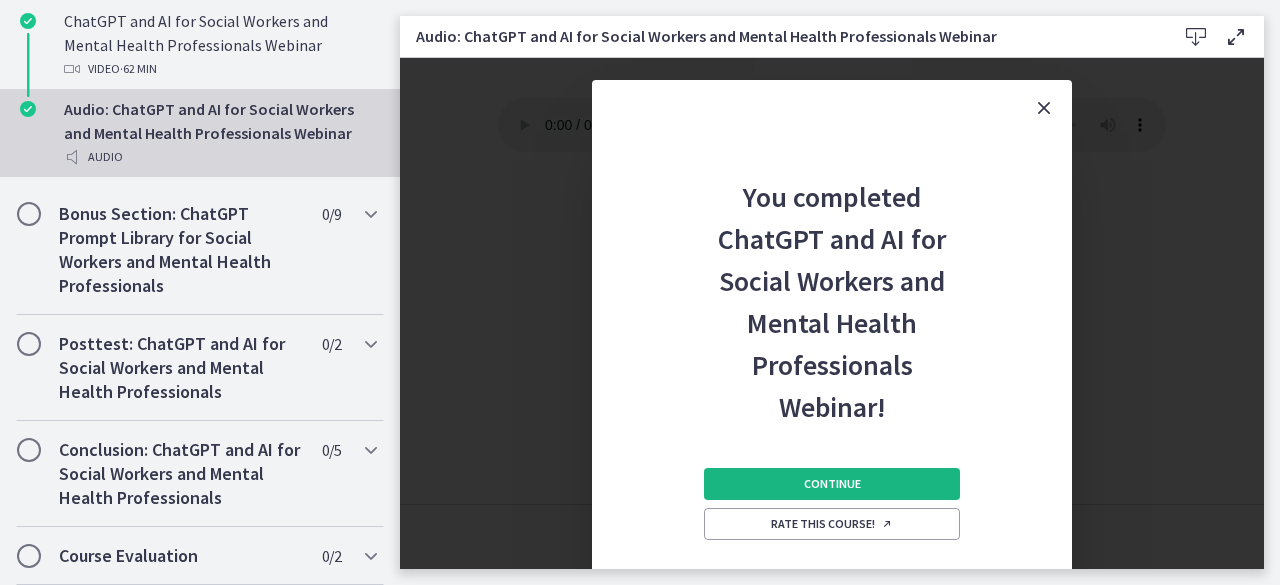 click on "Continue" at bounding box center [832, 484] 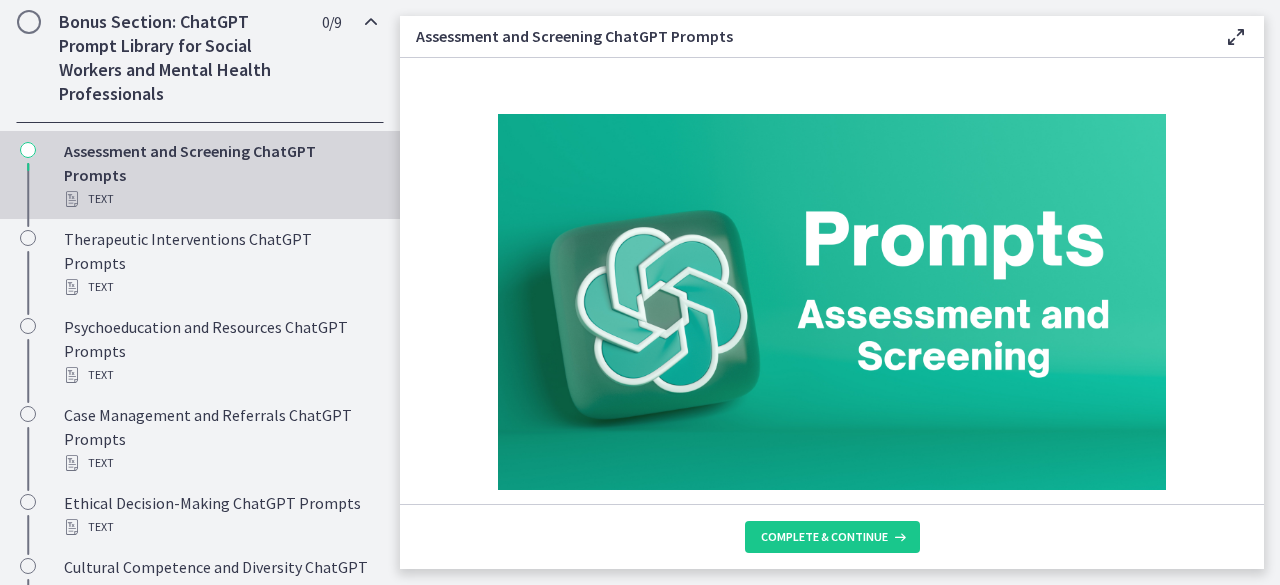 scroll, scrollTop: 1136, scrollLeft: 0, axis: vertical 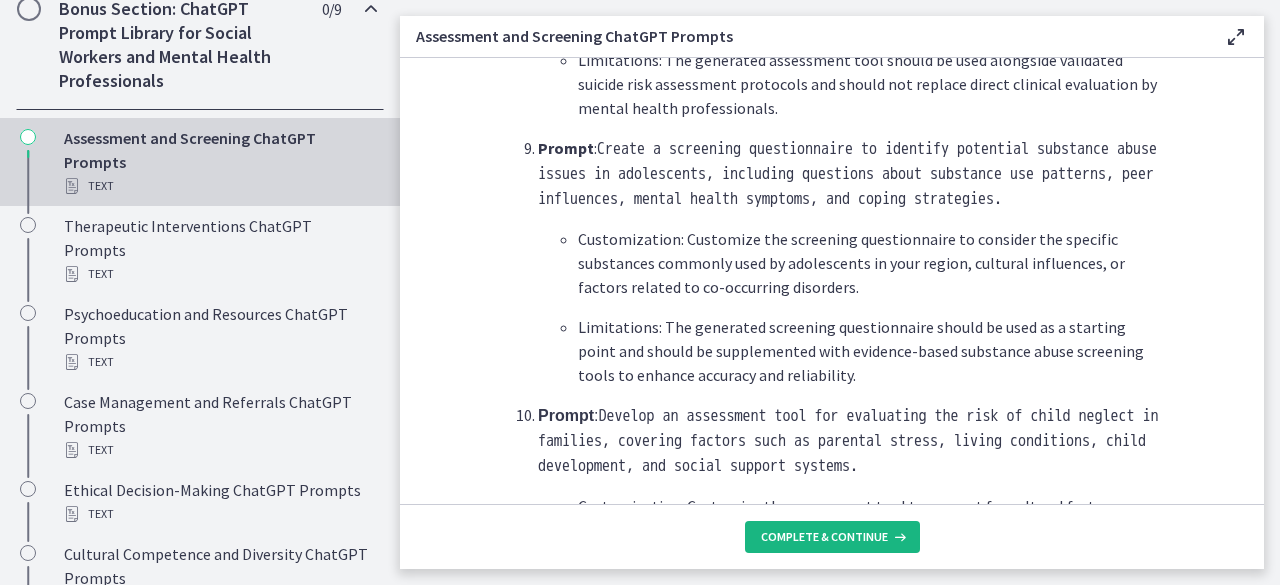 click on "Complete & continue" at bounding box center (832, 537) 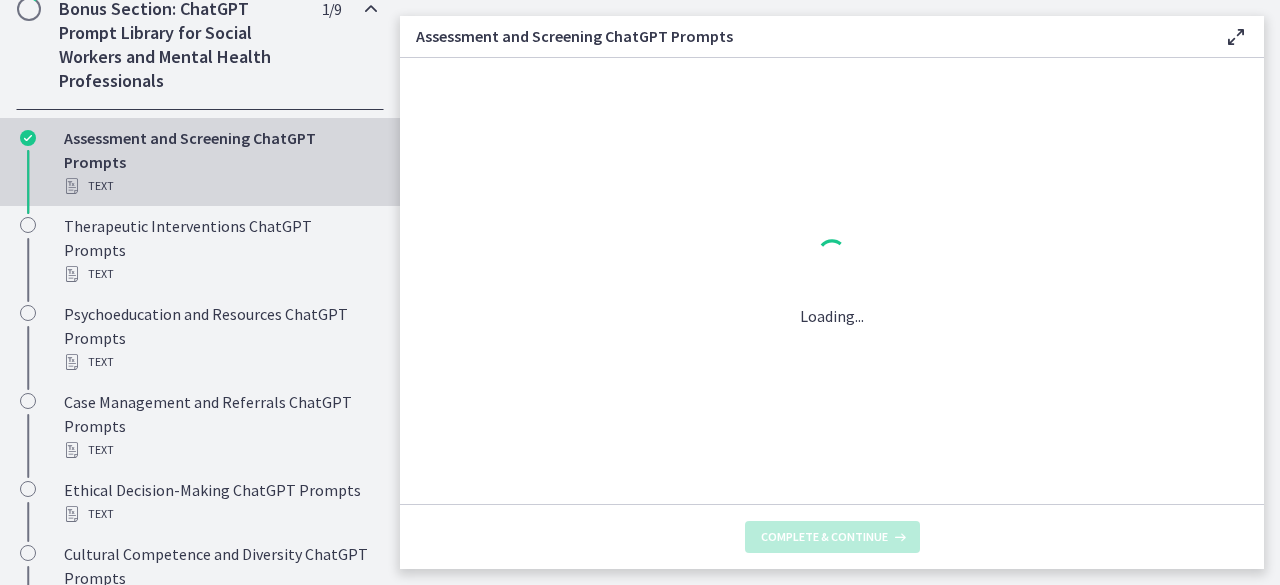 scroll, scrollTop: 0, scrollLeft: 0, axis: both 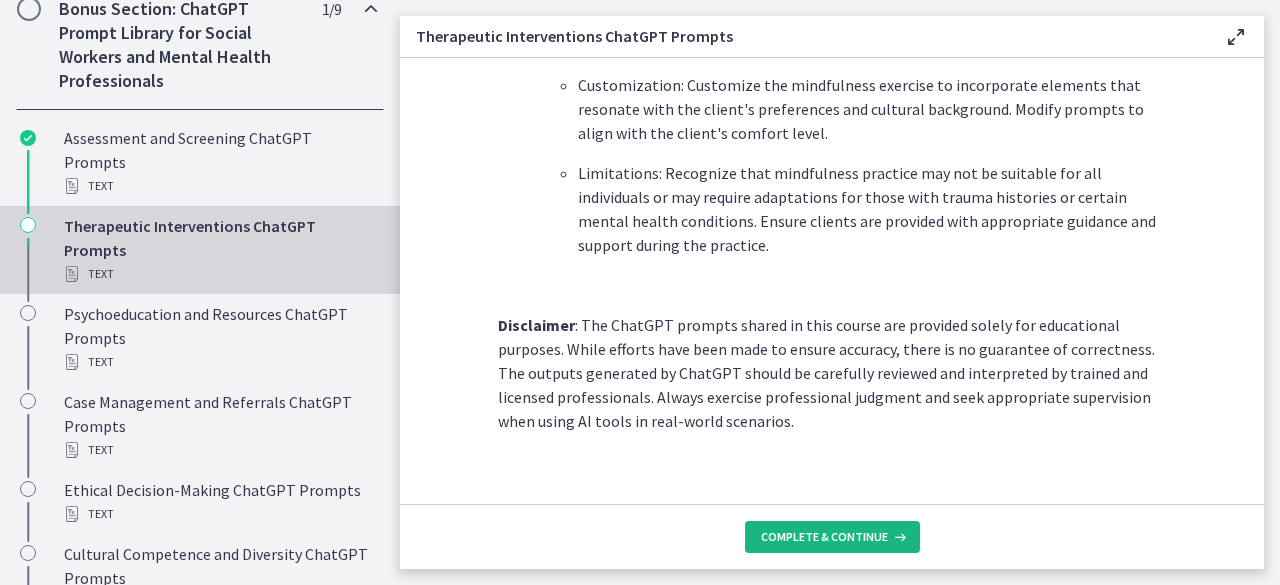 click on "Complete & continue" at bounding box center (824, 537) 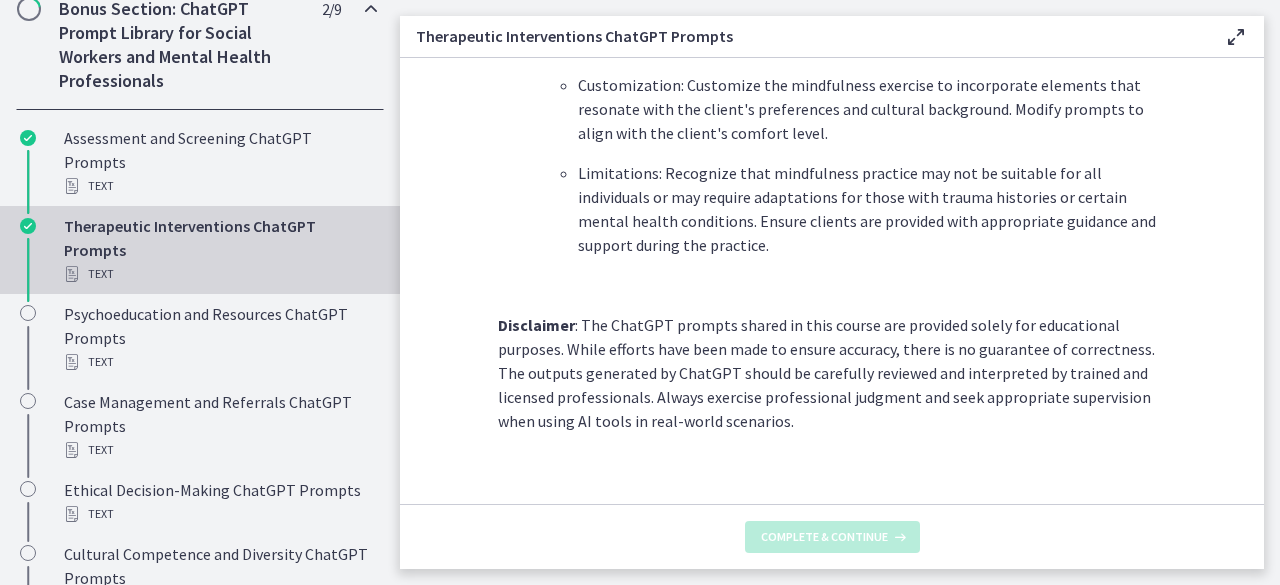 scroll, scrollTop: 0, scrollLeft: 0, axis: both 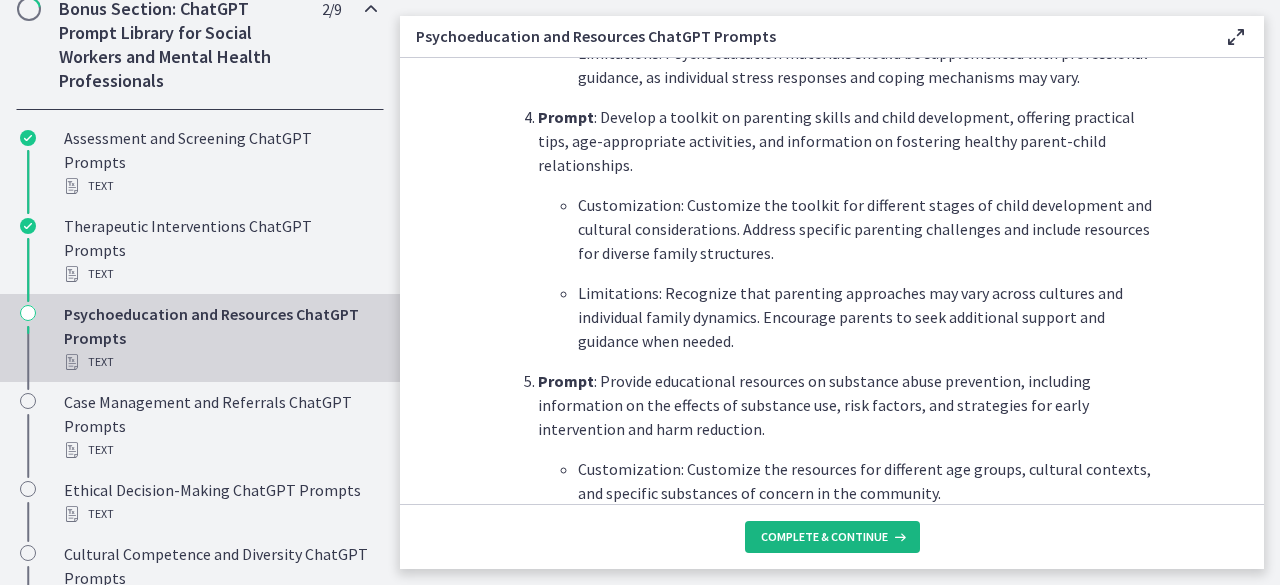 click on "Complete & continue" at bounding box center (824, 537) 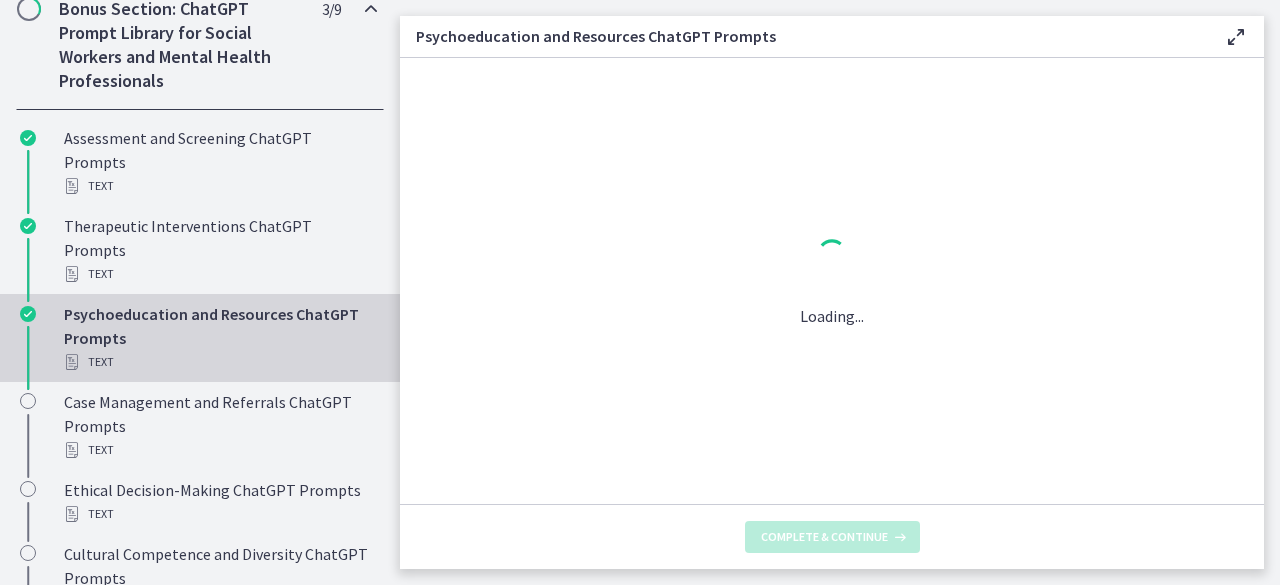 scroll, scrollTop: 0, scrollLeft: 0, axis: both 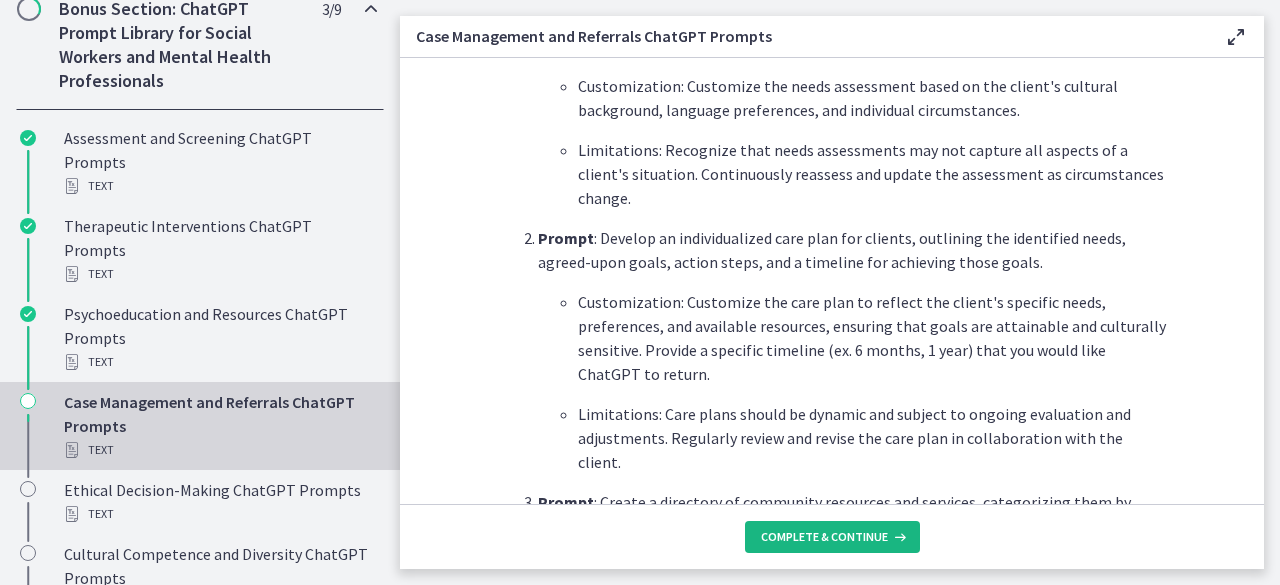 click on "Complete & continue" at bounding box center [824, 537] 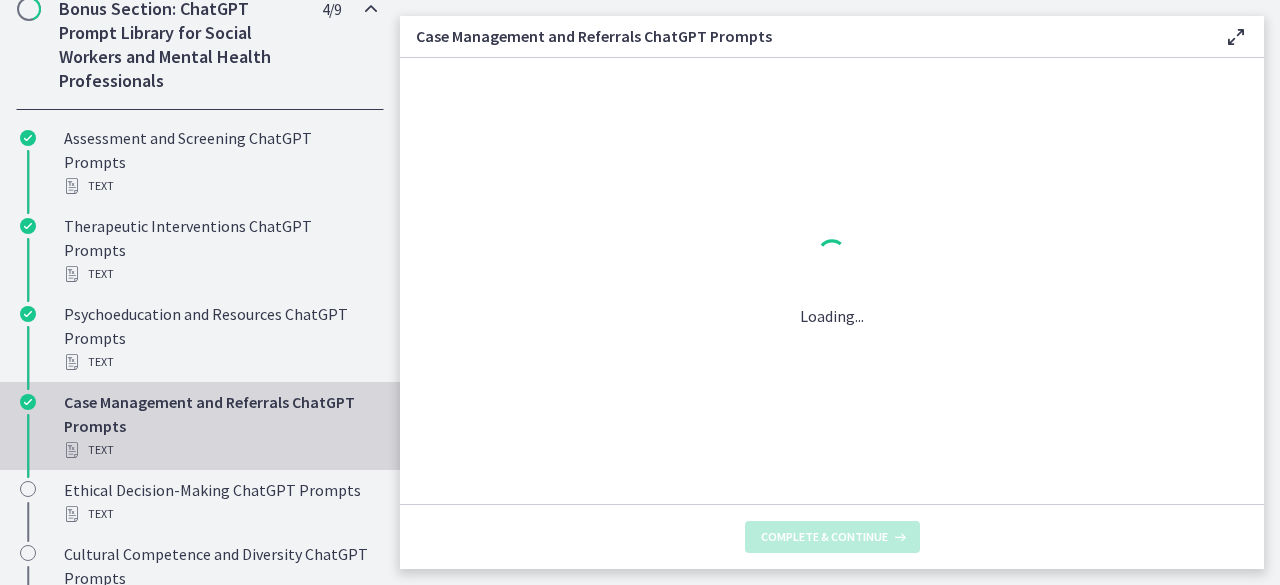 scroll, scrollTop: 0, scrollLeft: 0, axis: both 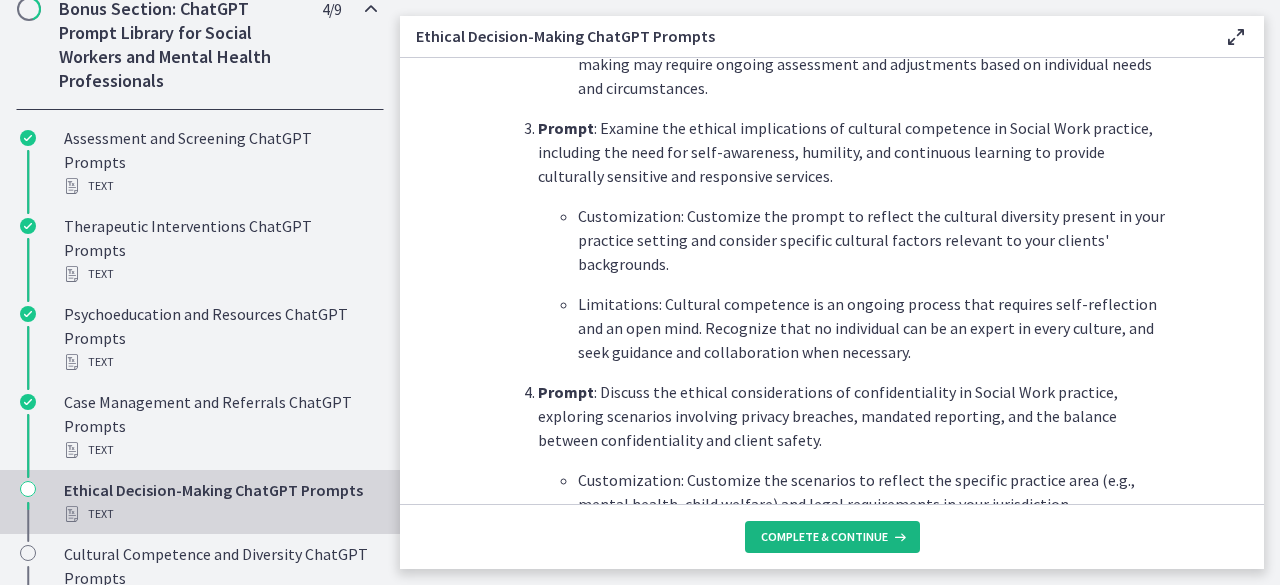 click on "Complete & continue" at bounding box center [832, 537] 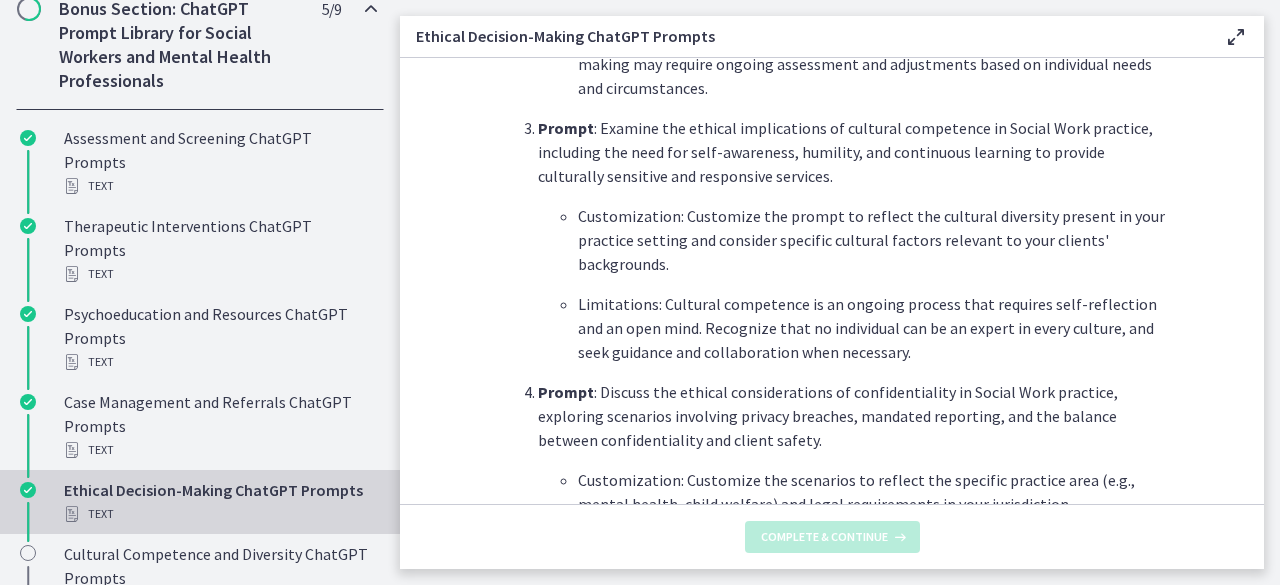scroll, scrollTop: 0, scrollLeft: 0, axis: both 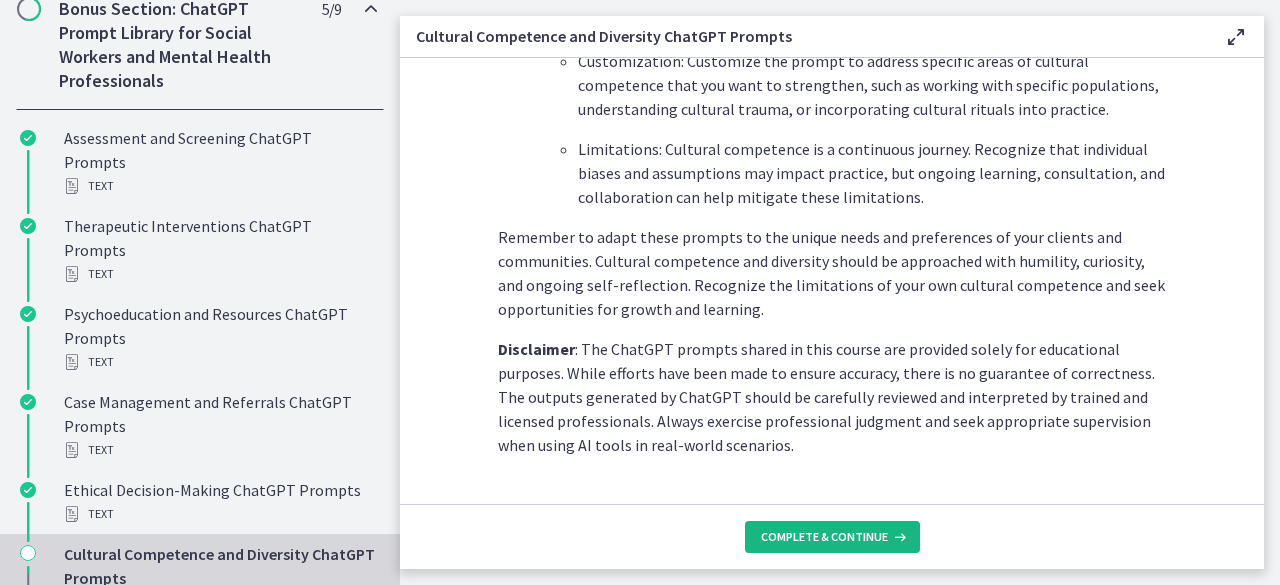 click on "Complete & continue" at bounding box center (824, 537) 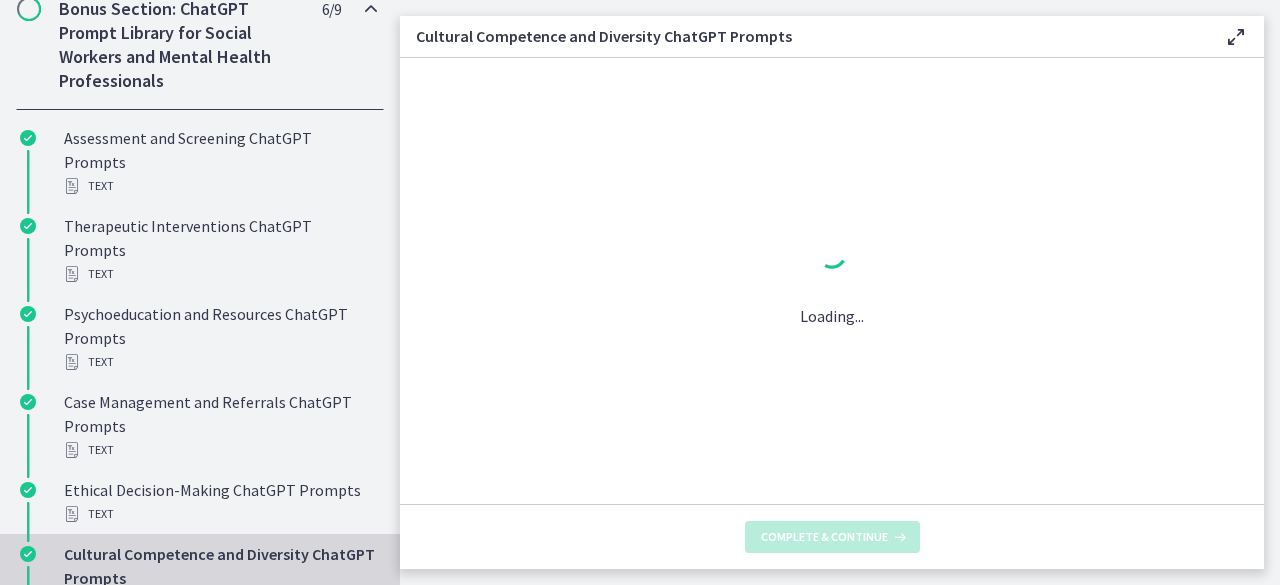 scroll, scrollTop: 0, scrollLeft: 0, axis: both 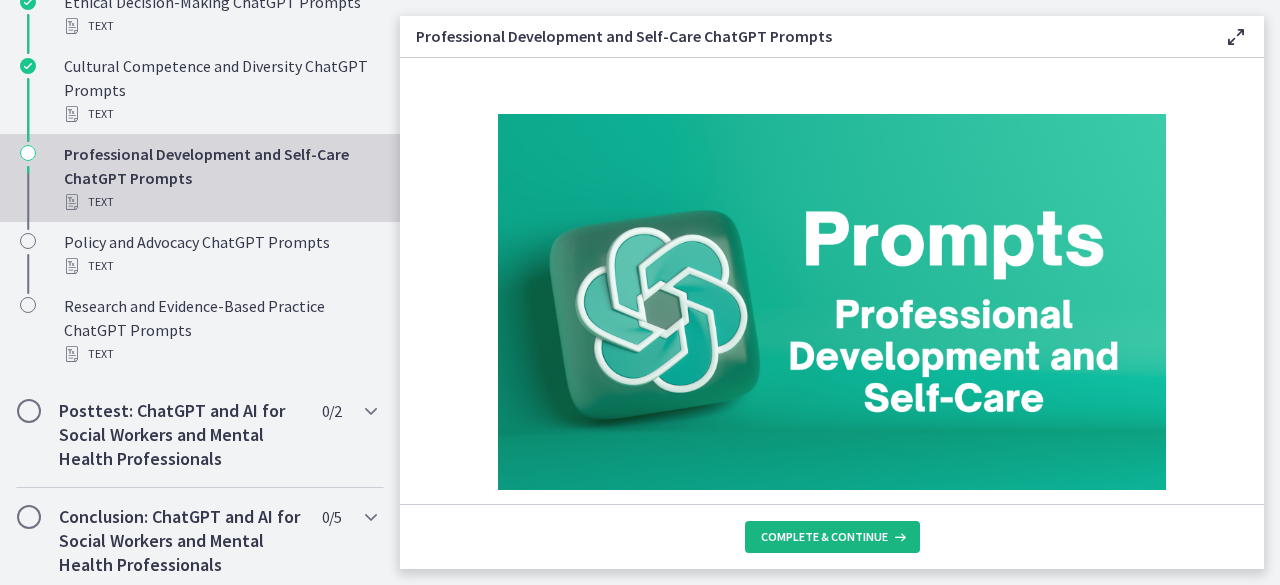 click on "Complete & continue" at bounding box center [824, 537] 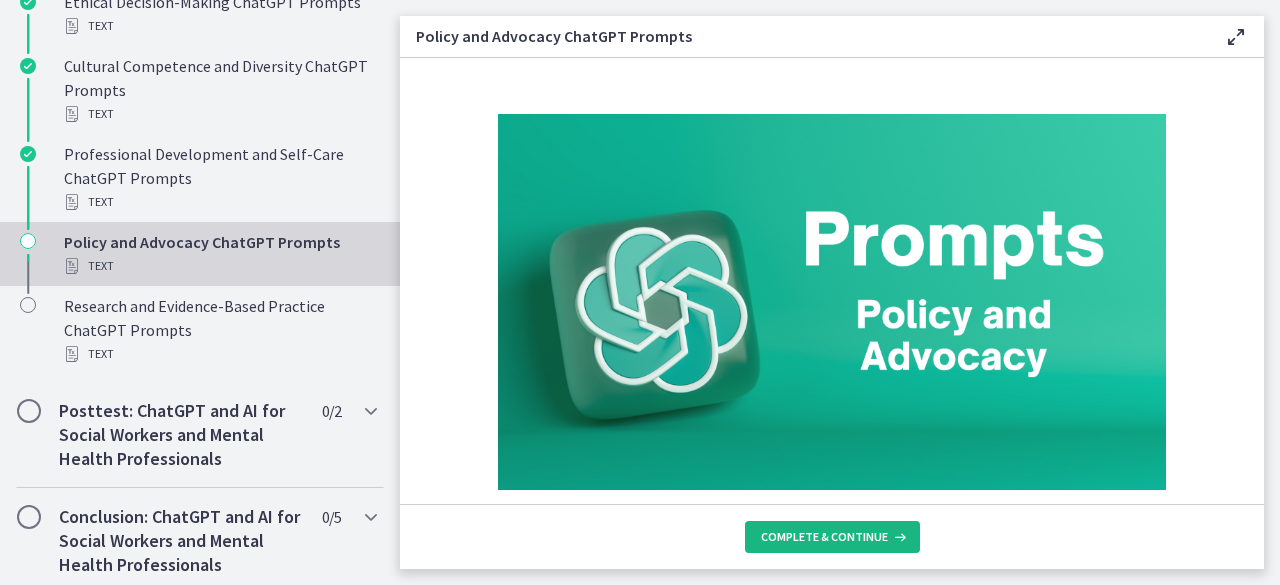 click on "Complete & continue" at bounding box center (824, 537) 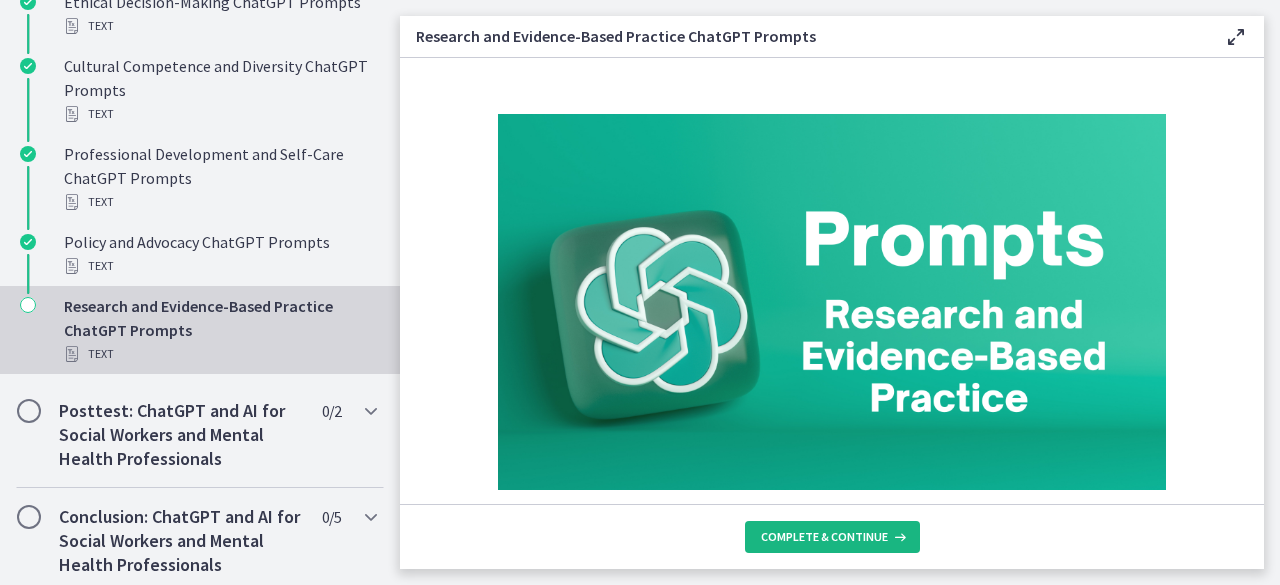 click on "Complete & continue" at bounding box center (824, 537) 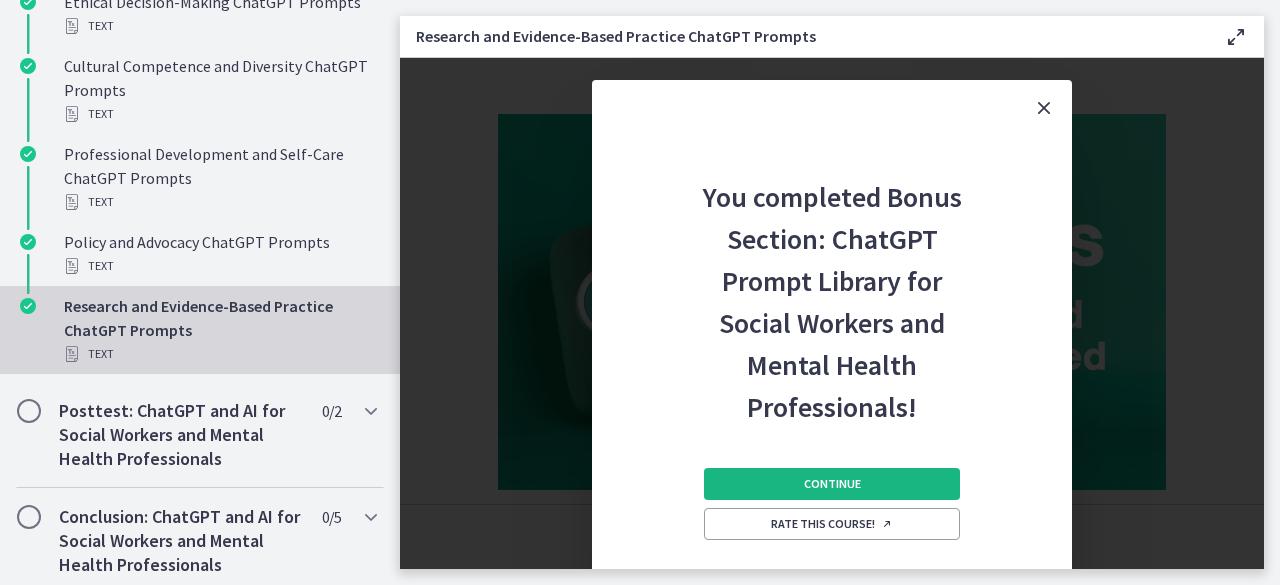 click on "Continue" at bounding box center [832, 484] 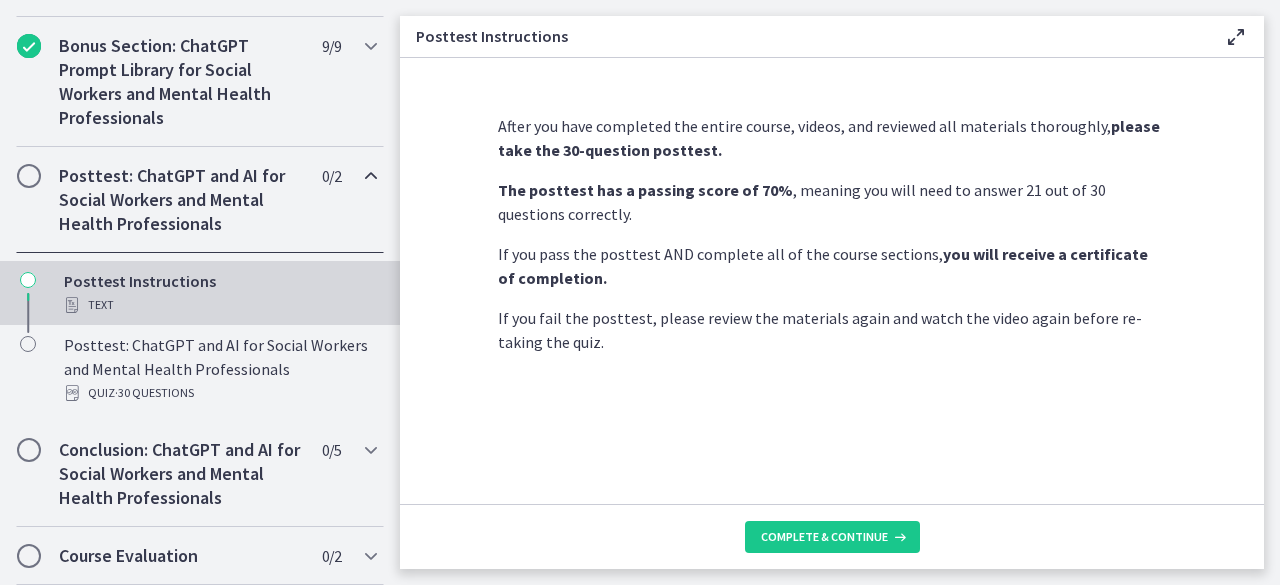 scroll, scrollTop: 1116, scrollLeft: 0, axis: vertical 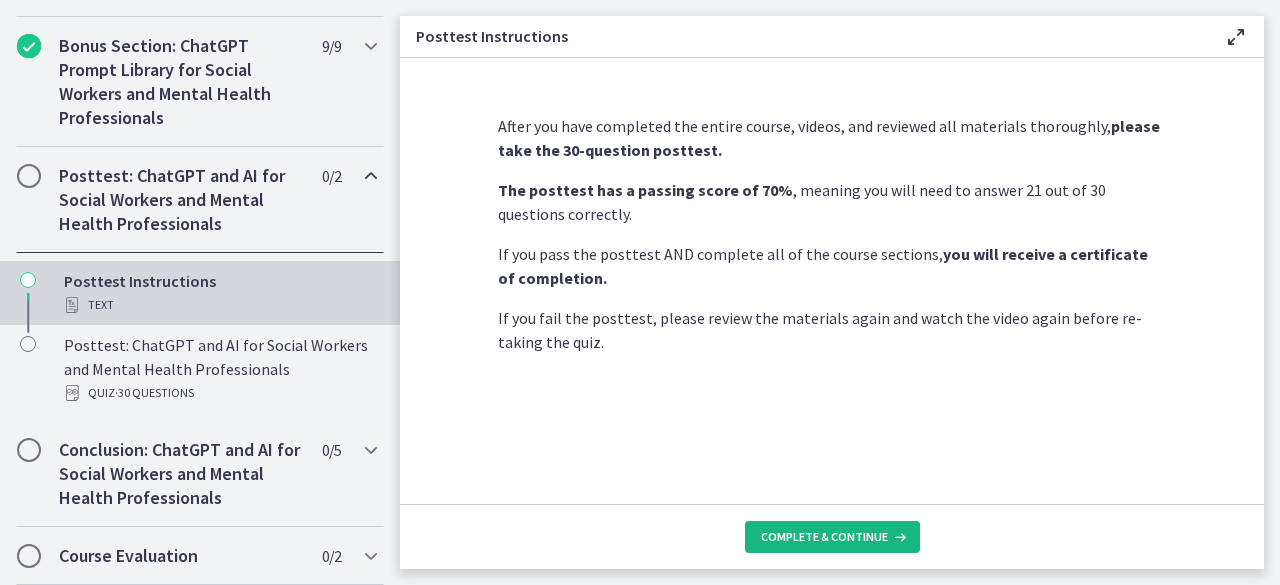 click on "Complete & continue" at bounding box center (824, 537) 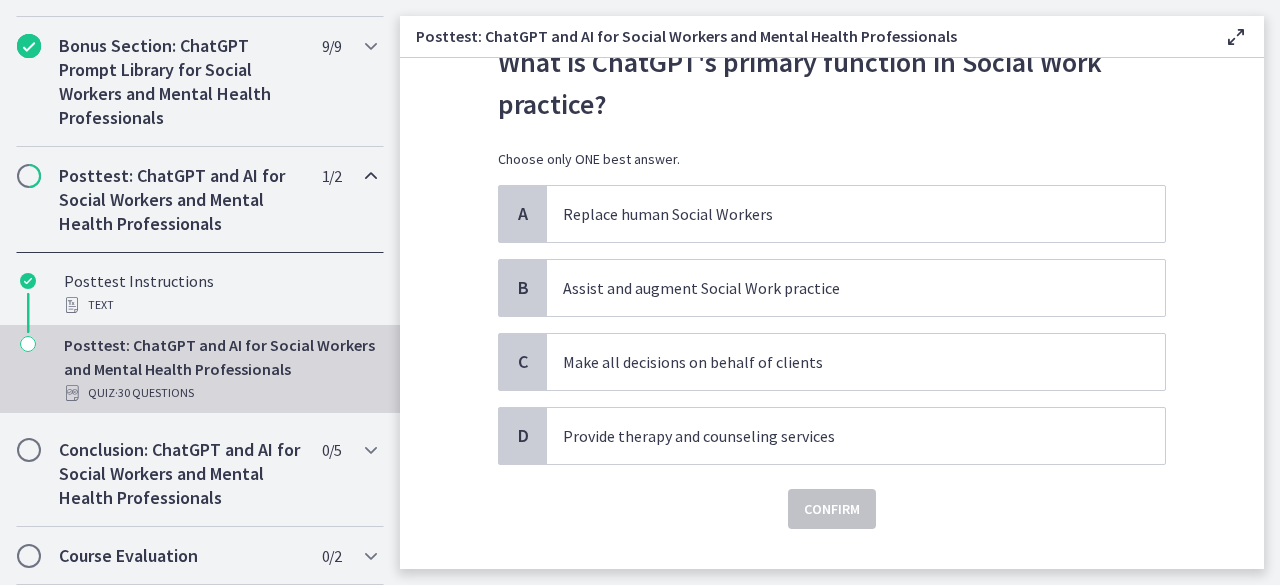 scroll, scrollTop: 82, scrollLeft: 0, axis: vertical 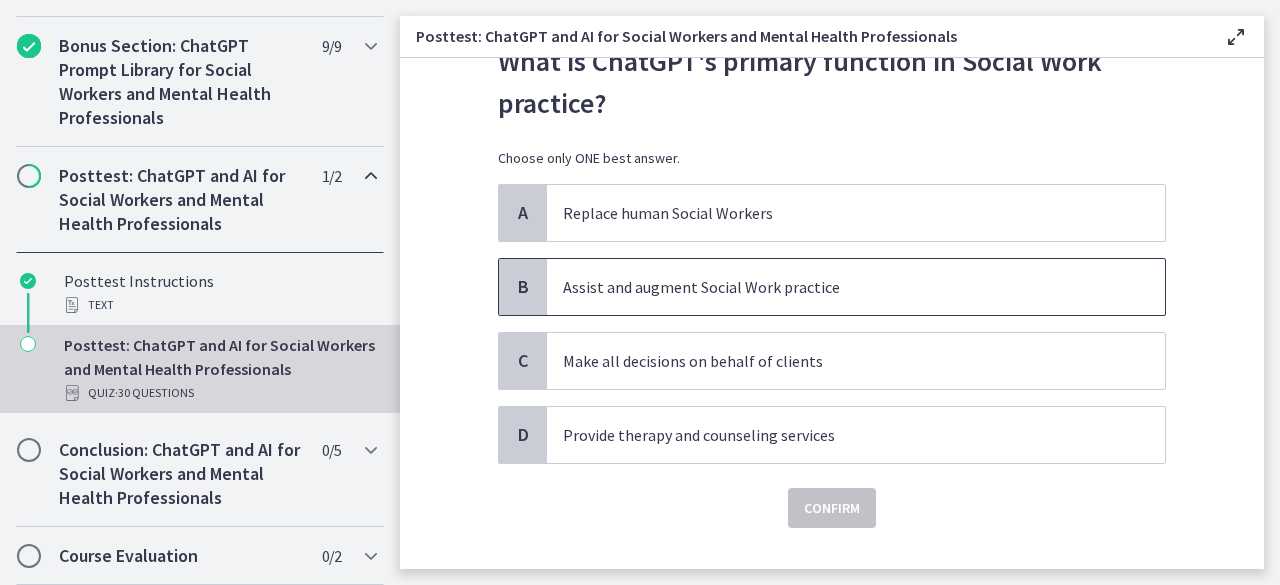 click on "Assist and augment Social Work practice" at bounding box center [856, 287] 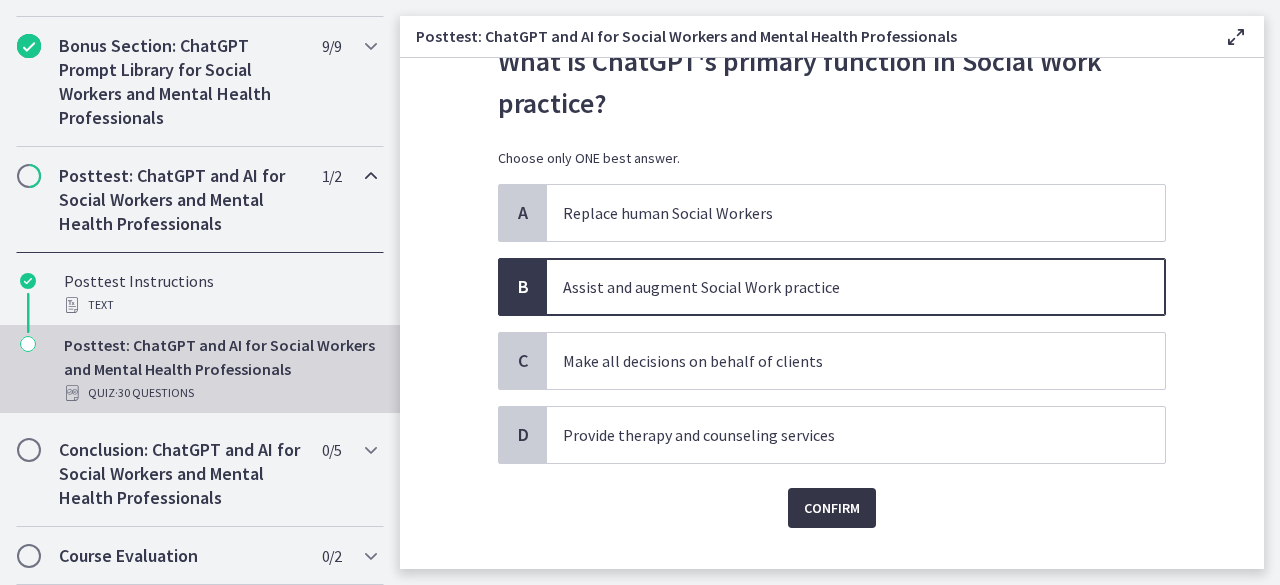 click on "Confirm" at bounding box center (832, 508) 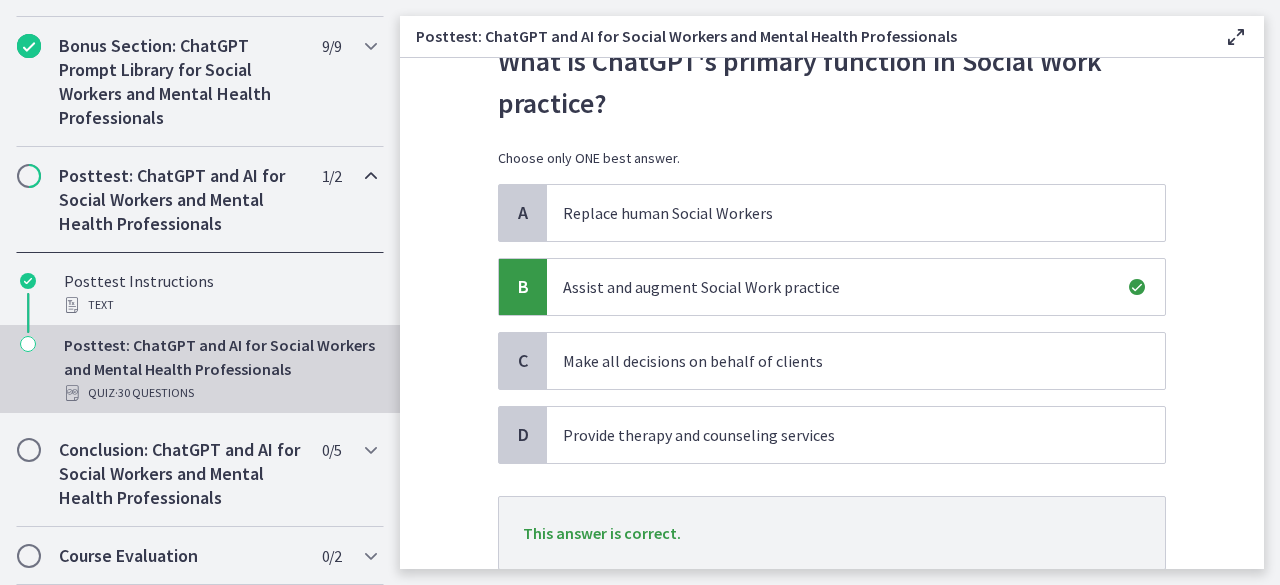 scroll, scrollTop: 223, scrollLeft: 0, axis: vertical 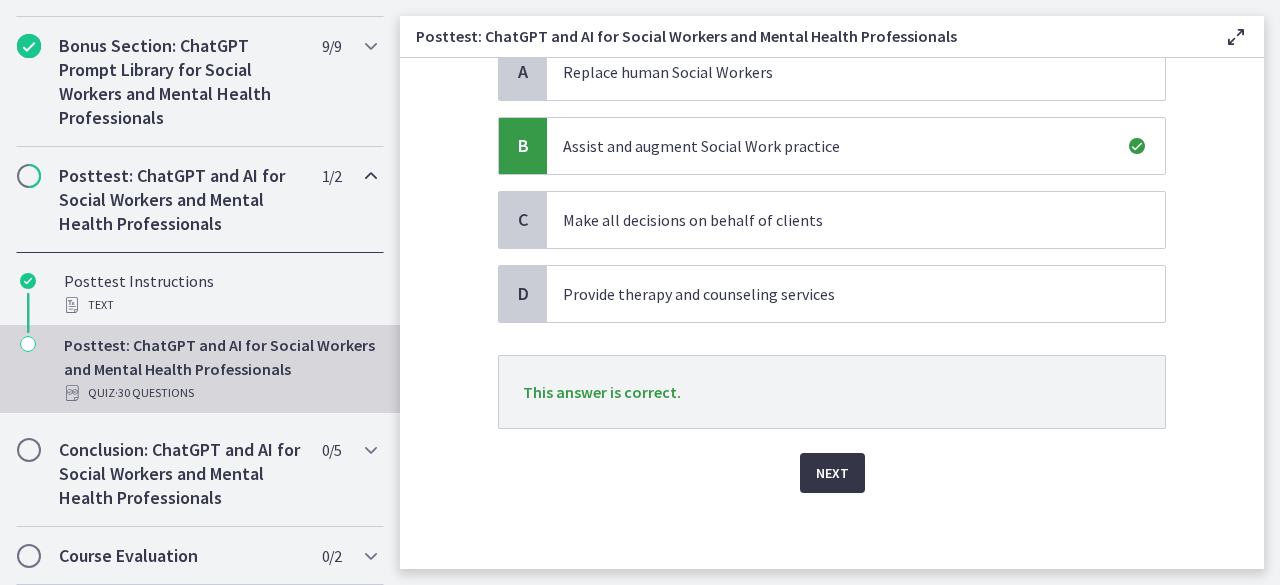 click on "Next" at bounding box center (832, 473) 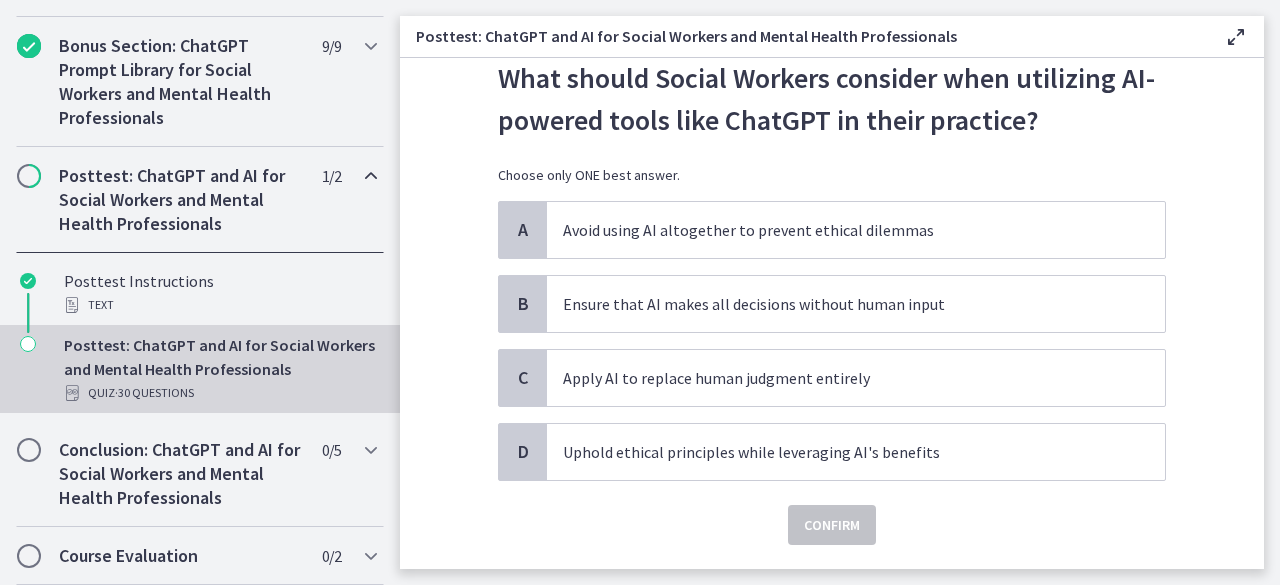 scroll, scrollTop: 118, scrollLeft: 0, axis: vertical 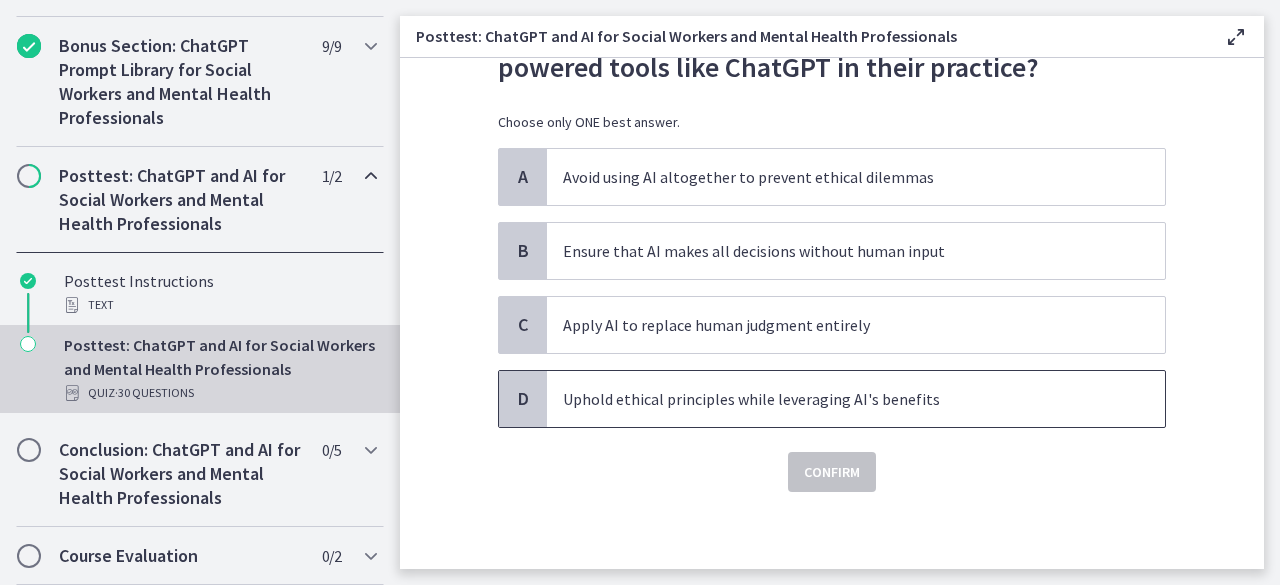click on "Uphold ethical principles while leveraging AI's benefits" at bounding box center (856, 399) 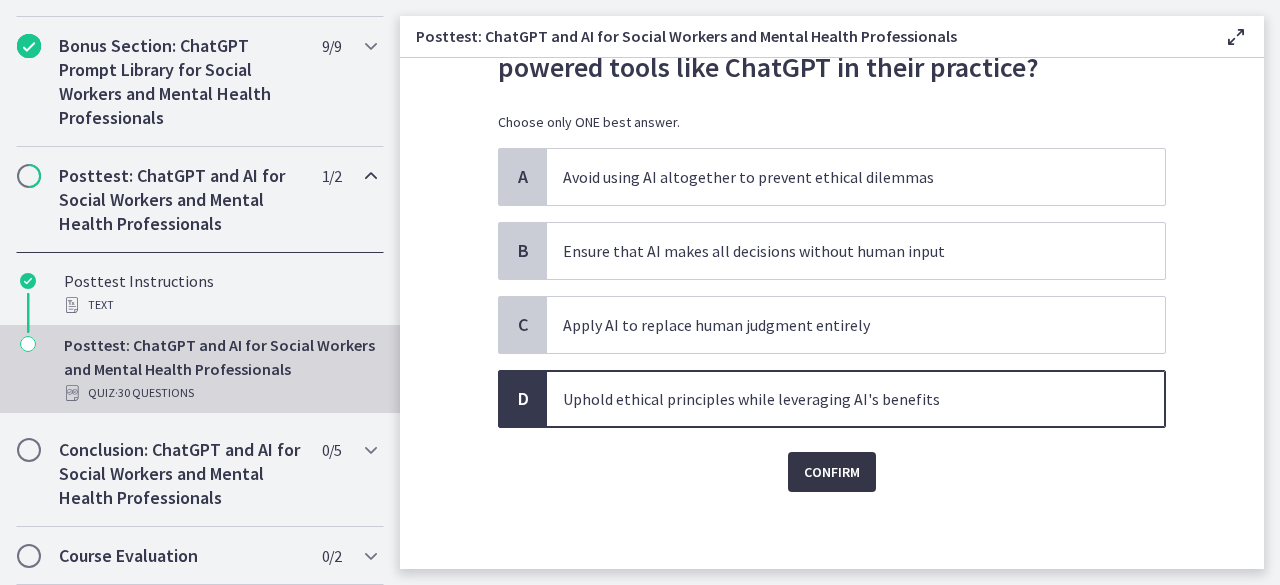 click on "Confirm" at bounding box center (832, 472) 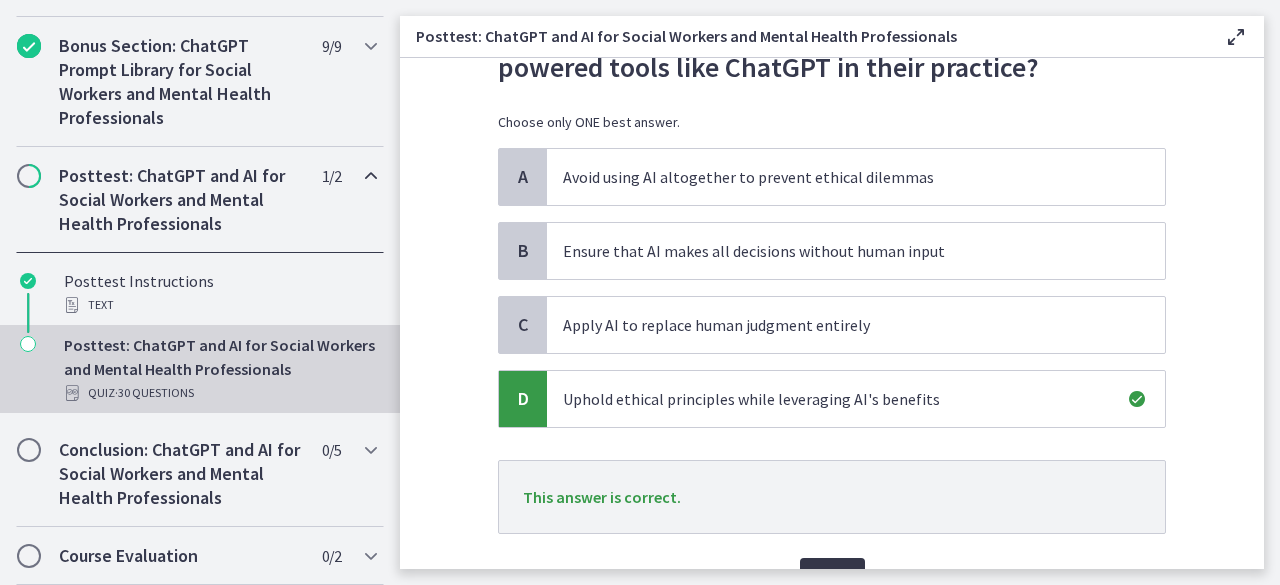 scroll, scrollTop: 223, scrollLeft: 0, axis: vertical 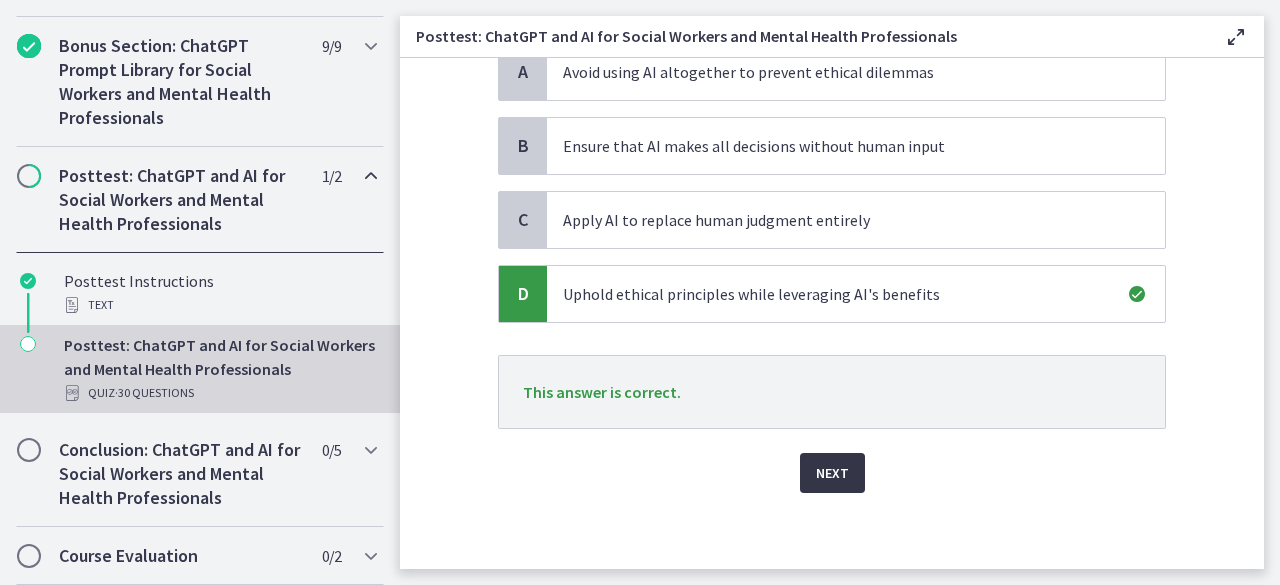 click on "Next" at bounding box center [832, 473] 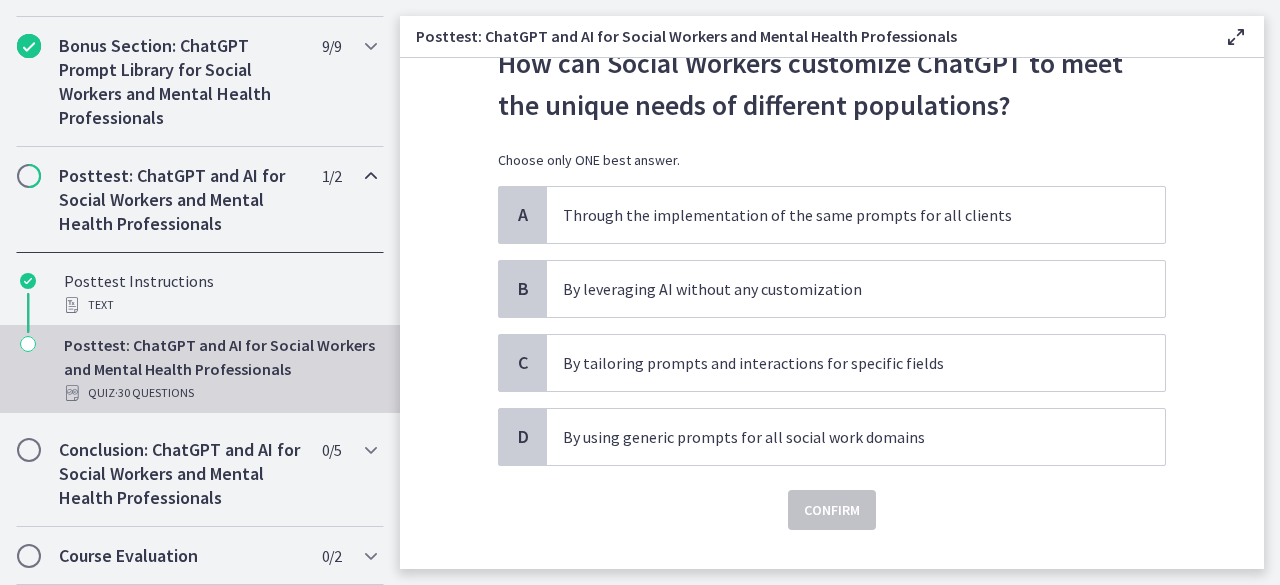 scroll, scrollTop: 84, scrollLeft: 0, axis: vertical 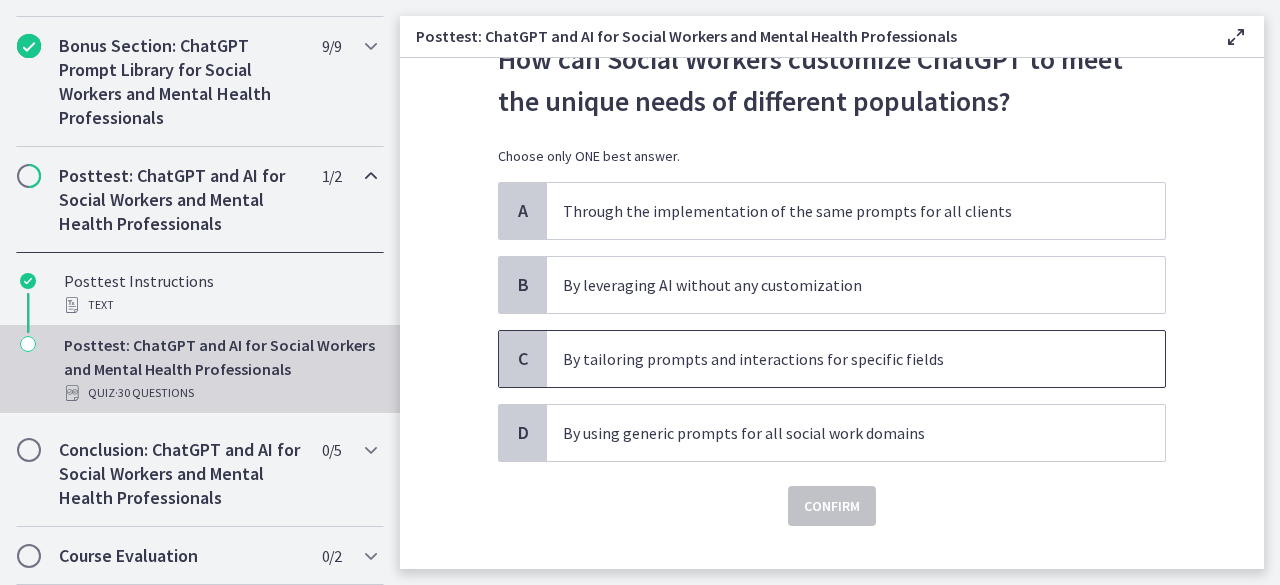 click on "By tailoring prompts and interactions for specific fields" at bounding box center (836, 359) 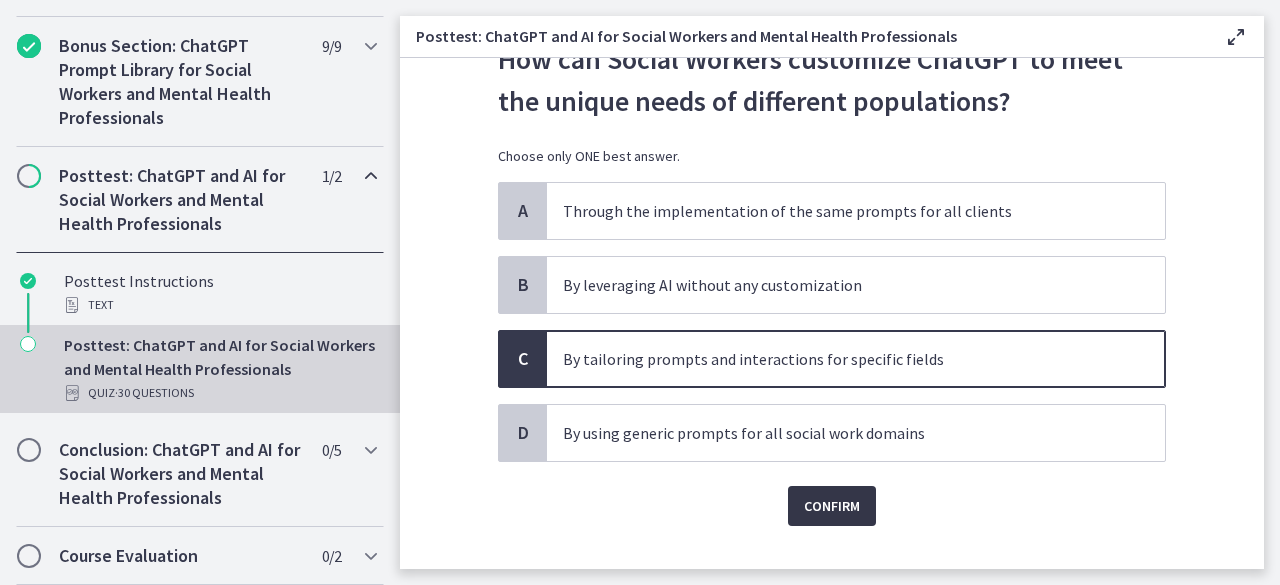 click on "Confirm" at bounding box center [832, 506] 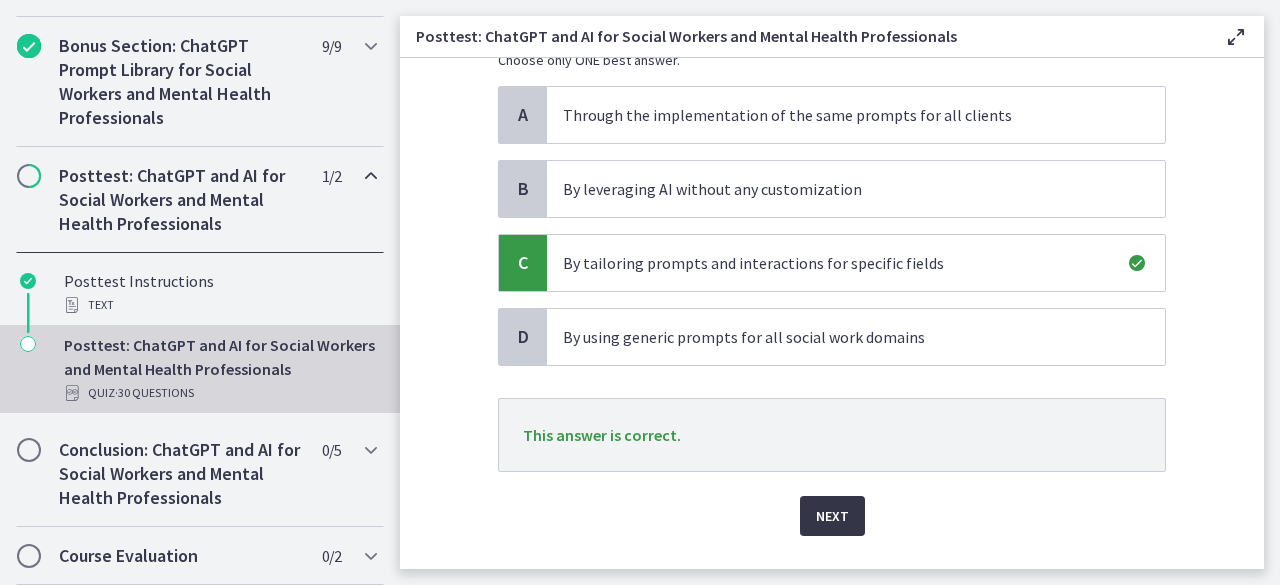 scroll, scrollTop: 223, scrollLeft: 0, axis: vertical 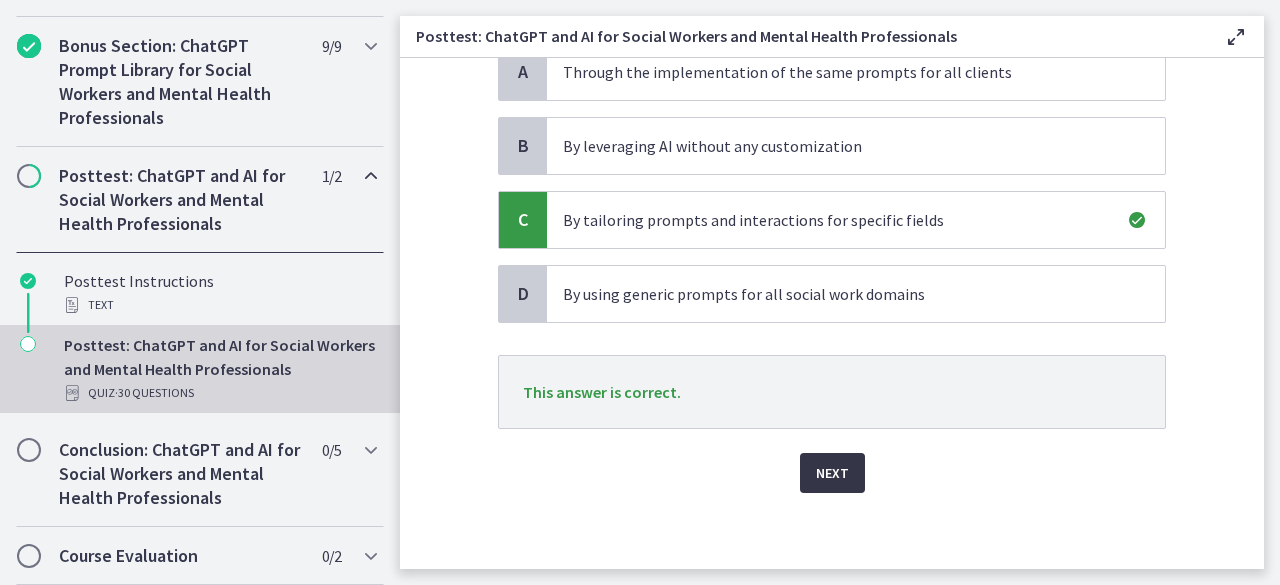 click on "Next" at bounding box center (832, 473) 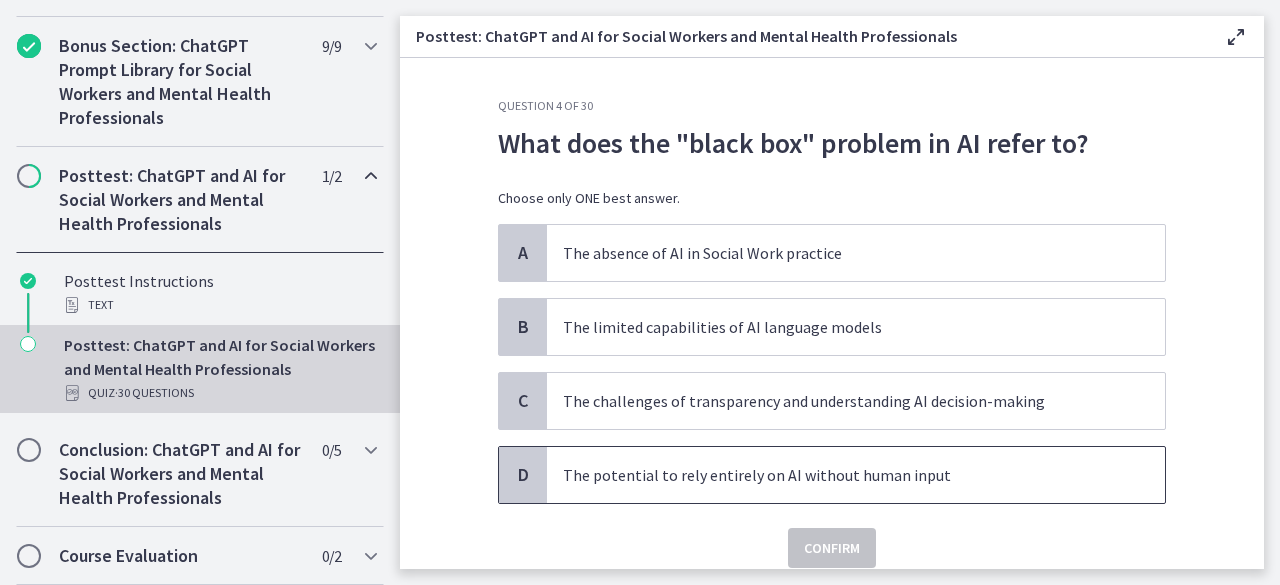 scroll, scrollTop: 76, scrollLeft: 0, axis: vertical 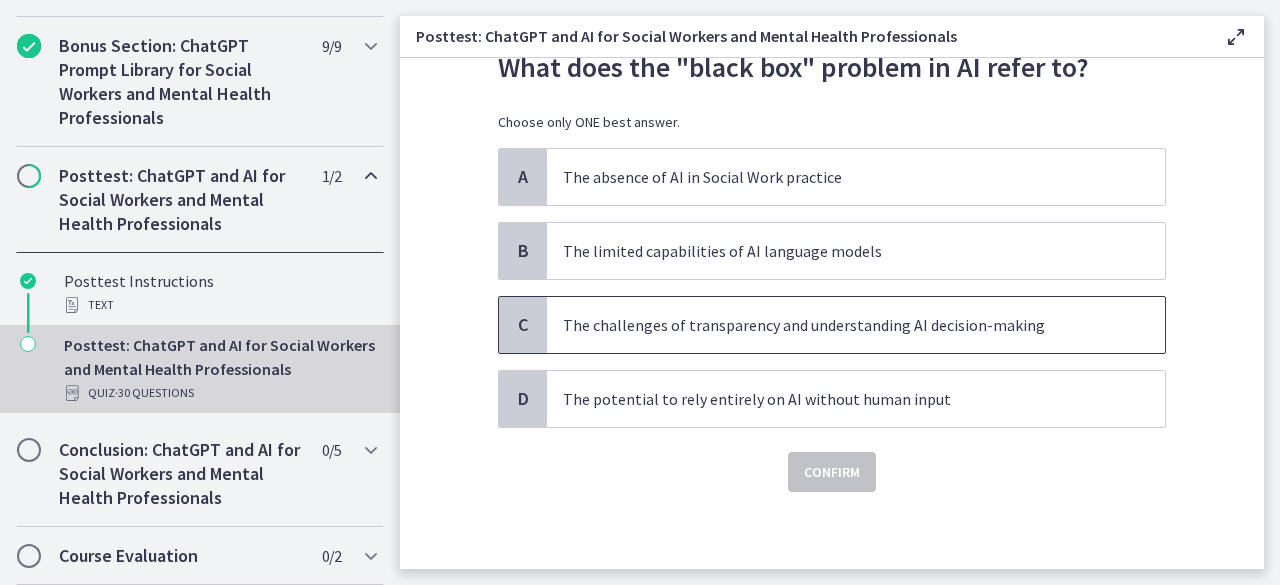 click on "The challenges of transparency and understanding AI decision-making" at bounding box center [856, 325] 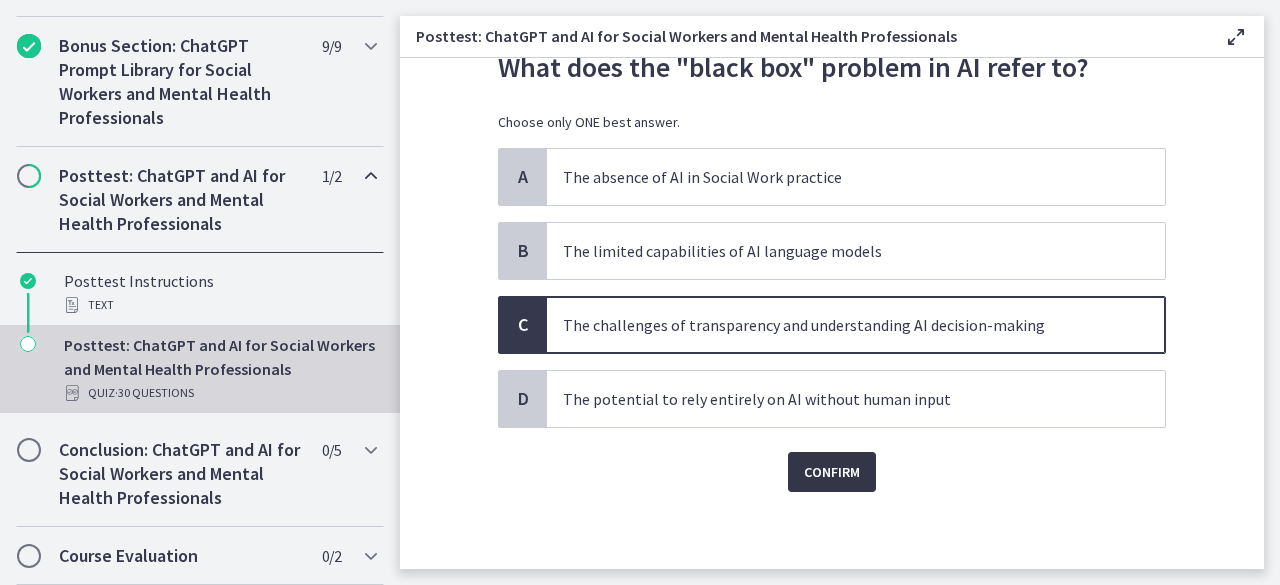 click on "Confirm" at bounding box center (832, 472) 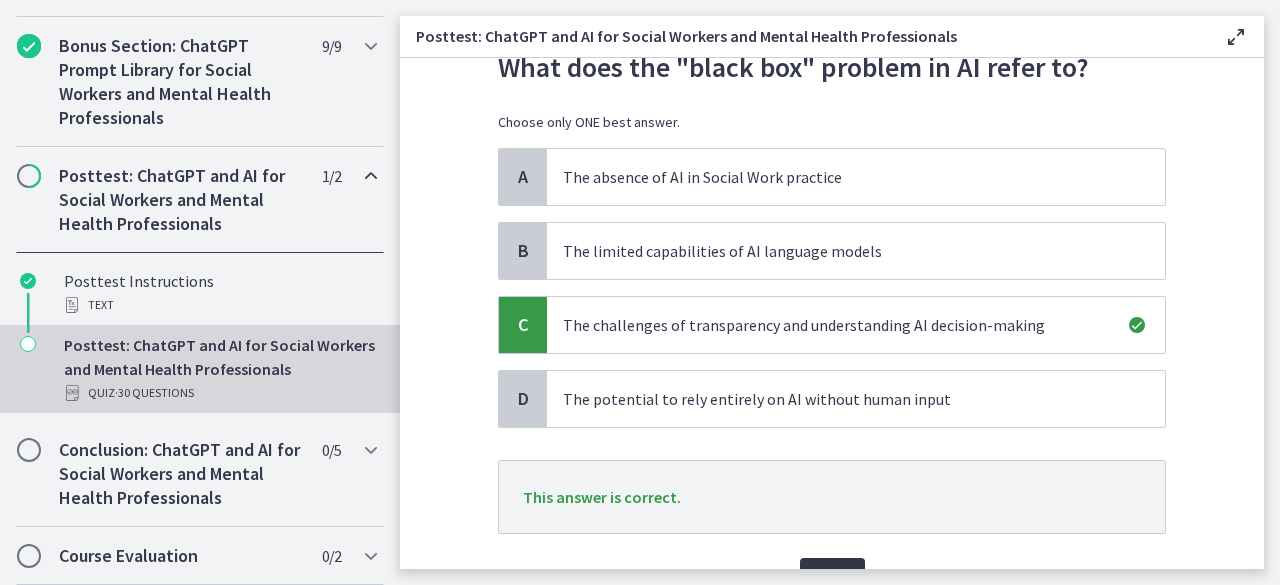 scroll, scrollTop: 181, scrollLeft: 0, axis: vertical 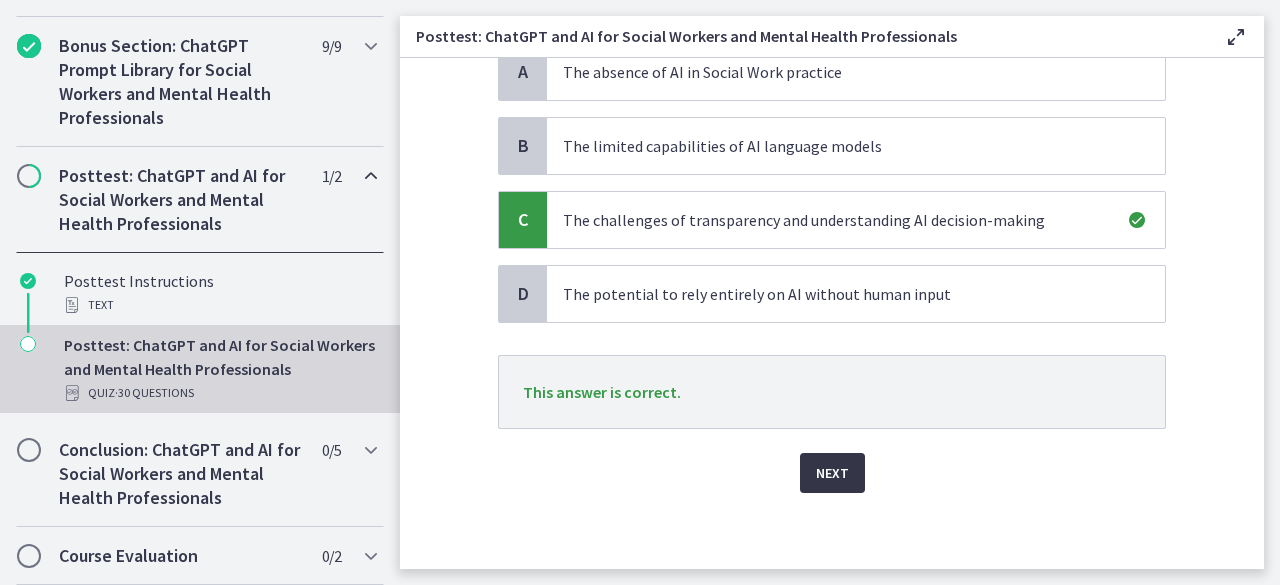 click on "Next" at bounding box center (832, 473) 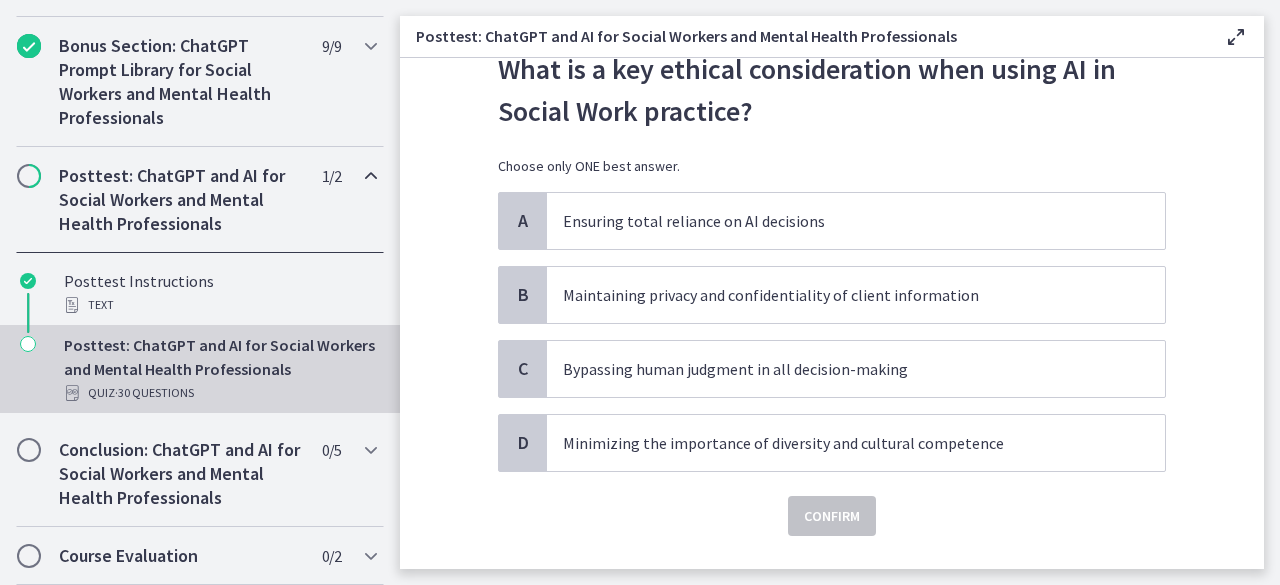 scroll, scrollTop: 76, scrollLeft: 0, axis: vertical 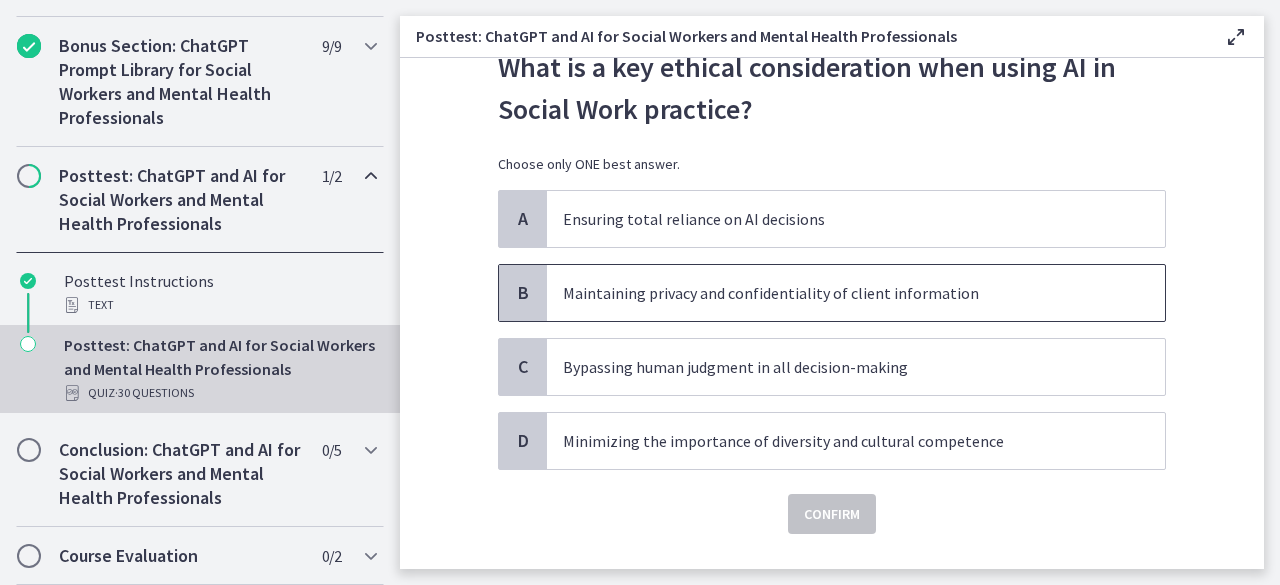 click on "Maintaining privacy and confidentiality of client information" at bounding box center (856, 293) 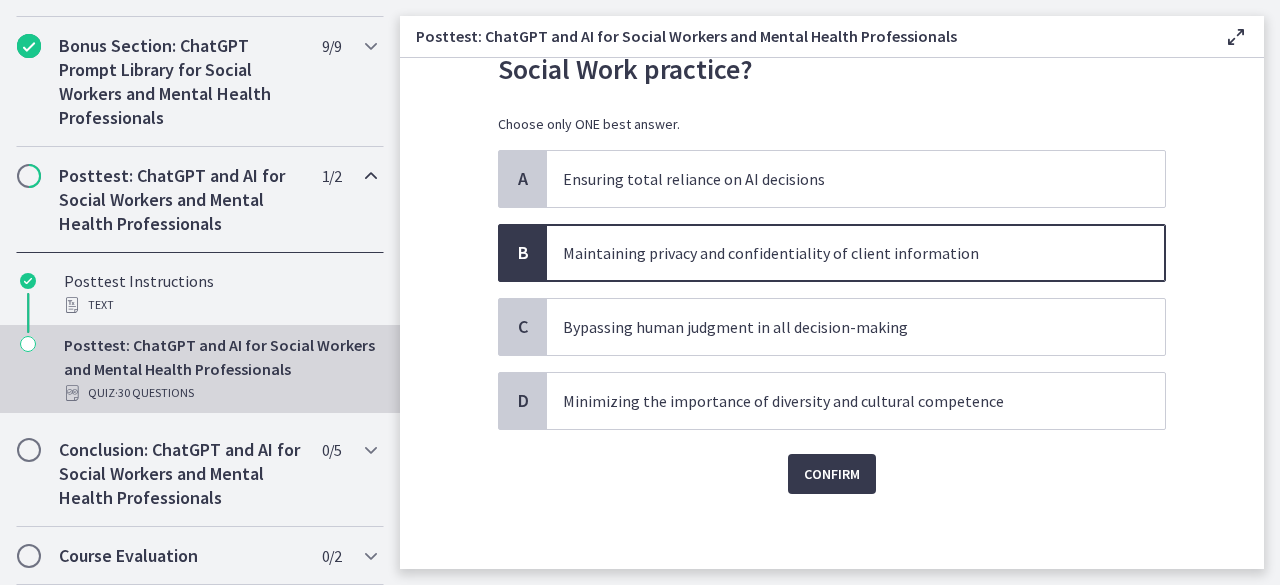scroll, scrollTop: 118, scrollLeft: 0, axis: vertical 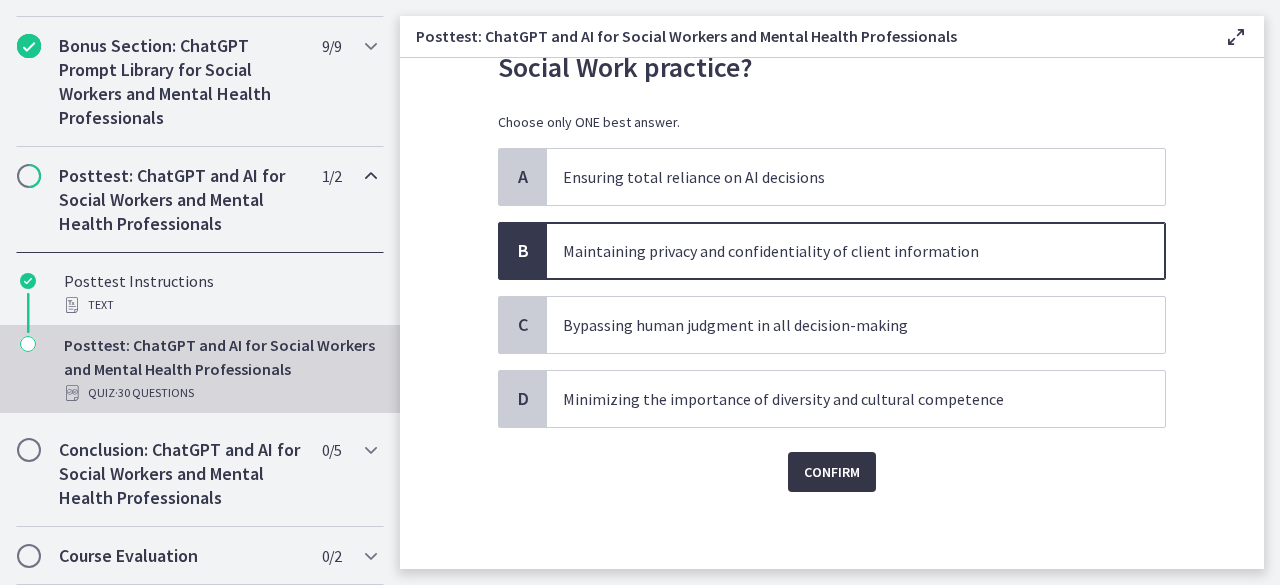 click on "Confirm" at bounding box center (832, 472) 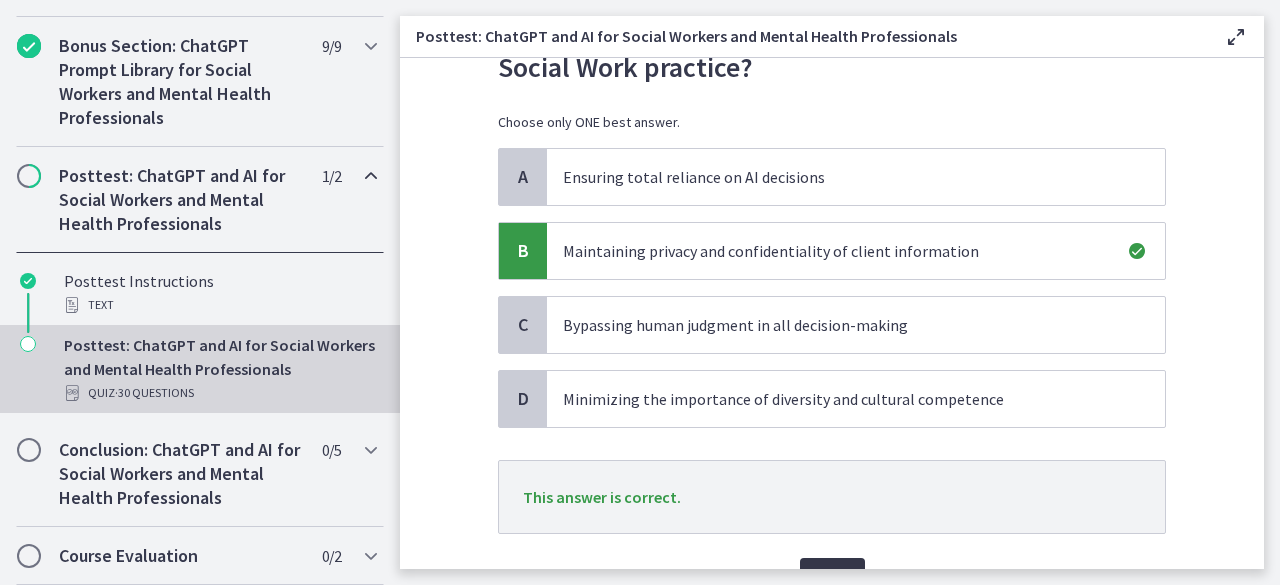 scroll, scrollTop: 223, scrollLeft: 0, axis: vertical 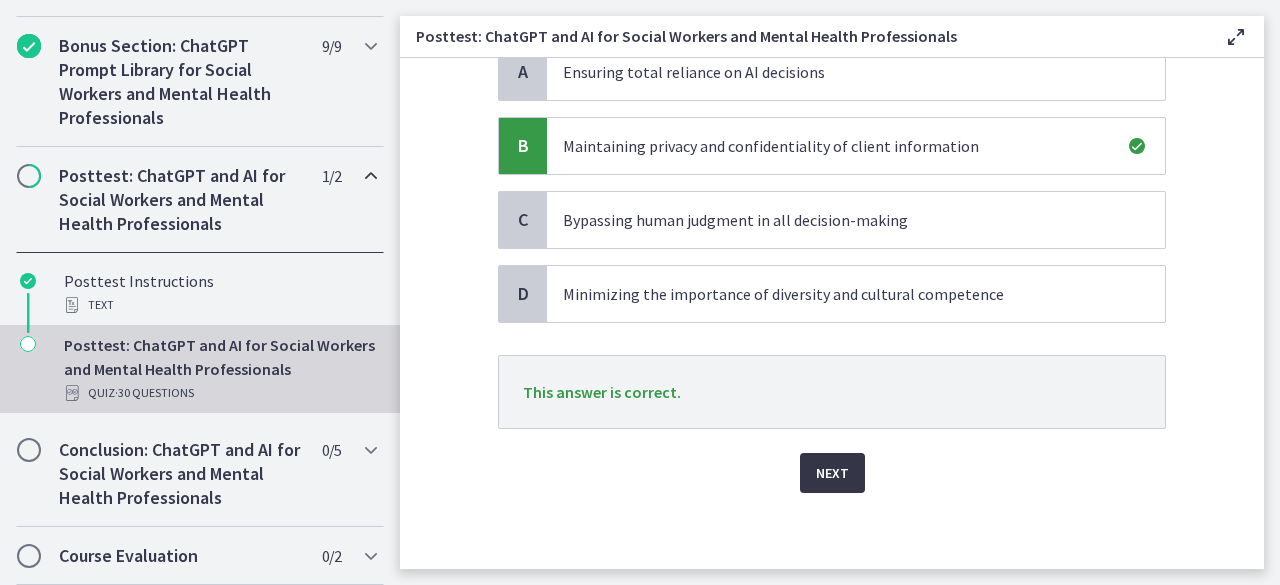 click on "Next" at bounding box center [832, 473] 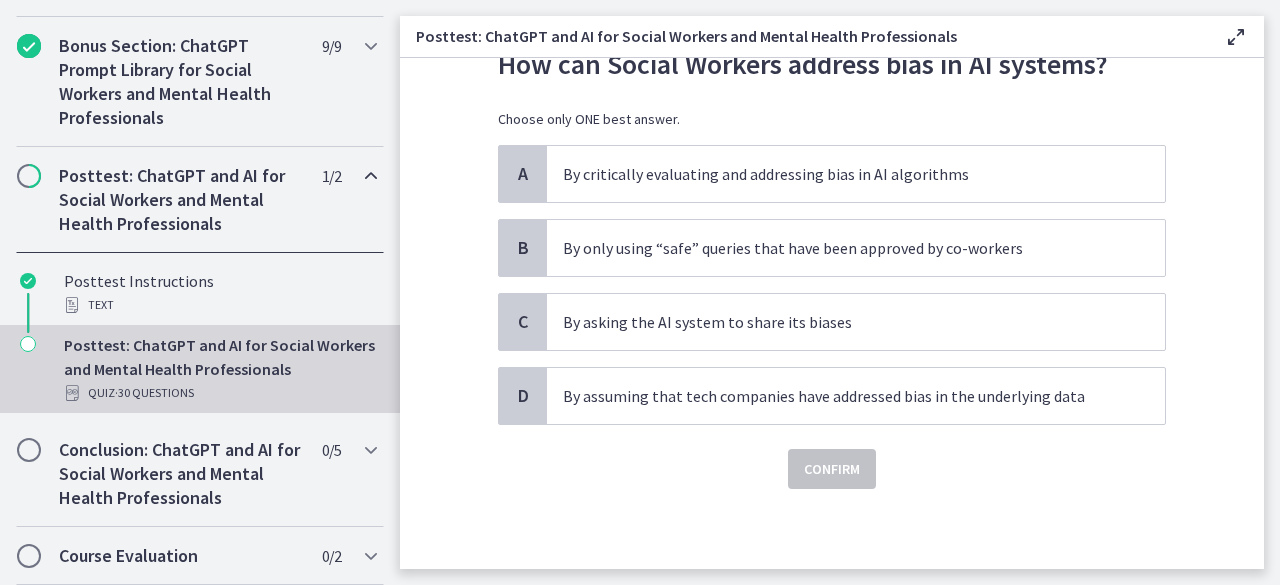scroll, scrollTop: 0, scrollLeft: 0, axis: both 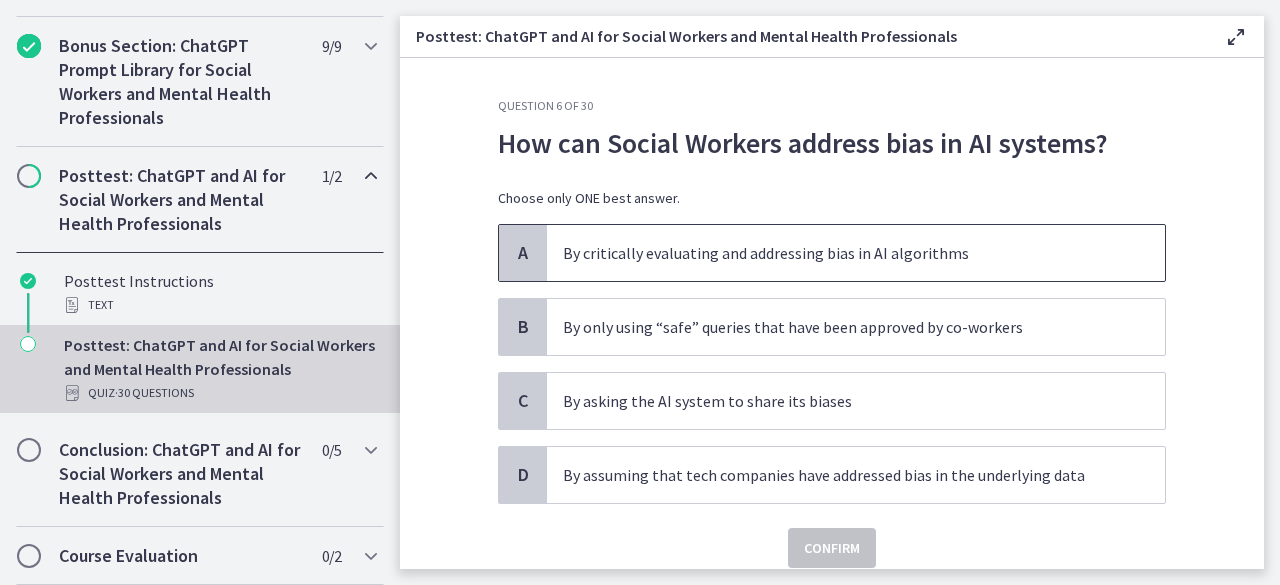 click on "By critically evaluating and addressing bias in AI algorithms" at bounding box center [836, 253] 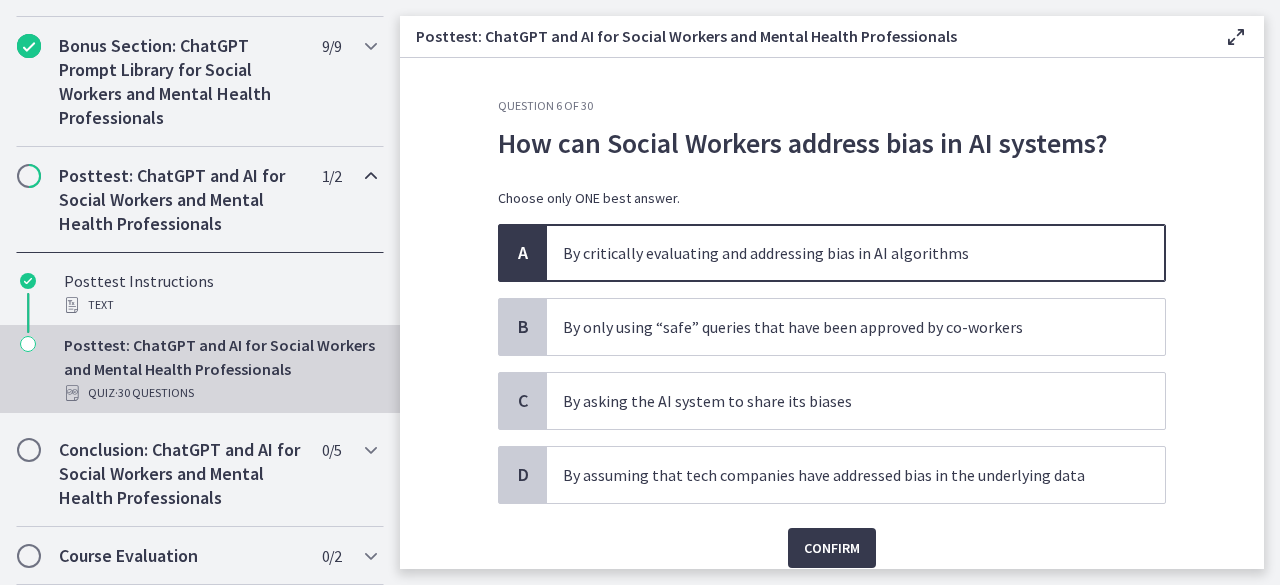 scroll, scrollTop: 76, scrollLeft: 0, axis: vertical 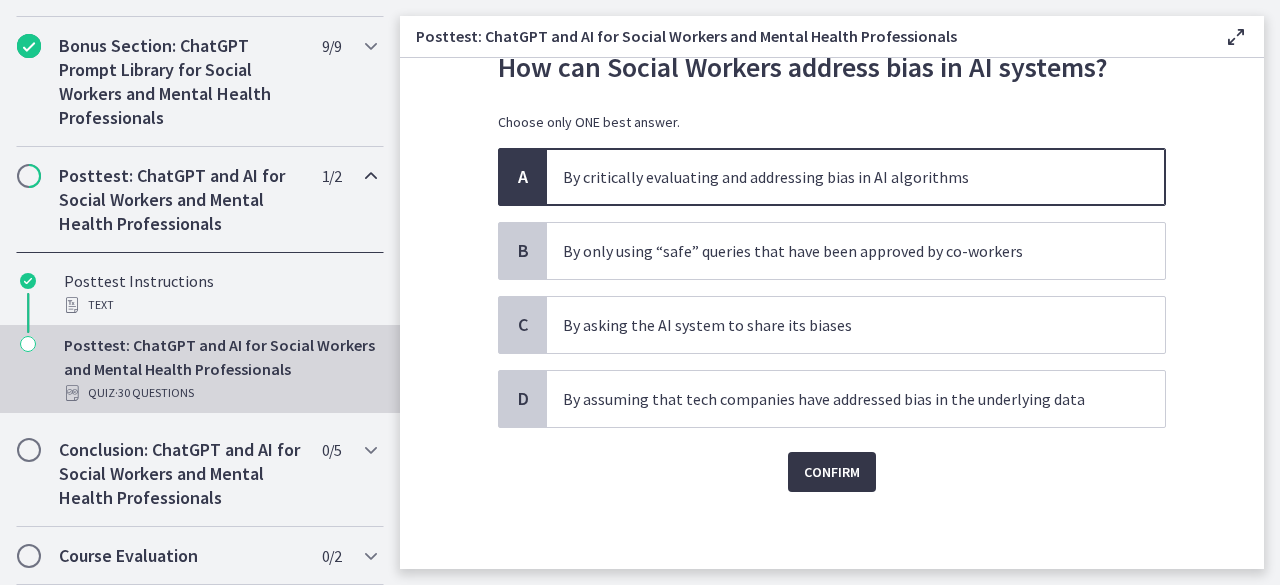 click on "Confirm" at bounding box center [832, 472] 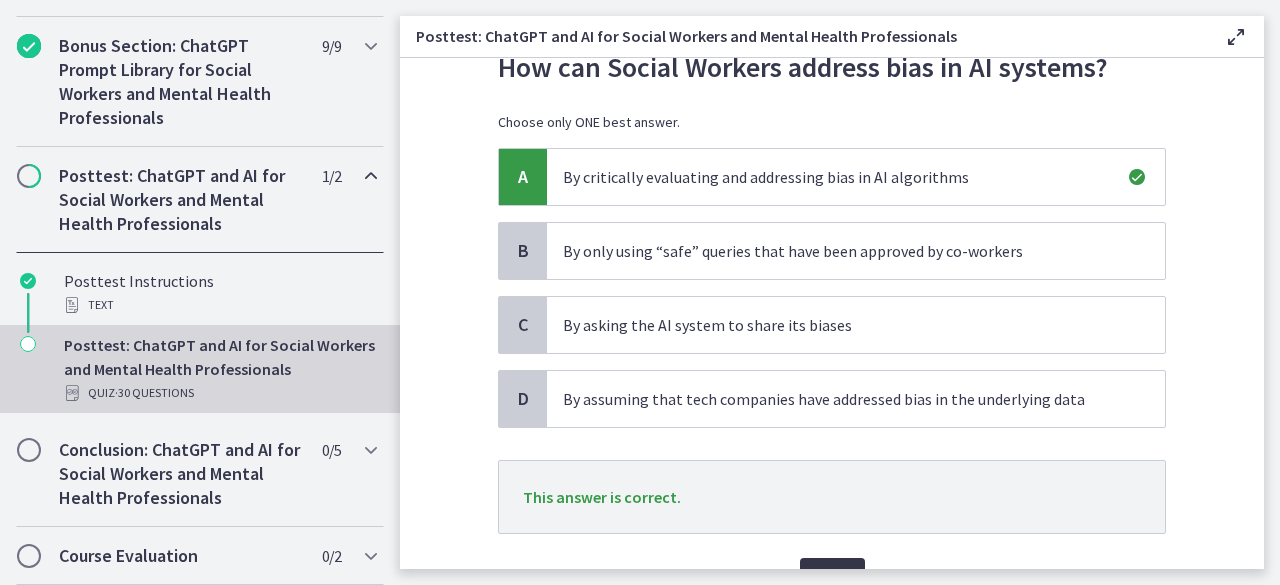 scroll, scrollTop: 181, scrollLeft: 0, axis: vertical 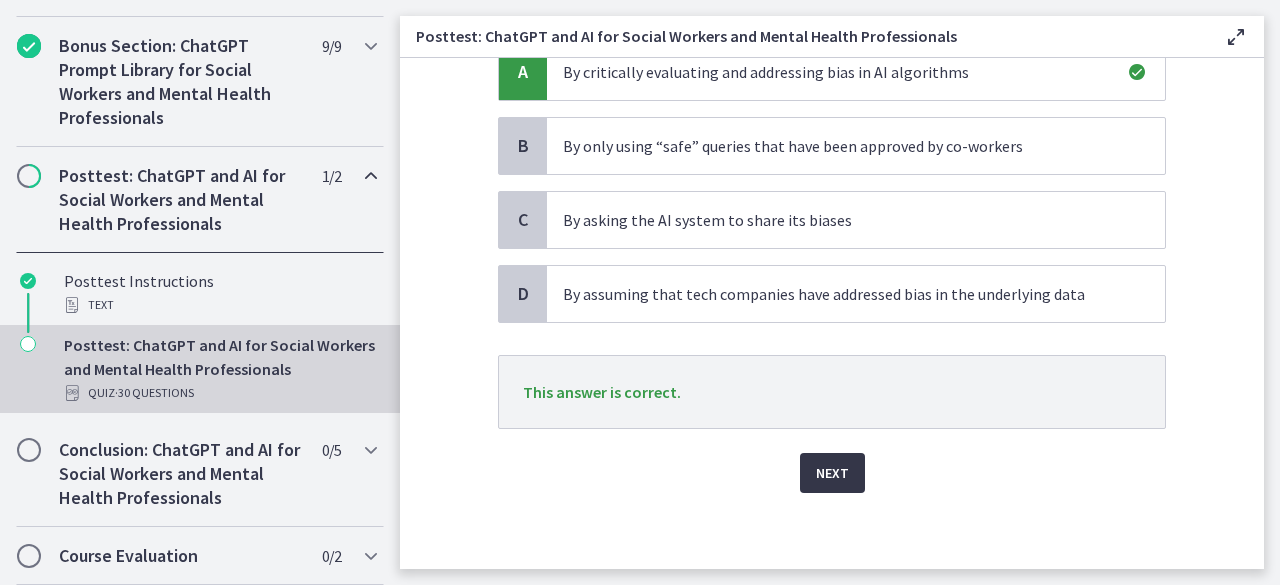 click on "Next" at bounding box center (832, 473) 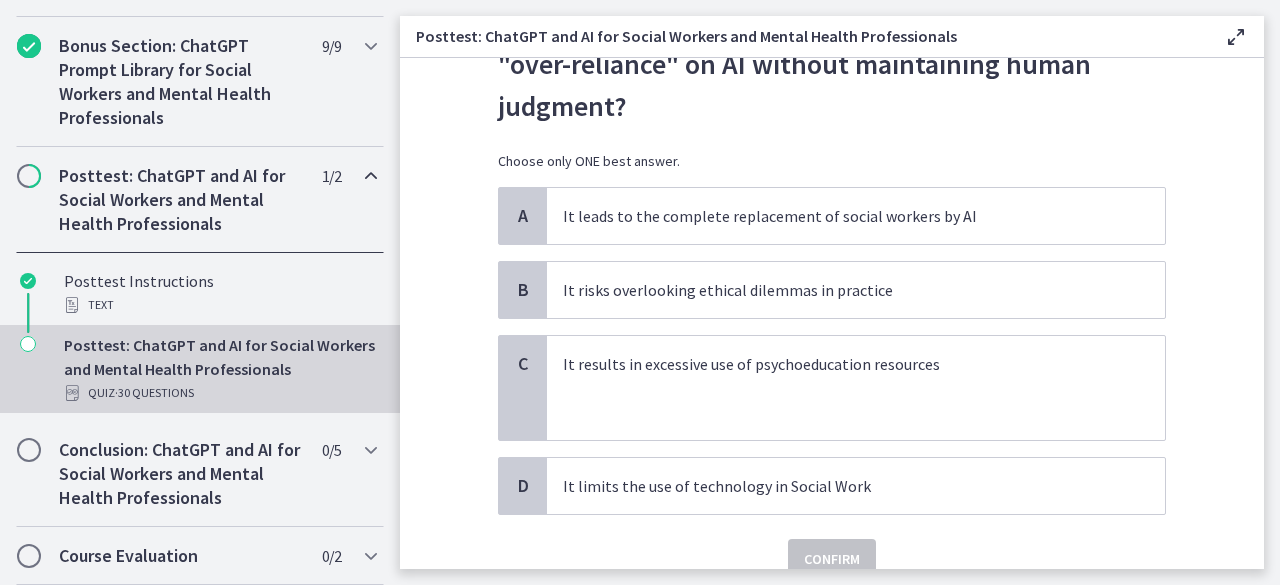 scroll, scrollTop: 123, scrollLeft: 0, axis: vertical 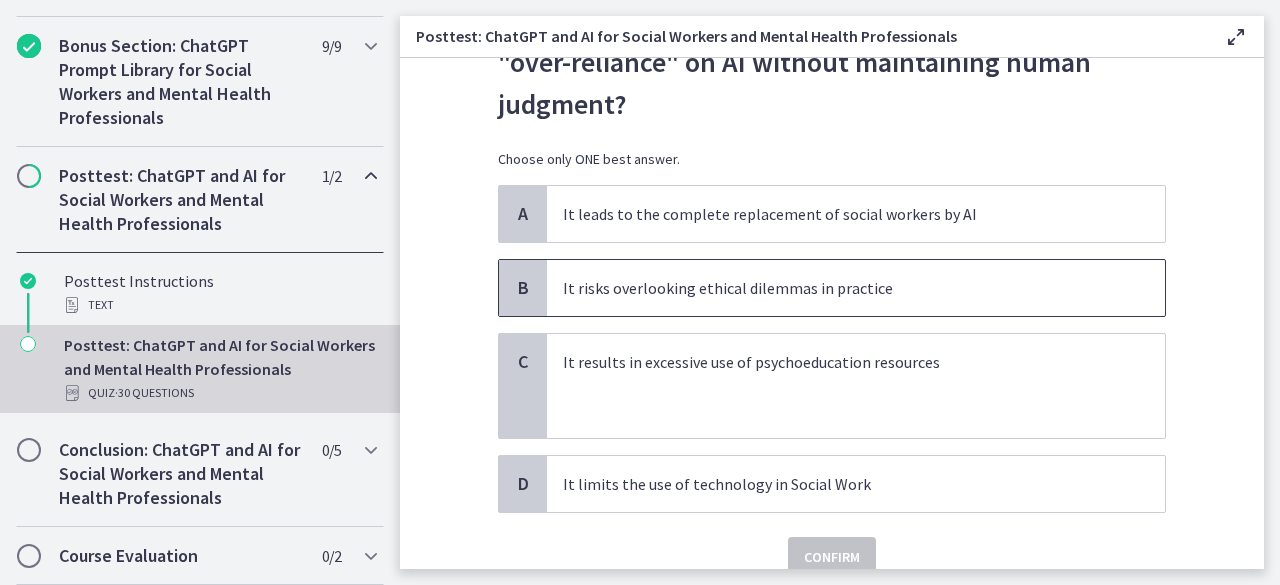 click on "It risks overlooking ethical dilemmas in practice" at bounding box center (856, 288) 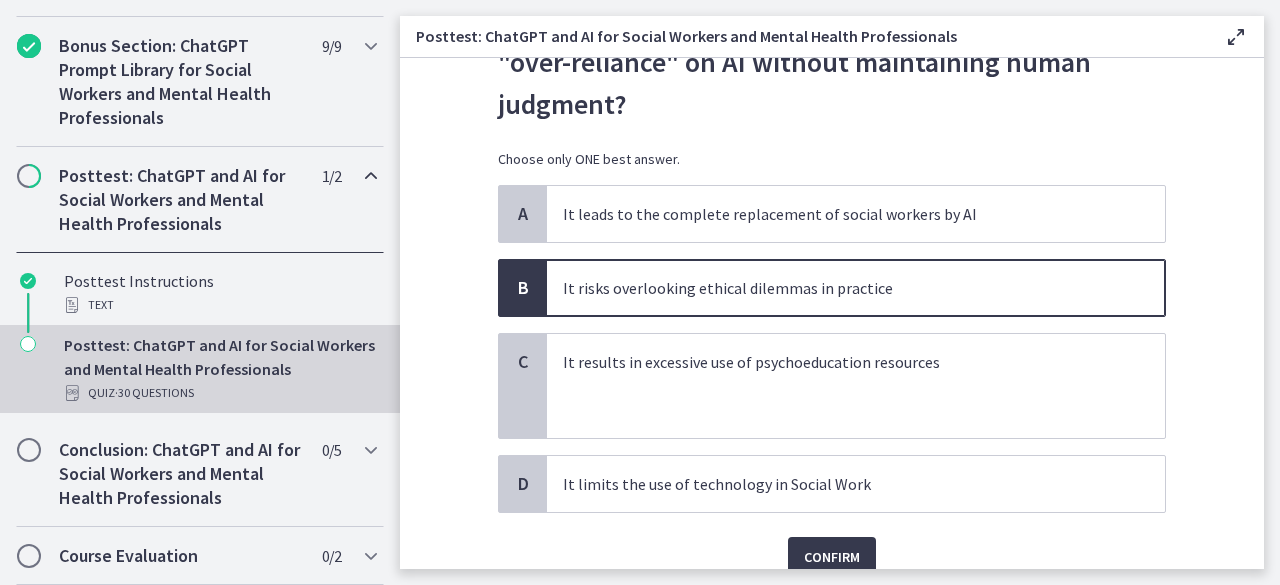 scroll, scrollTop: 202, scrollLeft: 0, axis: vertical 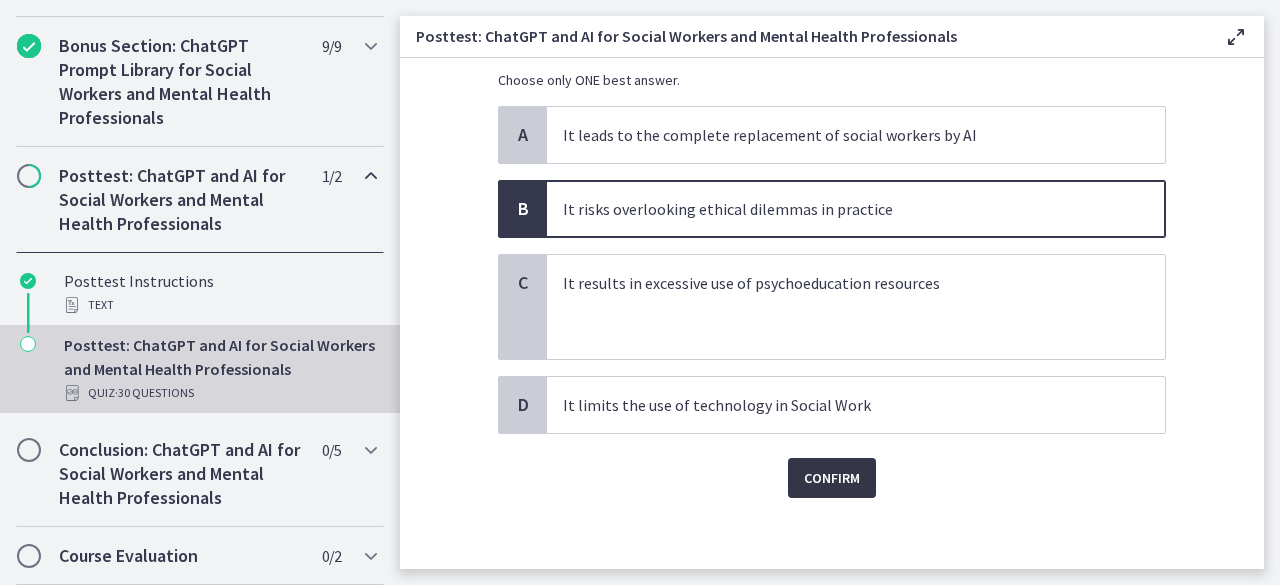 click on "Confirm" at bounding box center [832, 478] 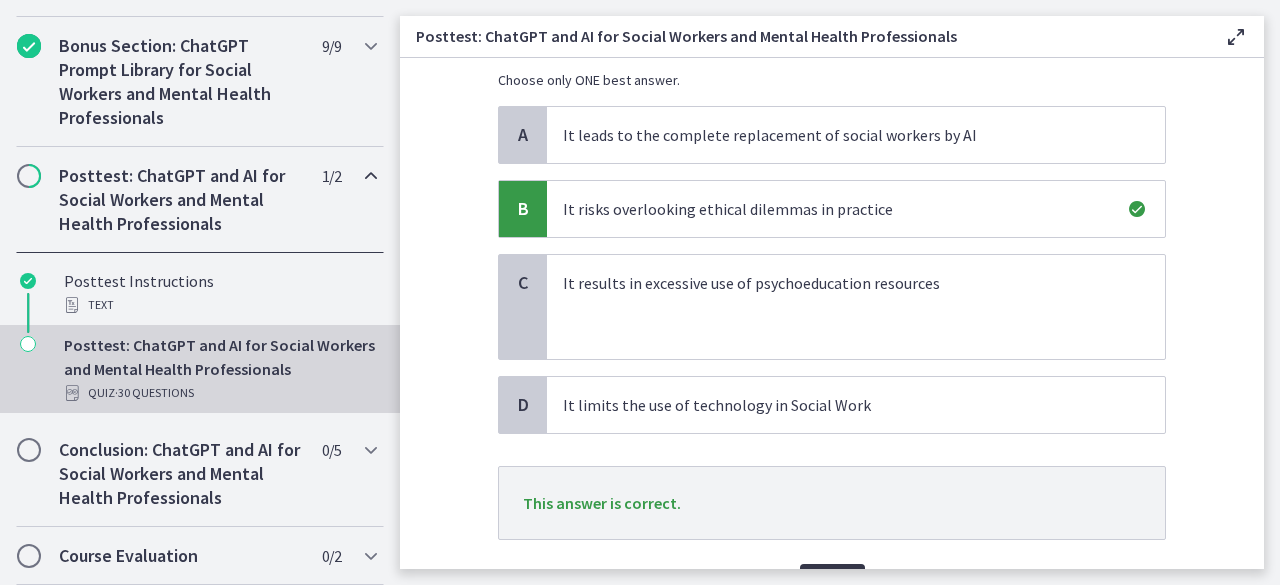scroll, scrollTop: 313, scrollLeft: 0, axis: vertical 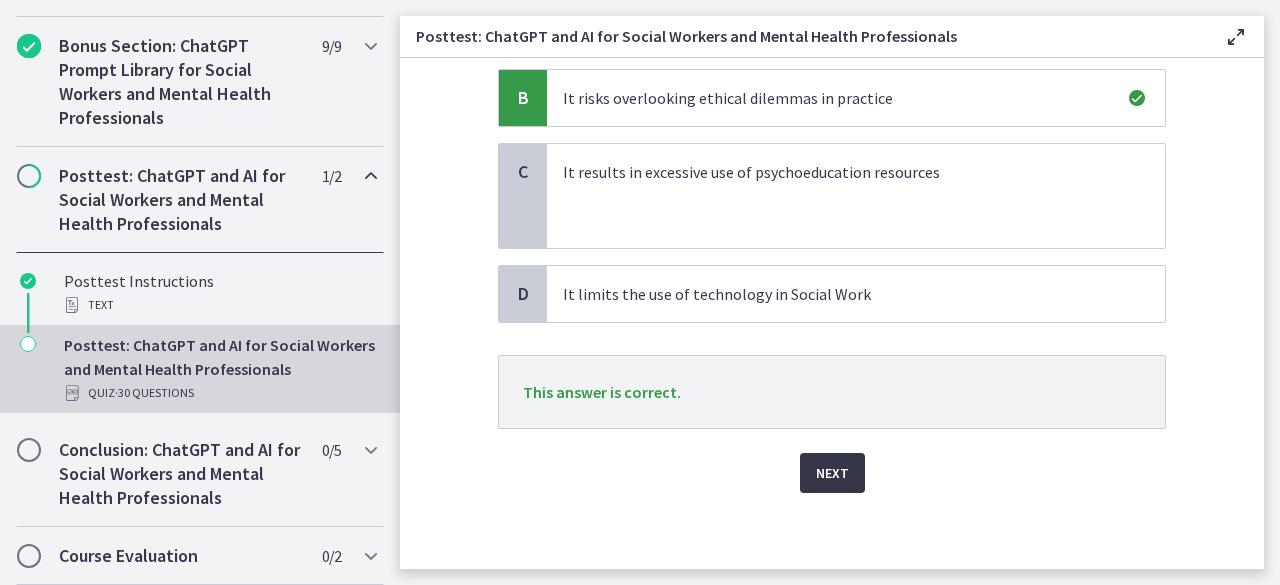 click on "Next" at bounding box center (832, 473) 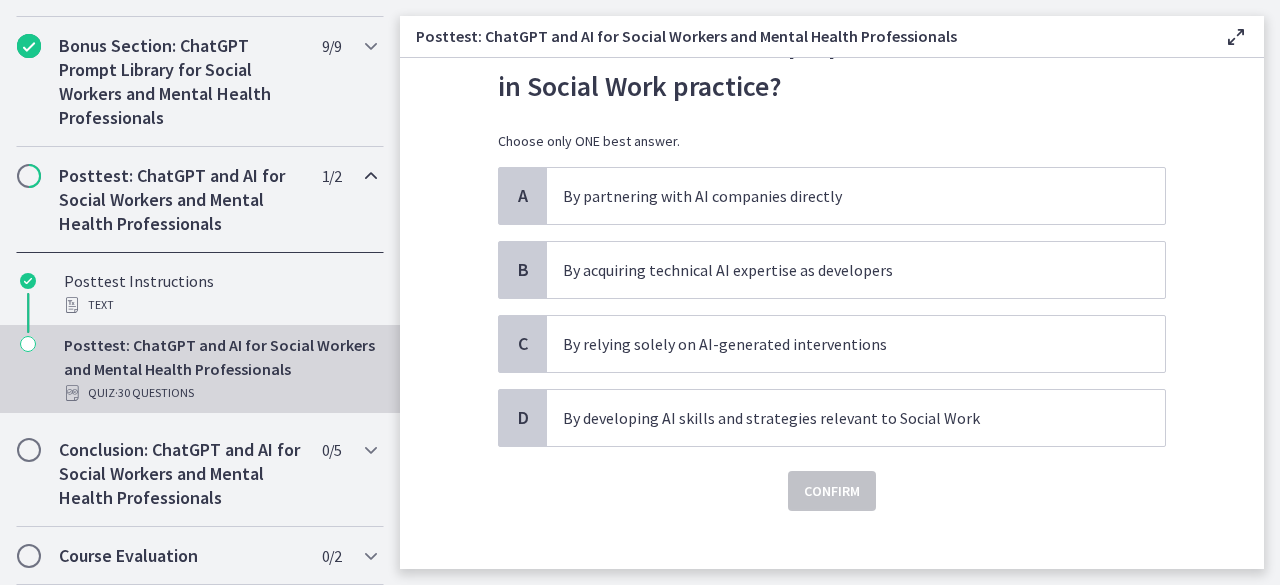 scroll, scrollTop: 104, scrollLeft: 0, axis: vertical 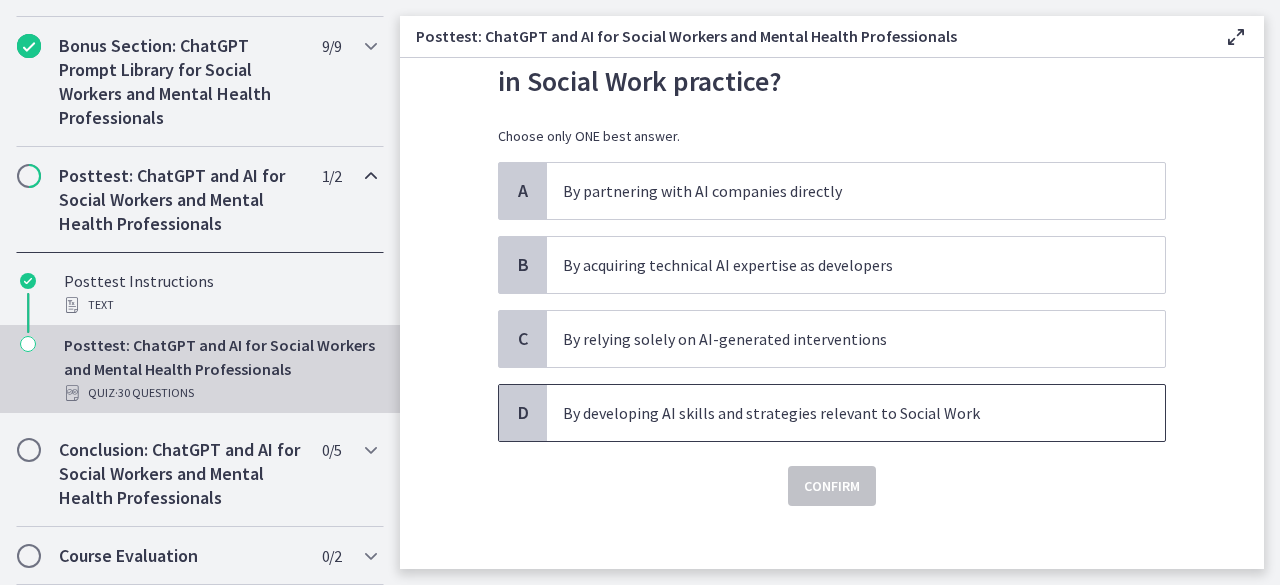 click on "By developing AI skills and strategies relevant to Social Work" at bounding box center (856, 413) 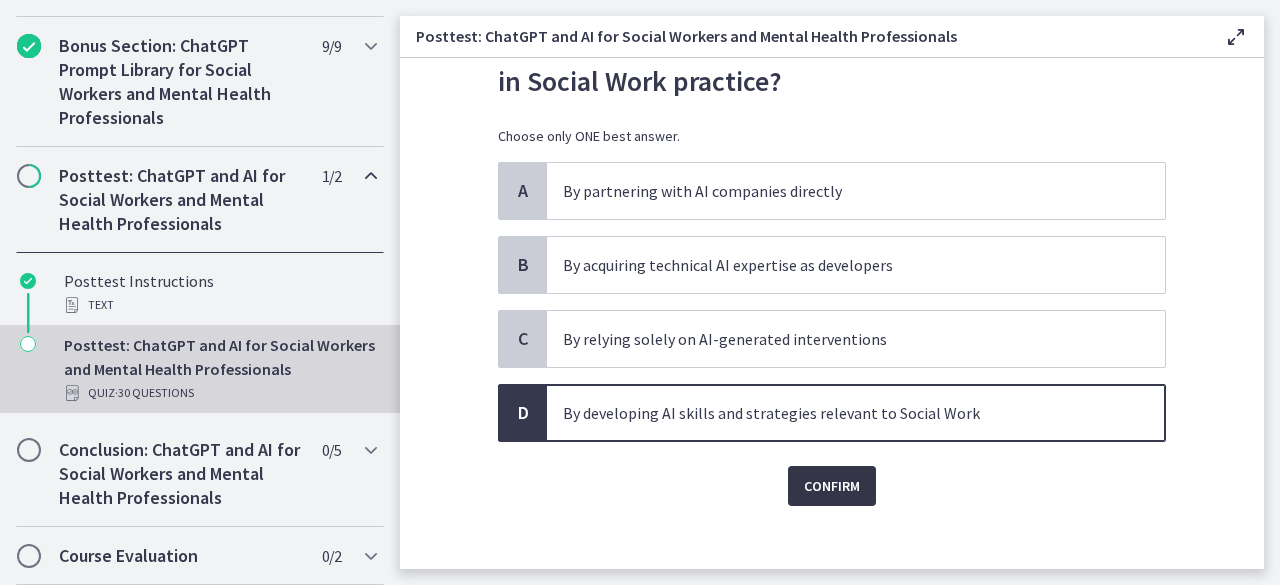 click on "Confirm" at bounding box center [832, 486] 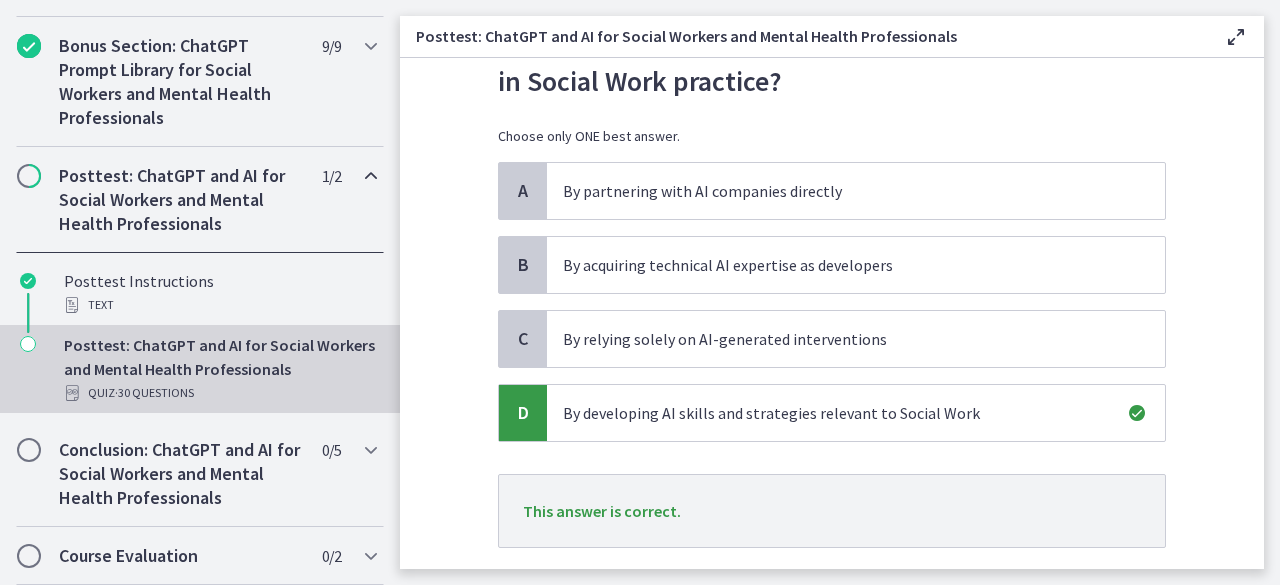 scroll, scrollTop: 223, scrollLeft: 0, axis: vertical 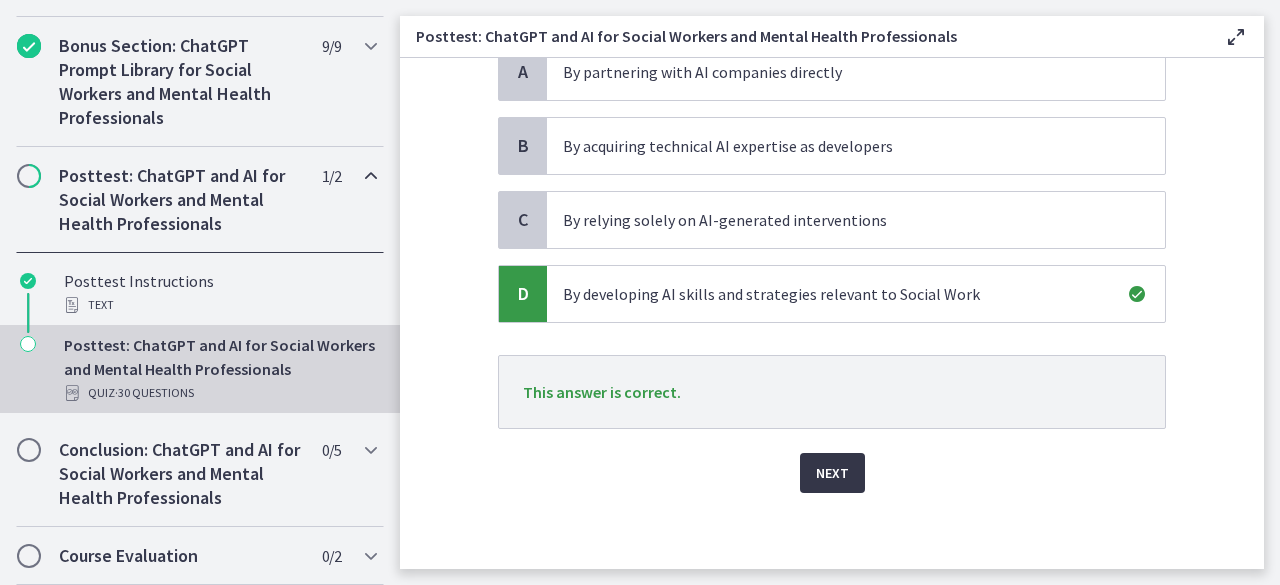 click on "Next" at bounding box center (832, 473) 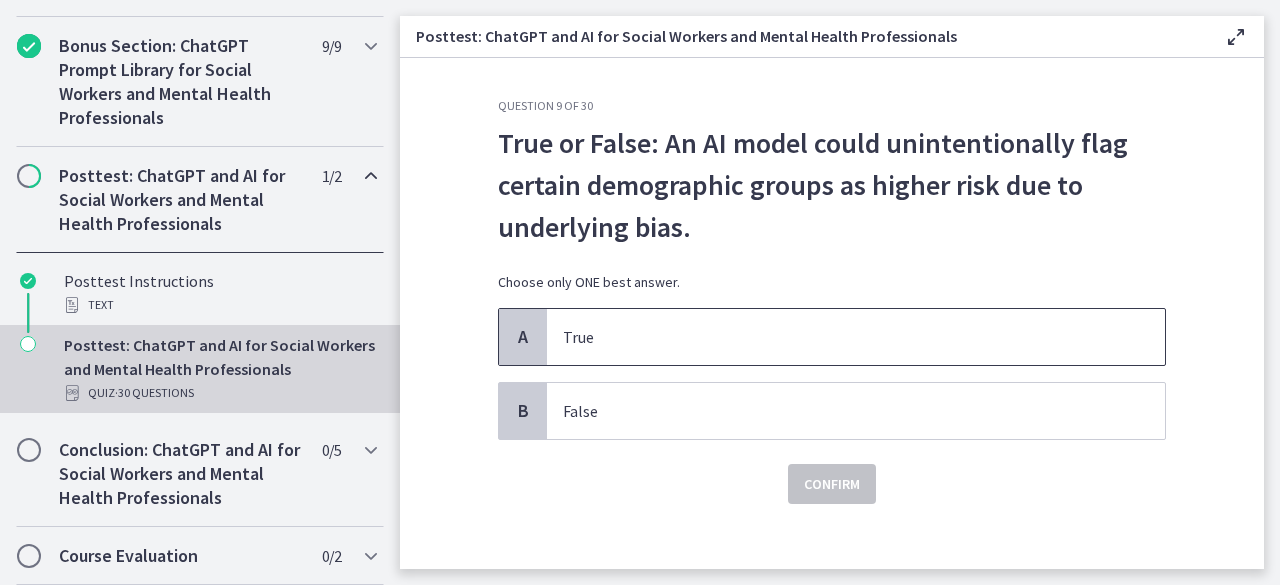 click on "True" at bounding box center [856, 337] 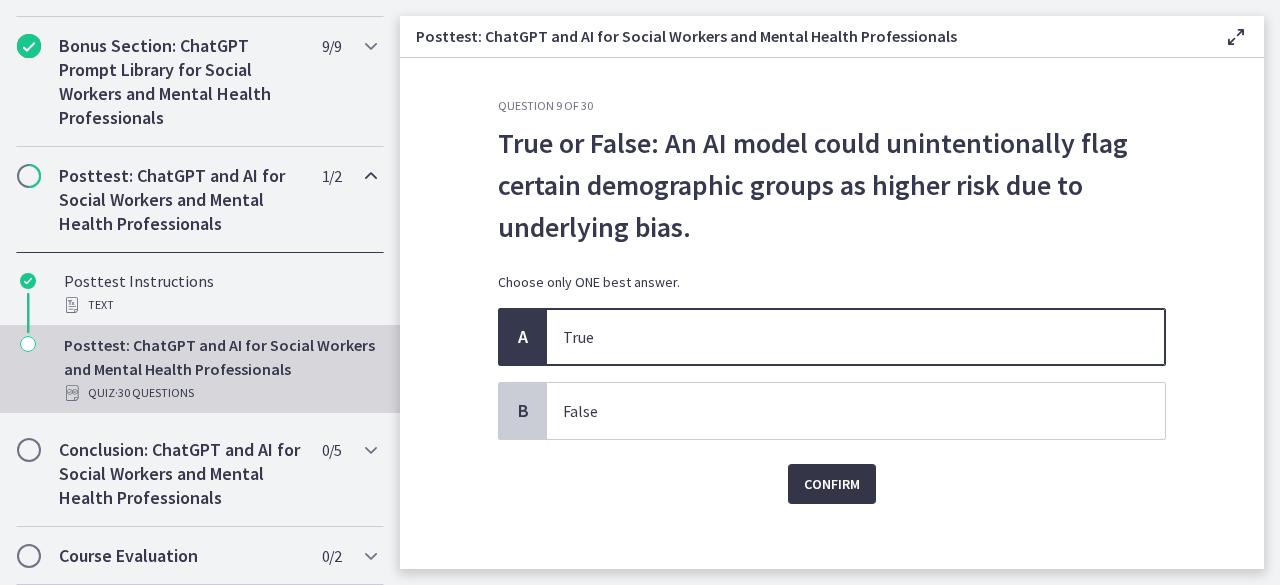 click on "Confirm" at bounding box center [832, 484] 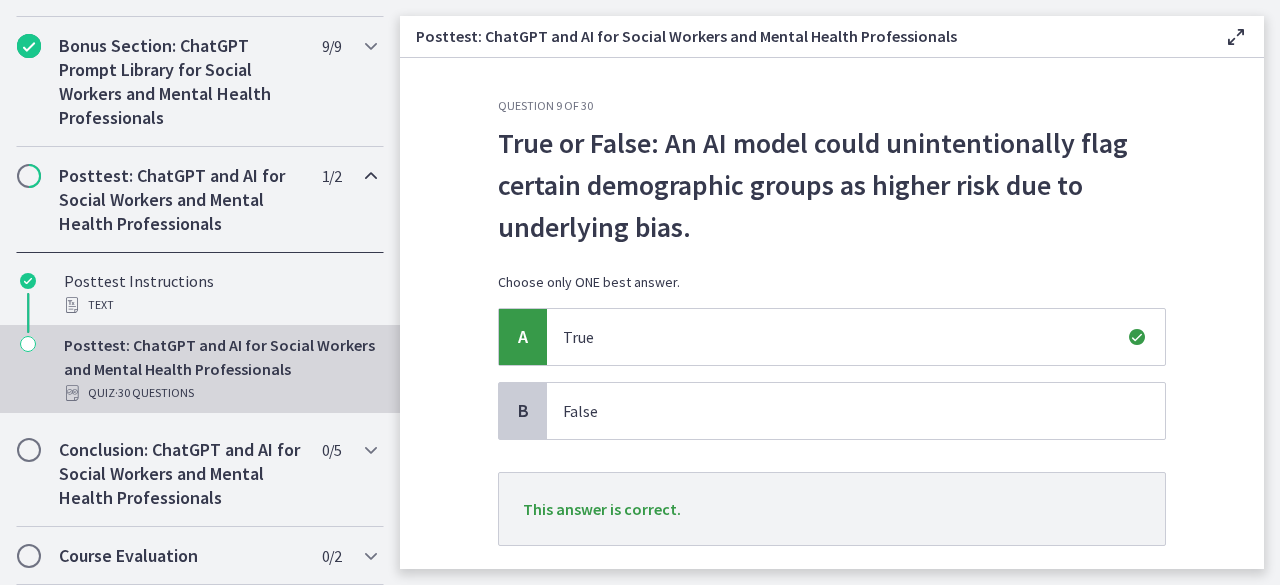 scroll, scrollTop: 111, scrollLeft: 0, axis: vertical 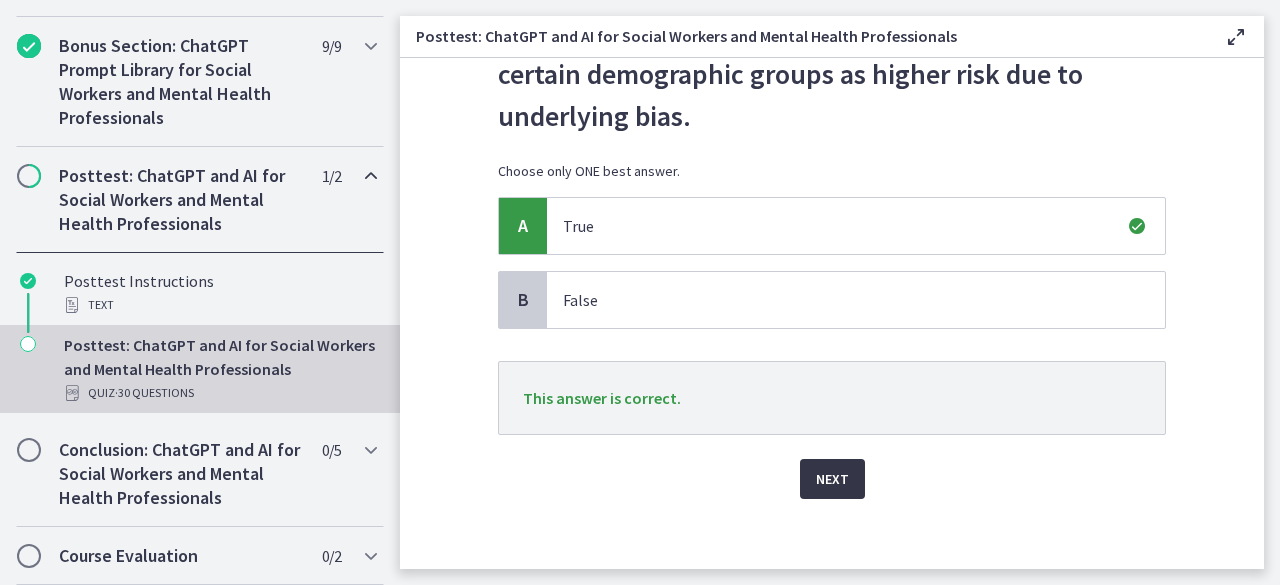 click on "Next" at bounding box center [832, 479] 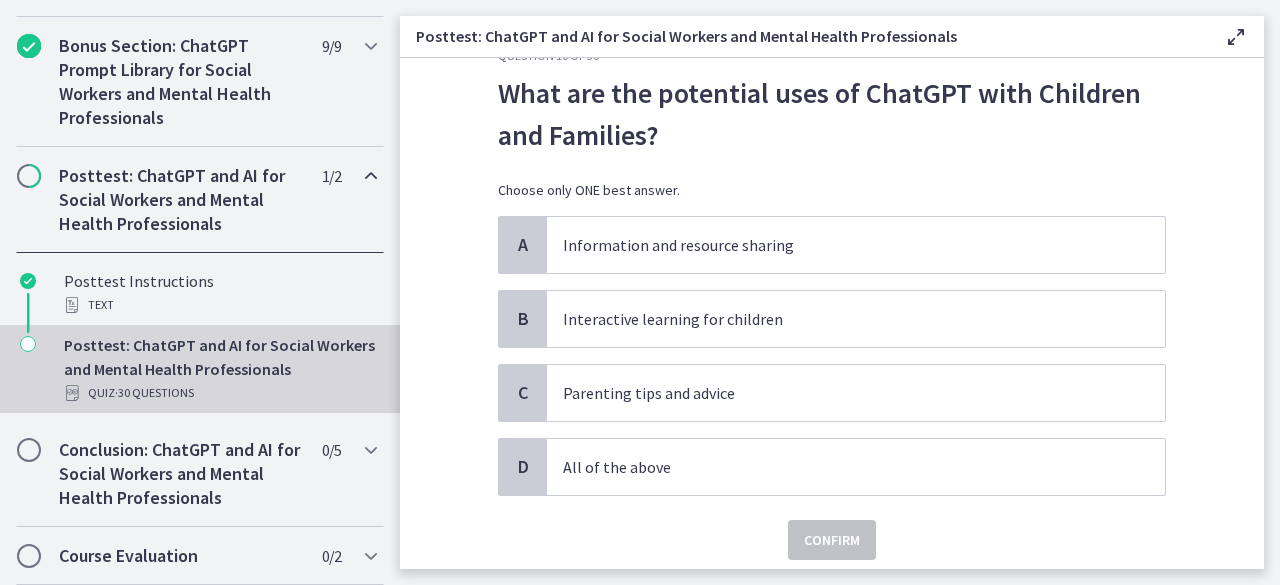 scroll, scrollTop: 58, scrollLeft: 0, axis: vertical 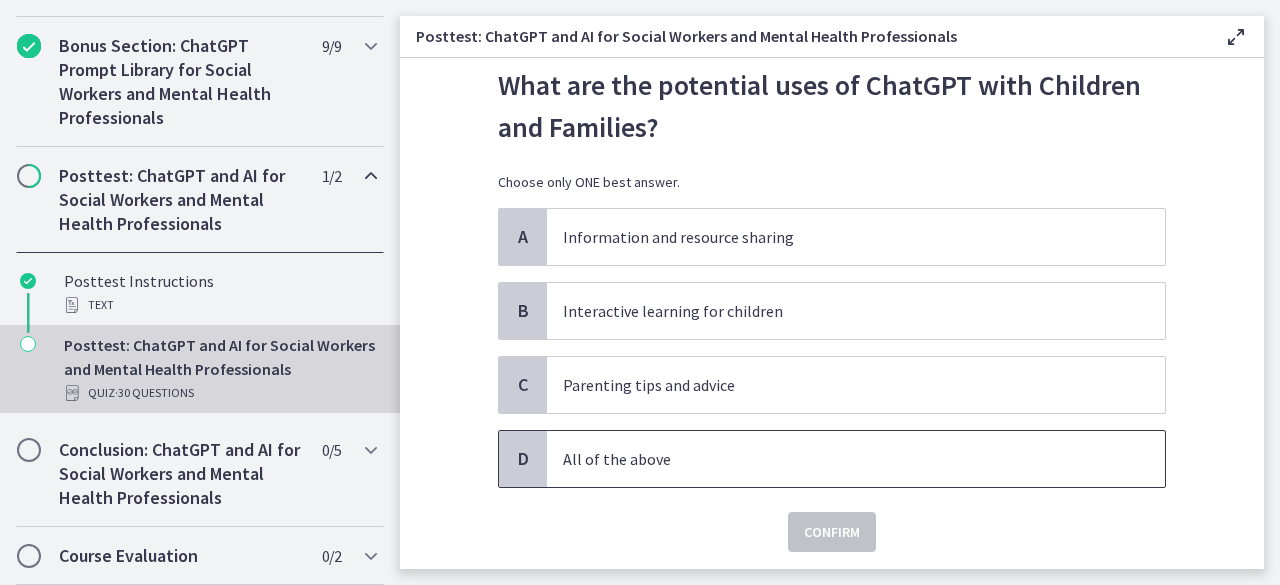 click on "All of the above" at bounding box center (856, 459) 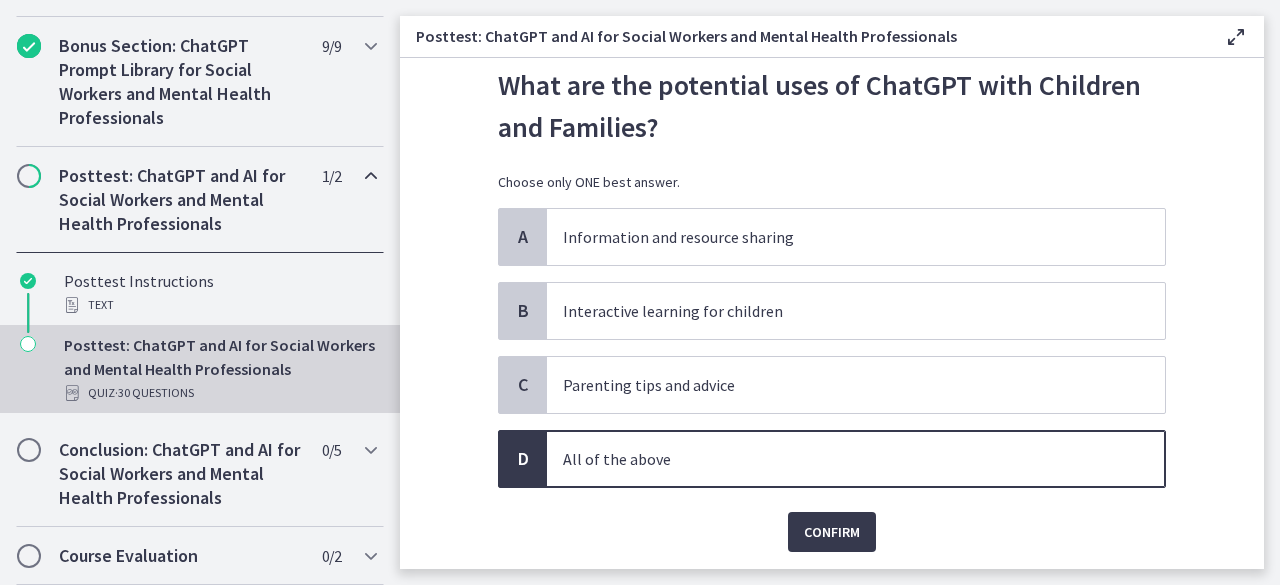 scroll, scrollTop: 118, scrollLeft: 0, axis: vertical 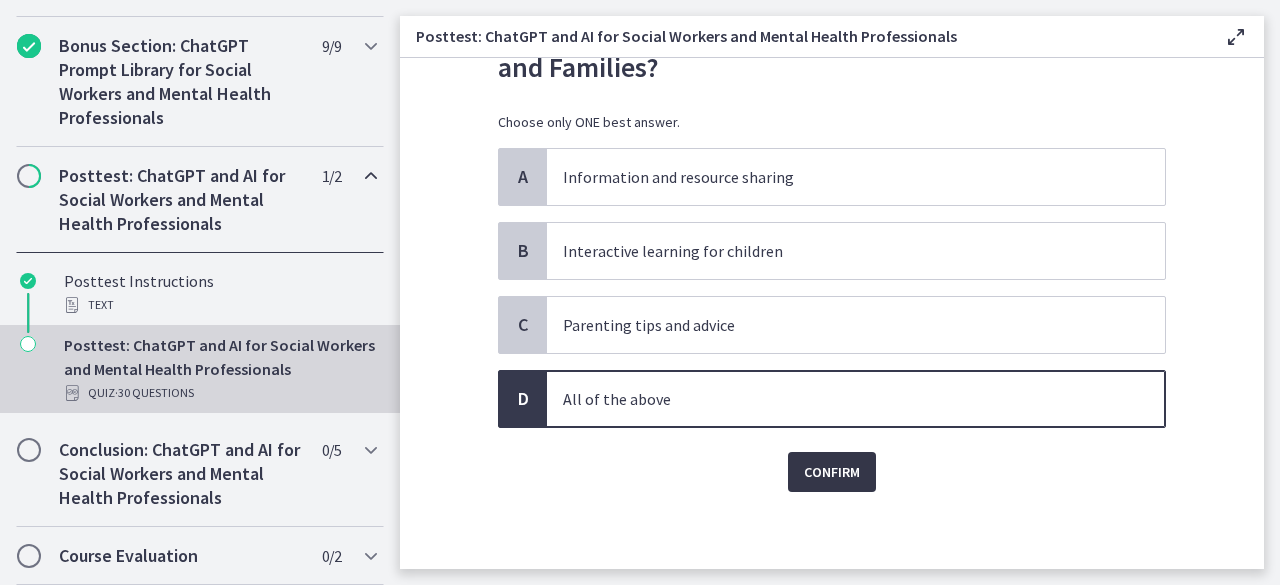 click on "Confirm" at bounding box center [832, 472] 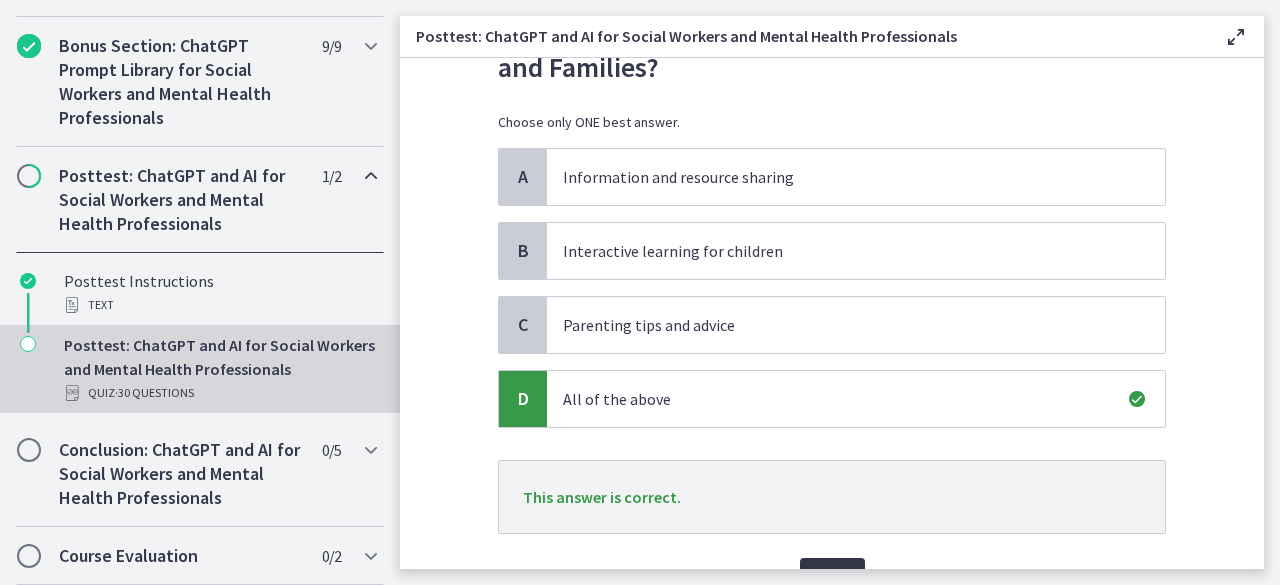scroll, scrollTop: 223, scrollLeft: 0, axis: vertical 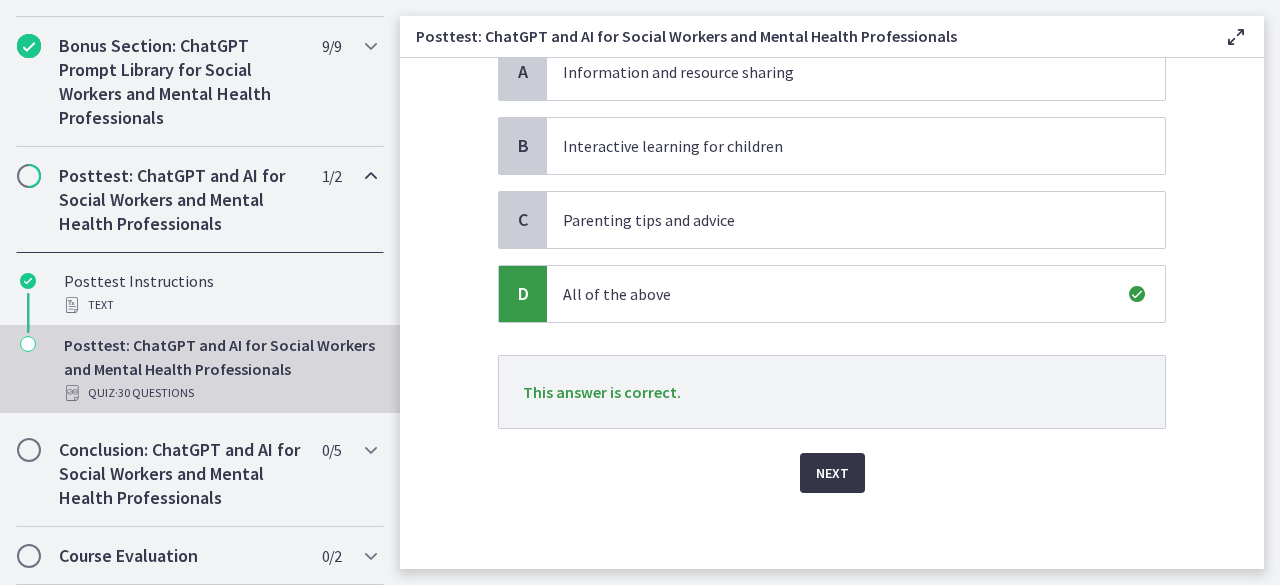 click on "Next" at bounding box center [832, 473] 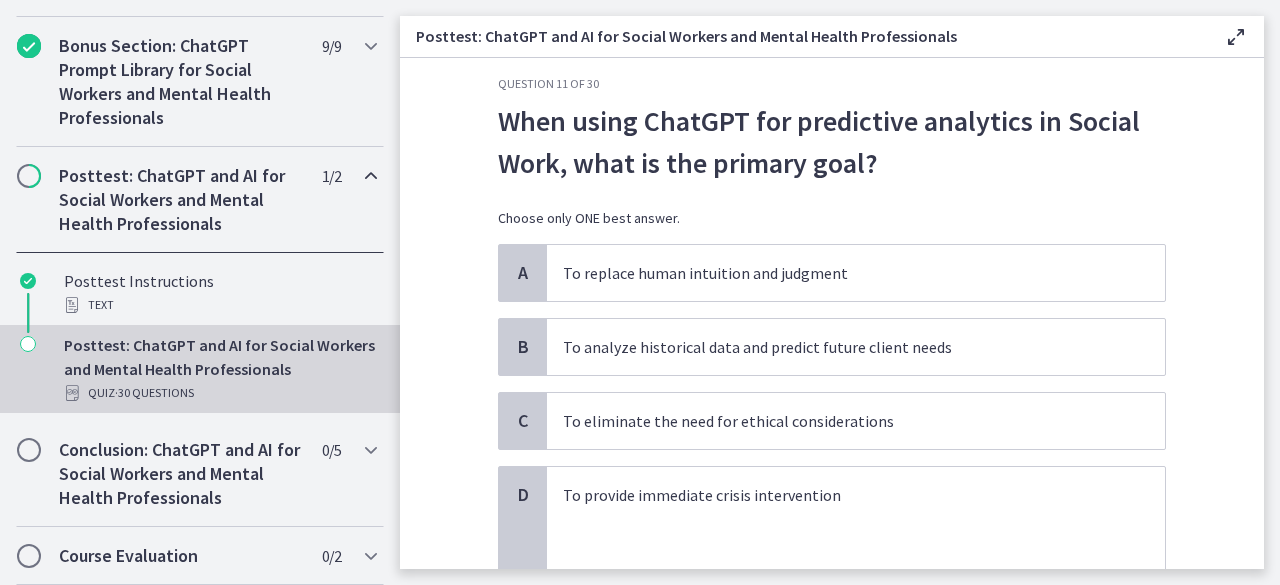 scroll, scrollTop: 94, scrollLeft: 0, axis: vertical 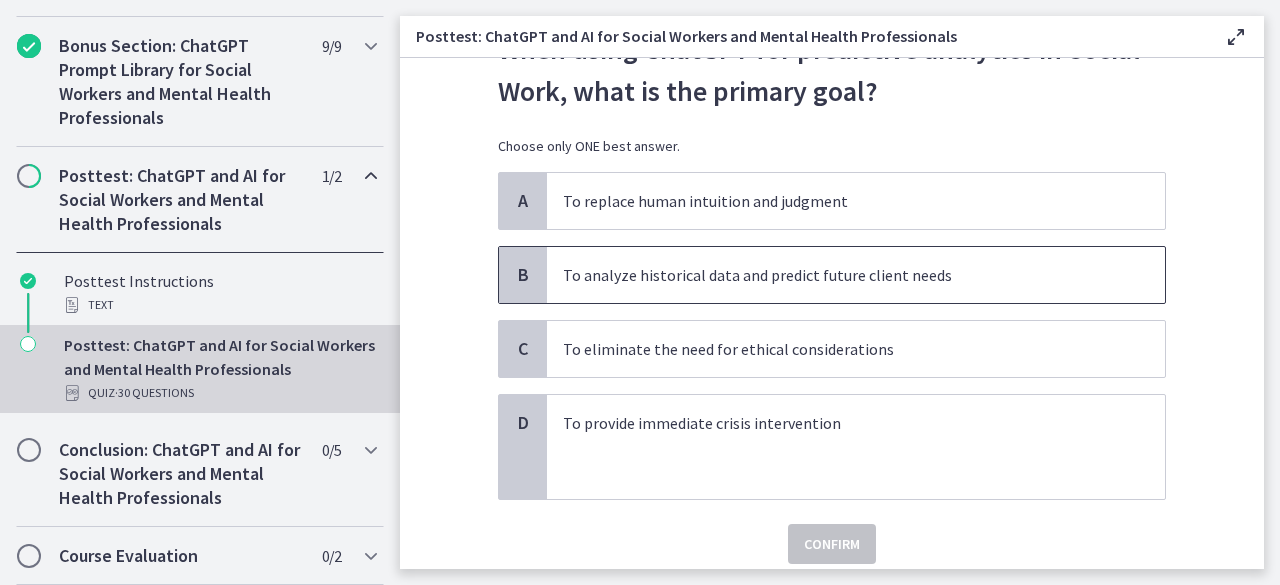 click on "To analyze historical data and predict future client needs" at bounding box center [836, 275] 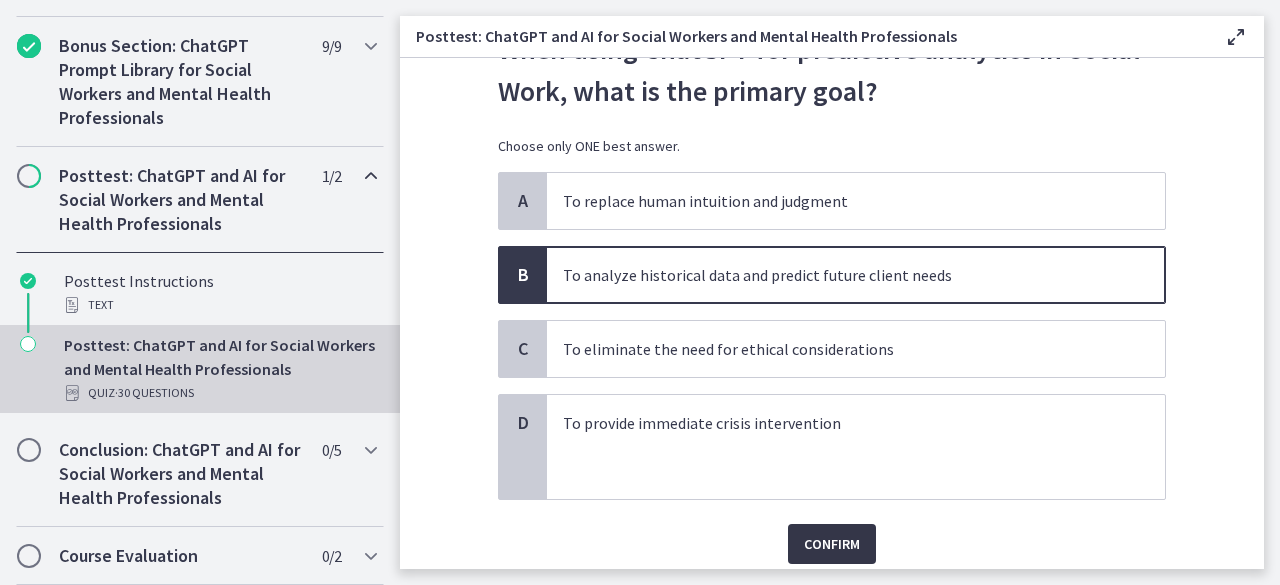 click on "Confirm" at bounding box center (832, 544) 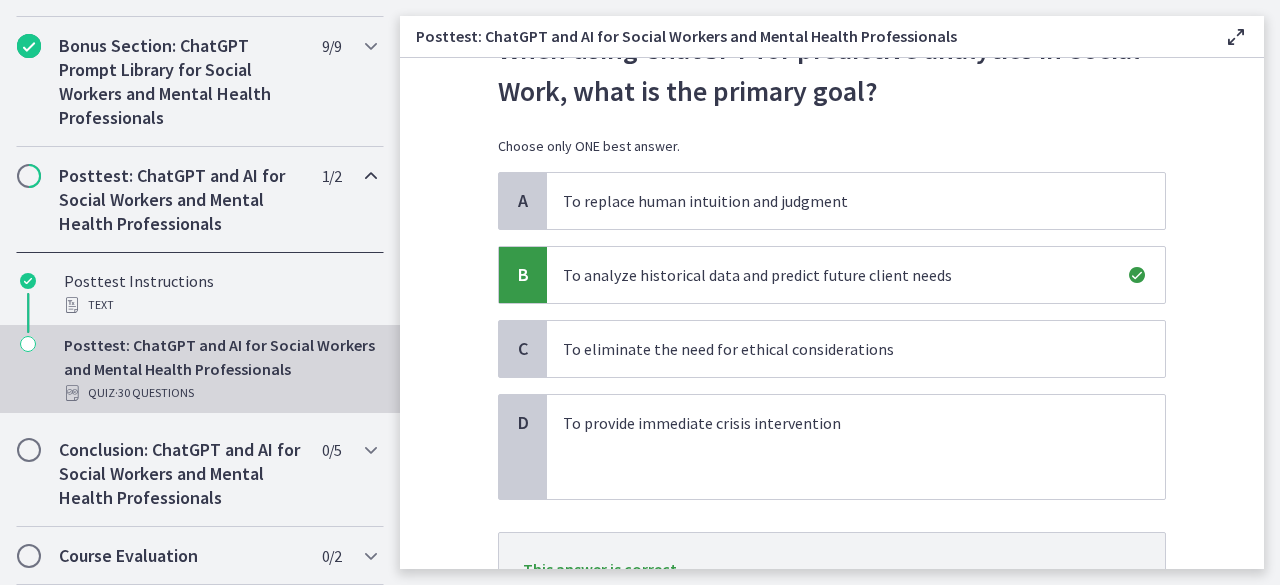 scroll, scrollTop: 271, scrollLeft: 0, axis: vertical 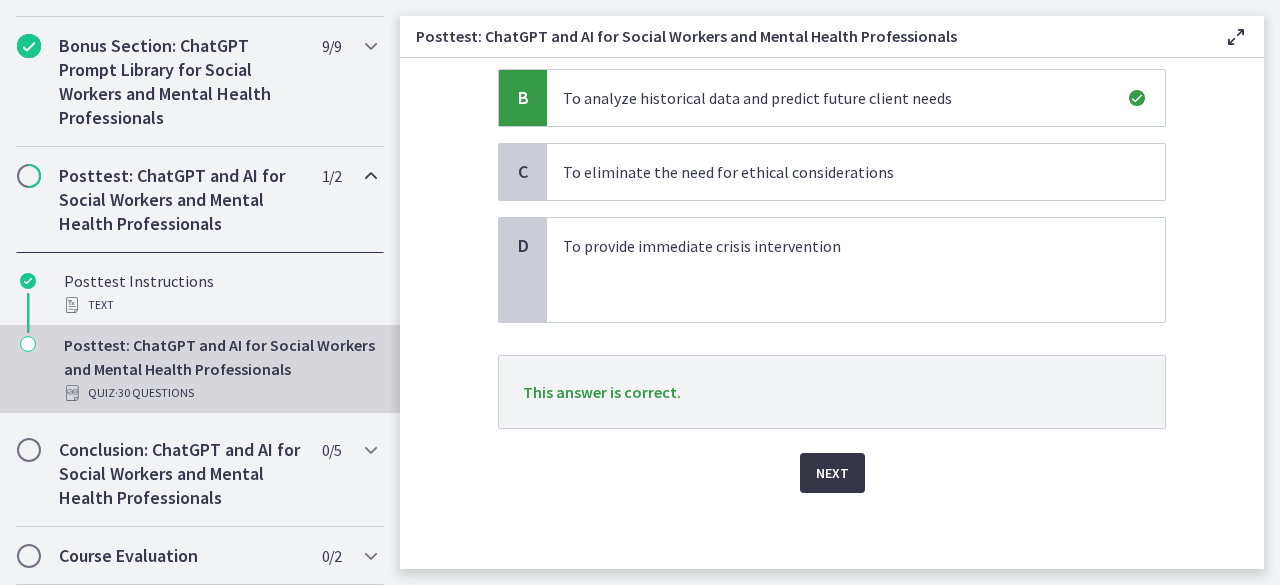 click on "Next" at bounding box center [832, 473] 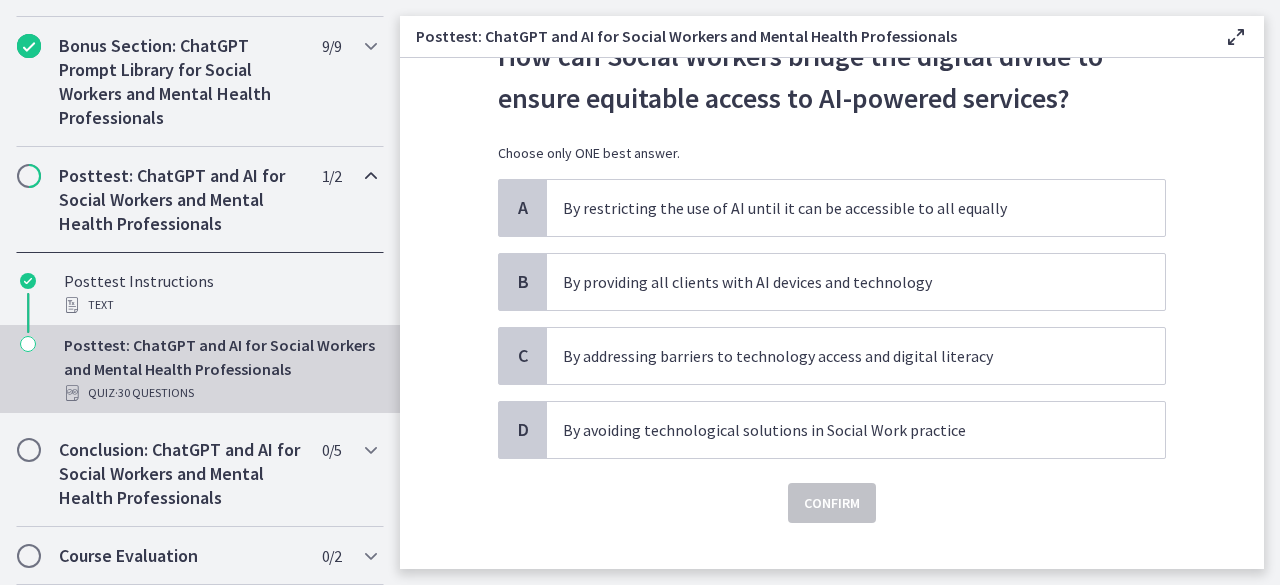 scroll, scrollTop: 90, scrollLeft: 0, axis: vertical 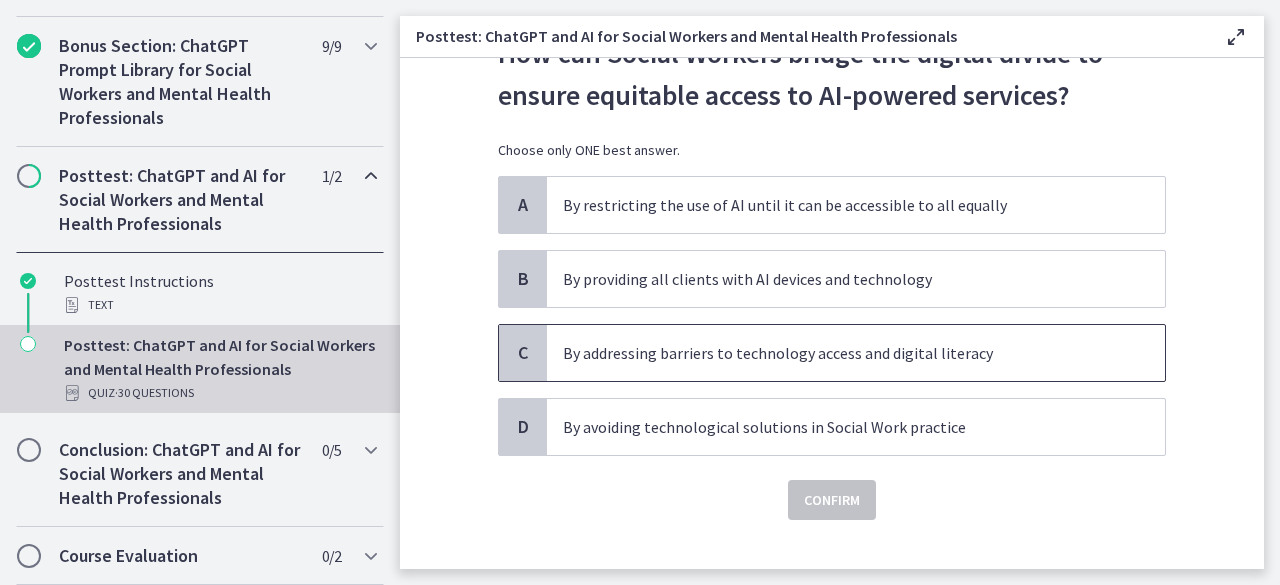 click on "By addressing barriers to technology access and digital literacy" at bounding box center (836, 353) 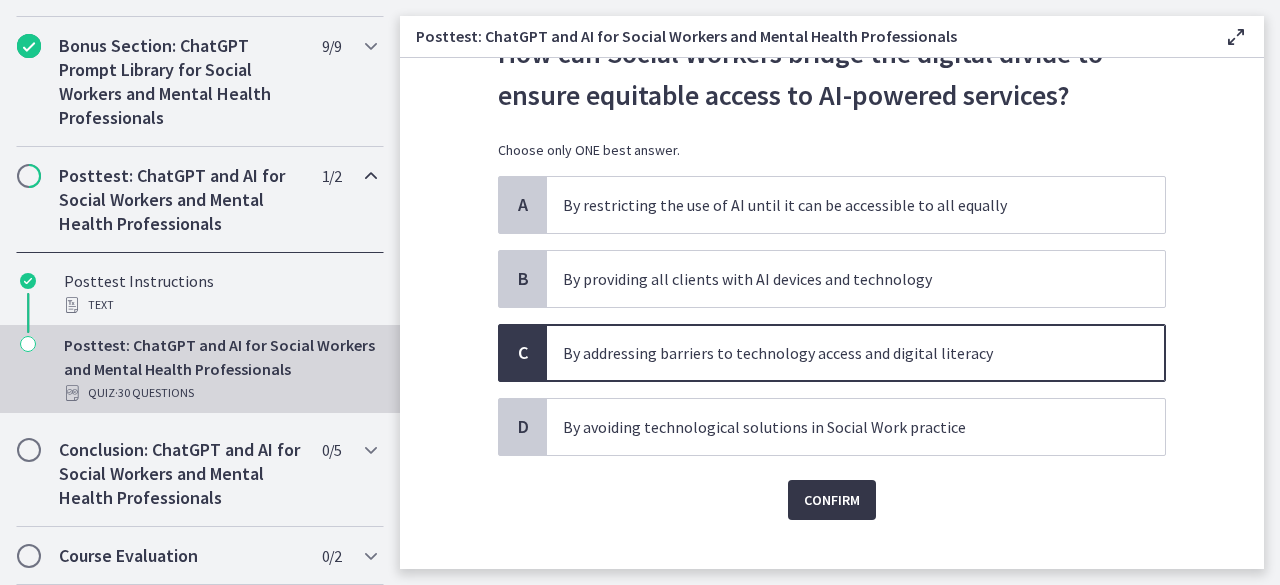 click on "Confirm" at bounding box center [832, 500] 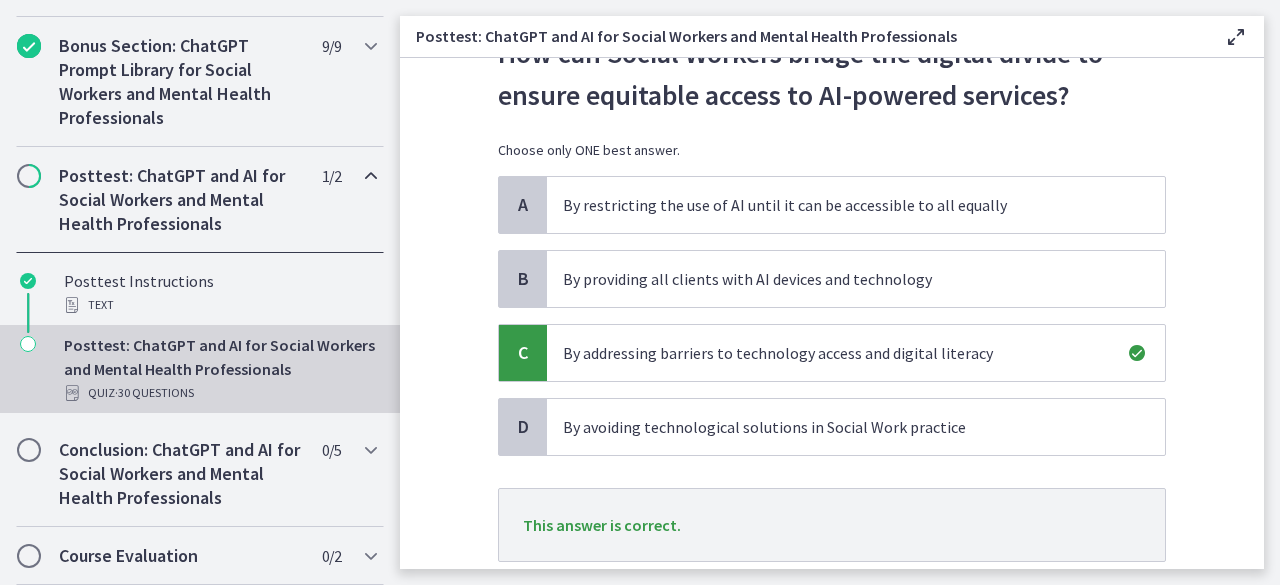 scroll, scrollTop: 223, scrollLeft: 0, axis: vertical 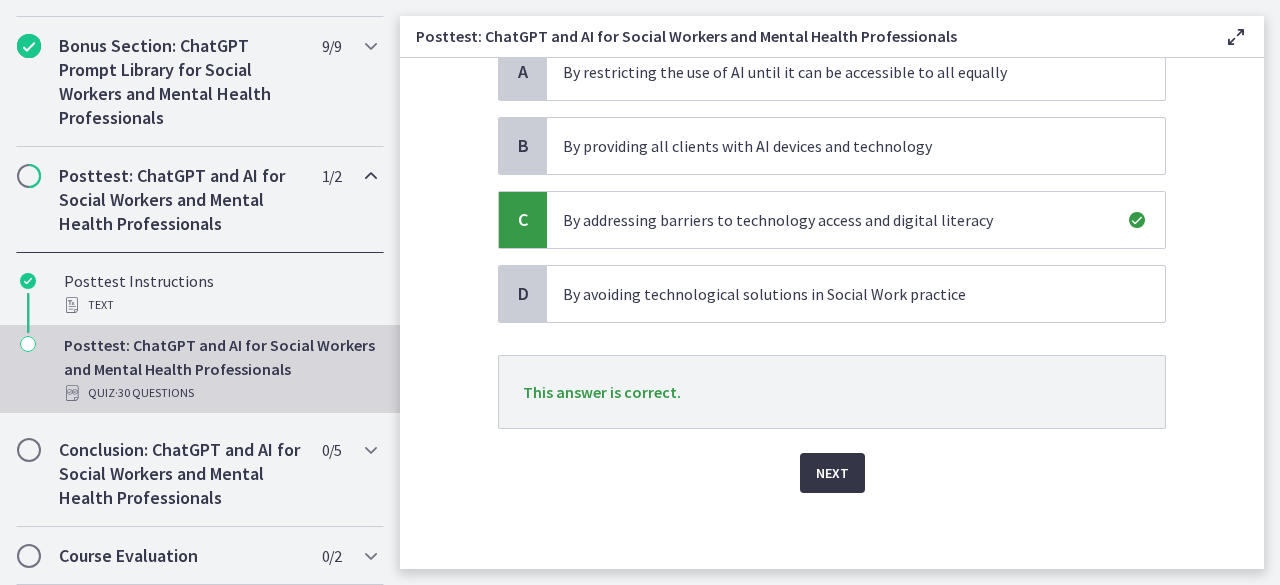 click on "Next" at bounding box center (832, 473) 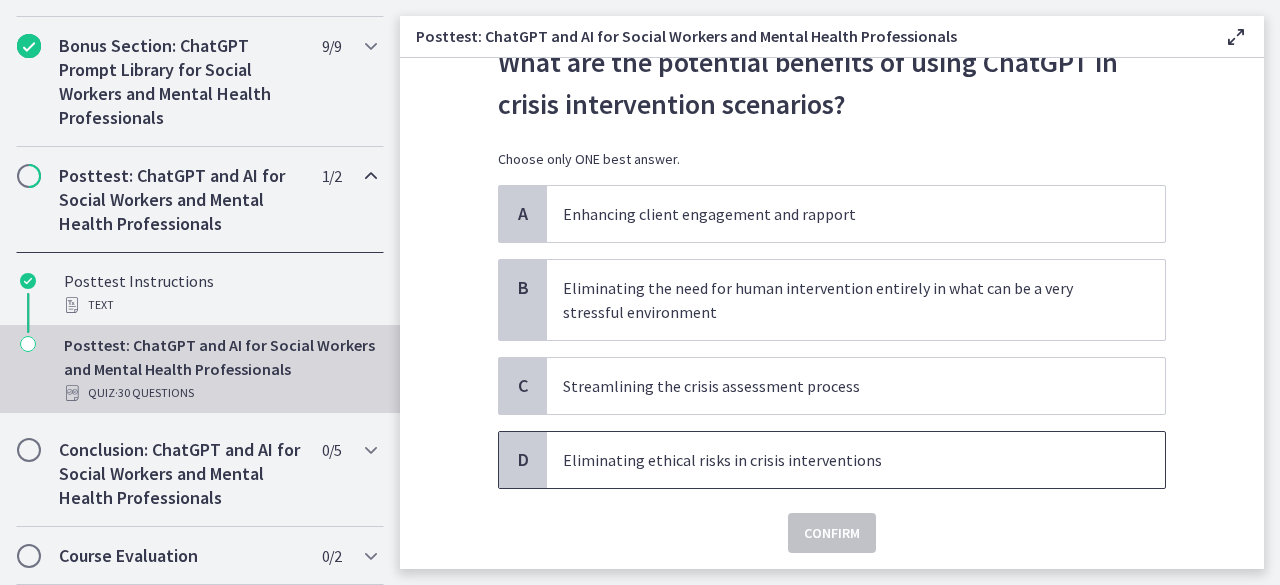 scroll, scrollTop: 84, scrollLeft: 0, axis: vertical 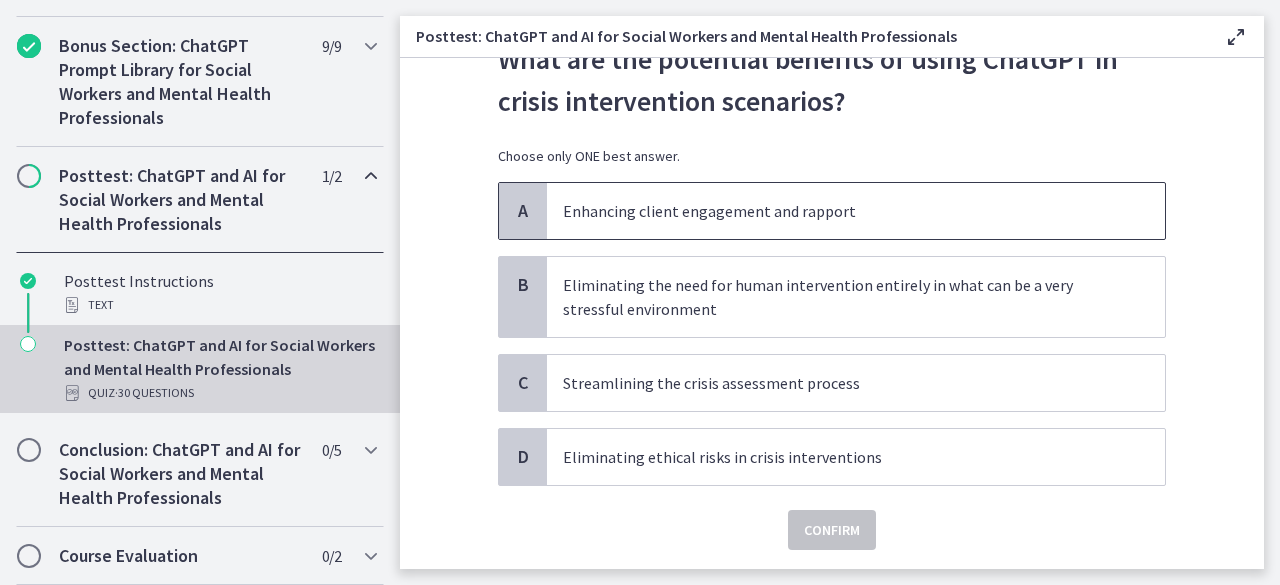 click on "Enhancing client engagement and rapport" at bounding box center (856, 211) 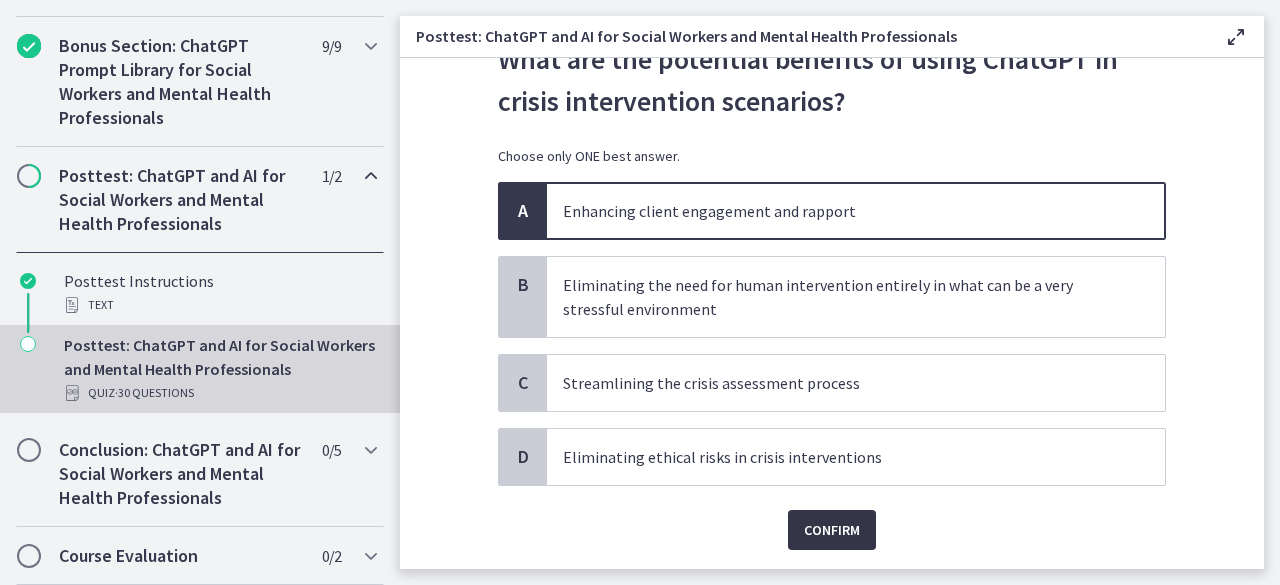 click on "Confirm" at bounding box center (832, 530) 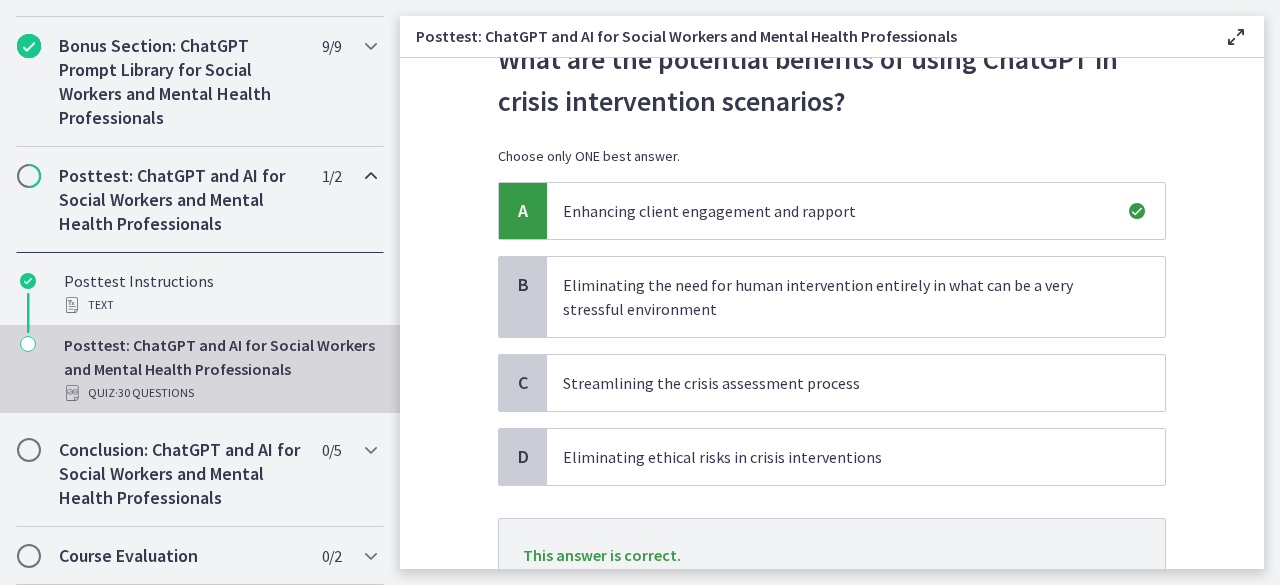 scroll, scrollTop: 247, scrollLeft: 0, axis: vertical 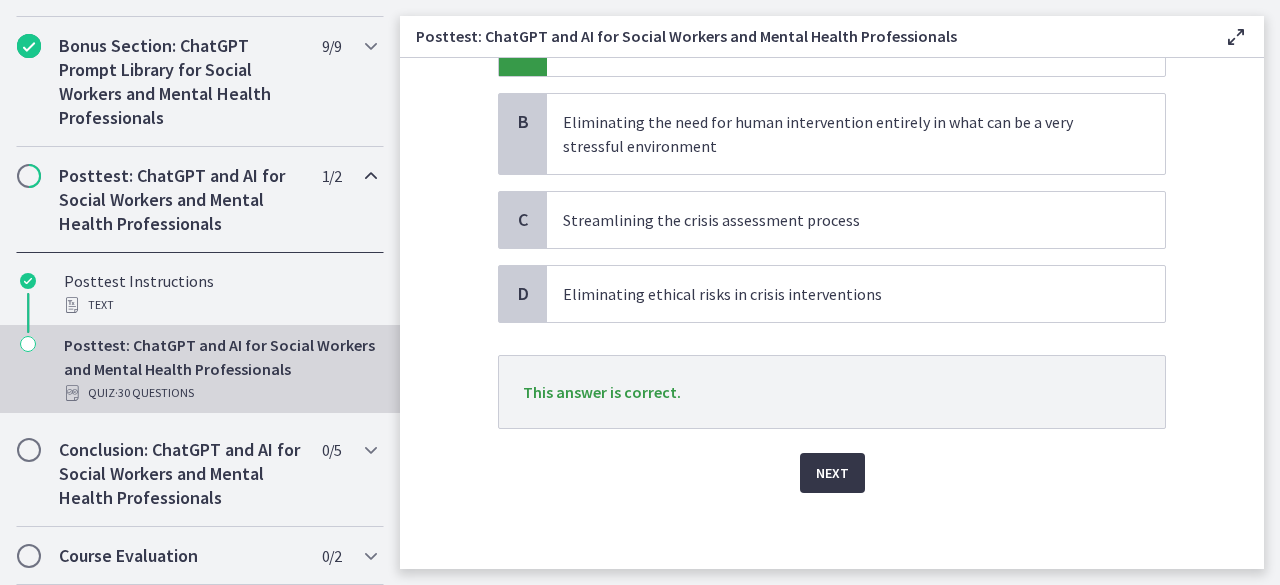 click on "Next" at bounding box center [832, 473] 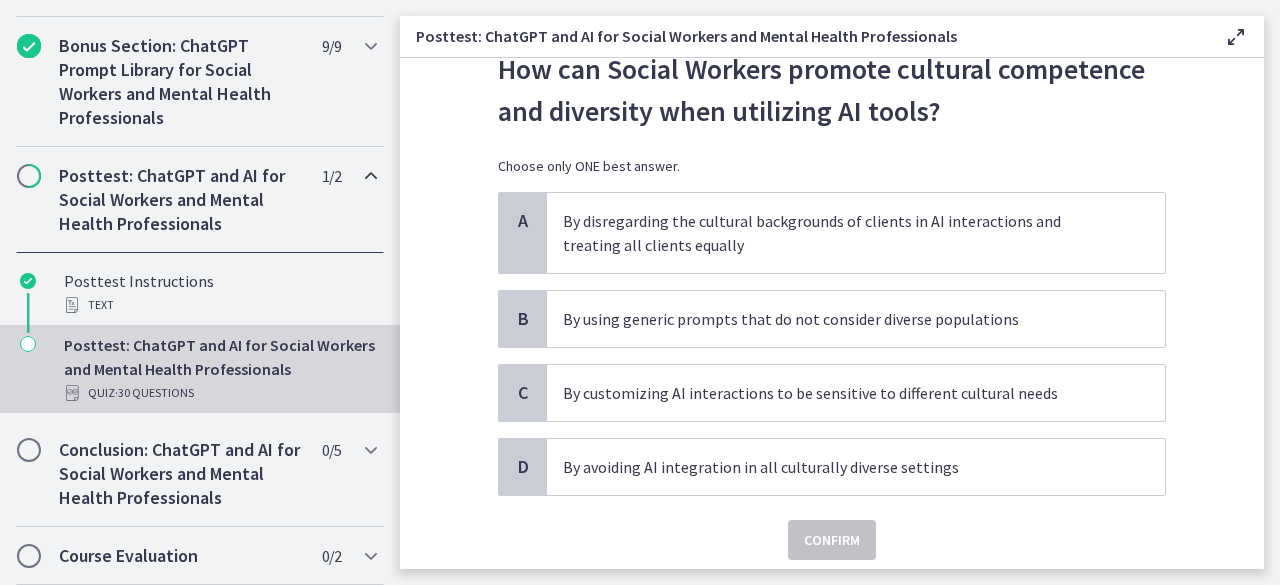scroll, scrollTop: 75, scrollLeft: 0, axis: vertical 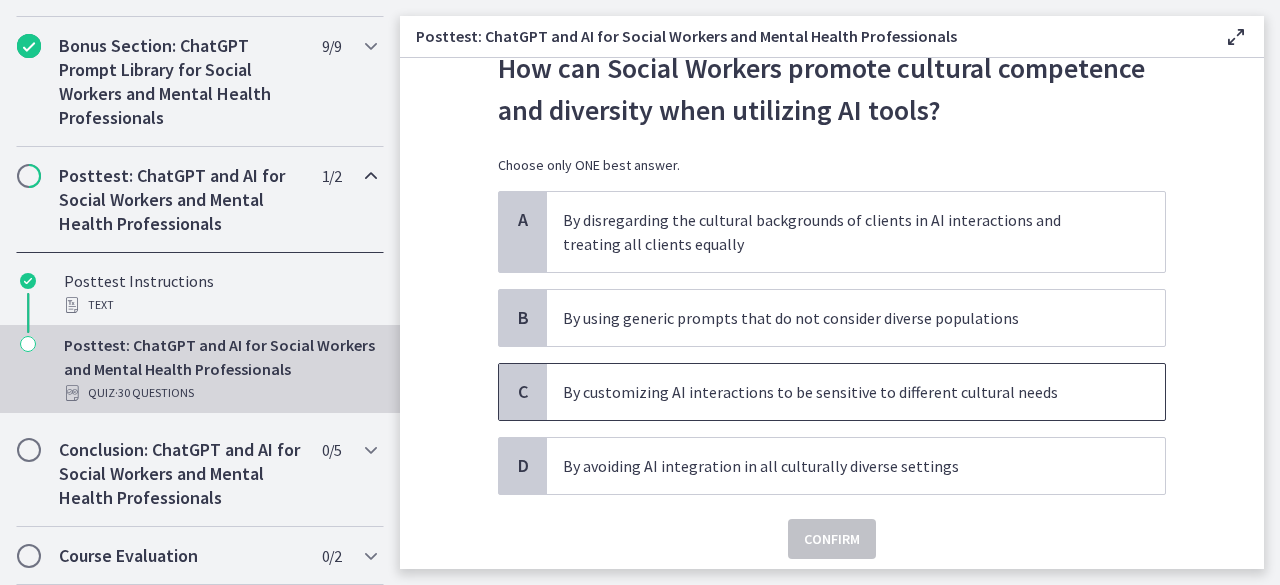 click on "By customizing AI interactions to be sensitive to different cultural needs" at bounding box center (836, 392) 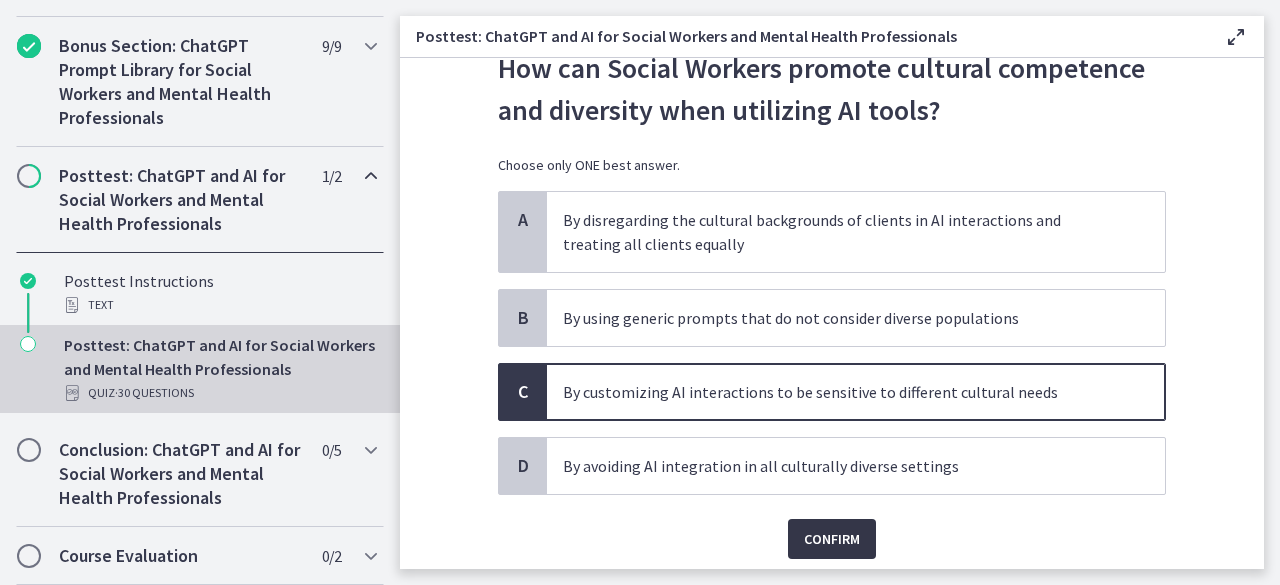 click on "Confirm" at bounding box center (832, 539) 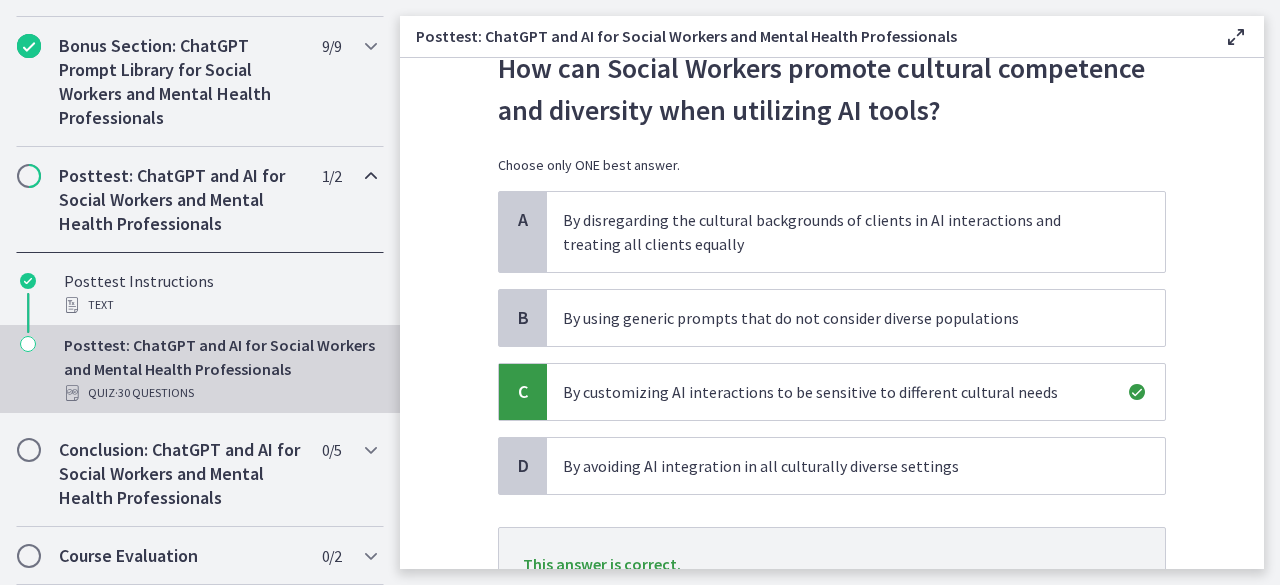 scroll, scrollTop: 247, scrollLeft: 0, axis: vertical 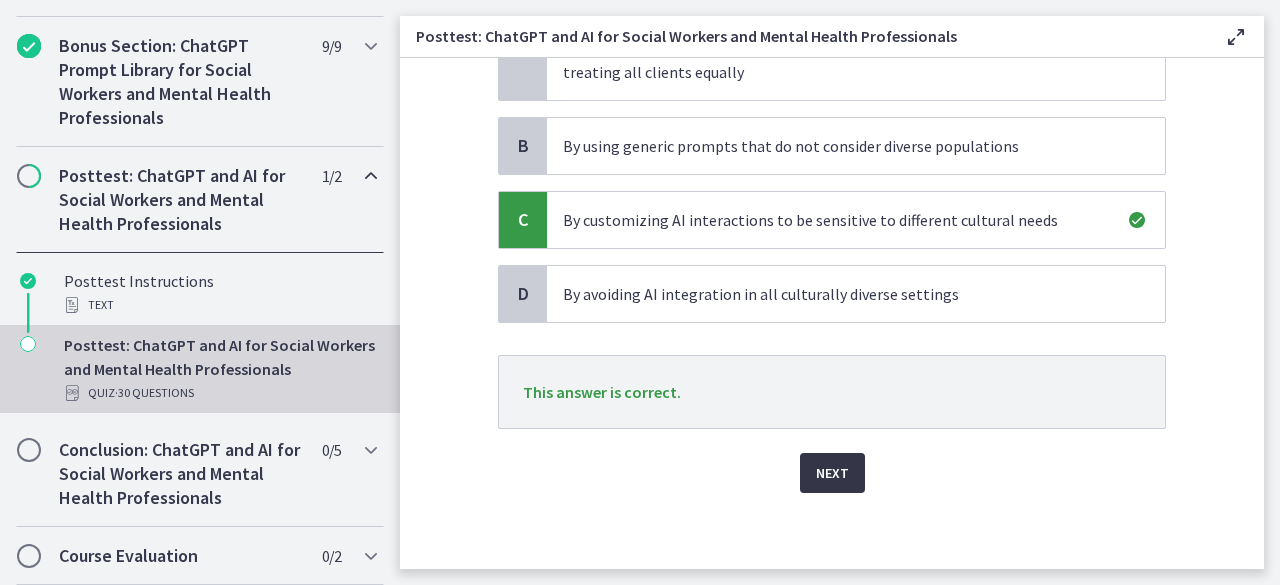 click on "Next" at bounding box center [832, 473] 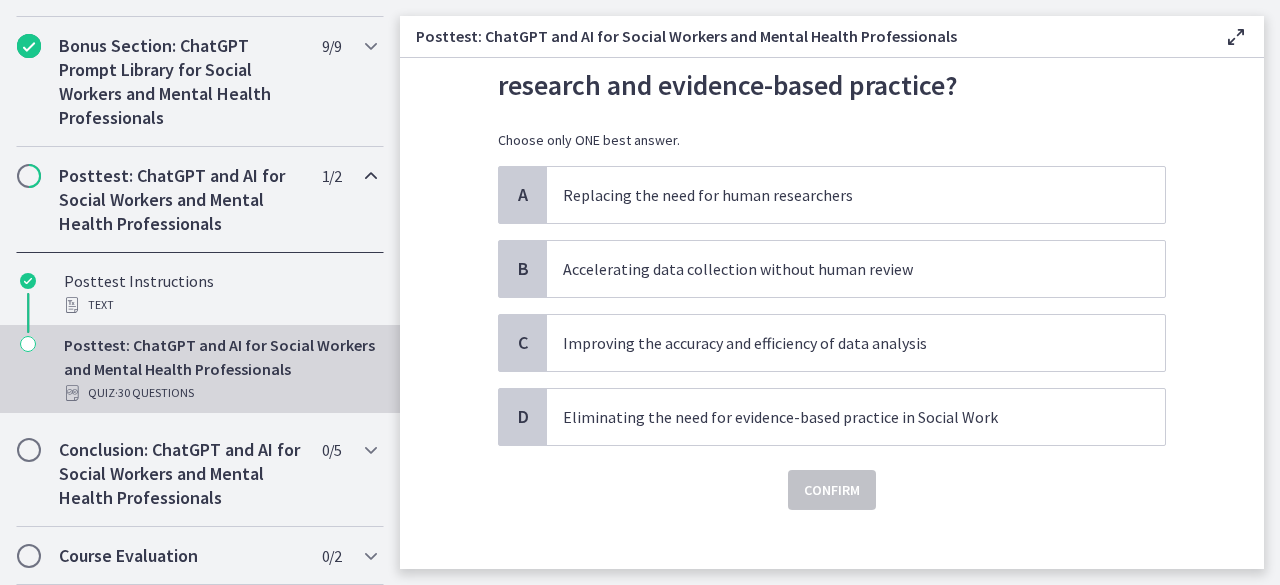 scroll, scrollTop: 102, scrollLeft: 0, axis: vertical 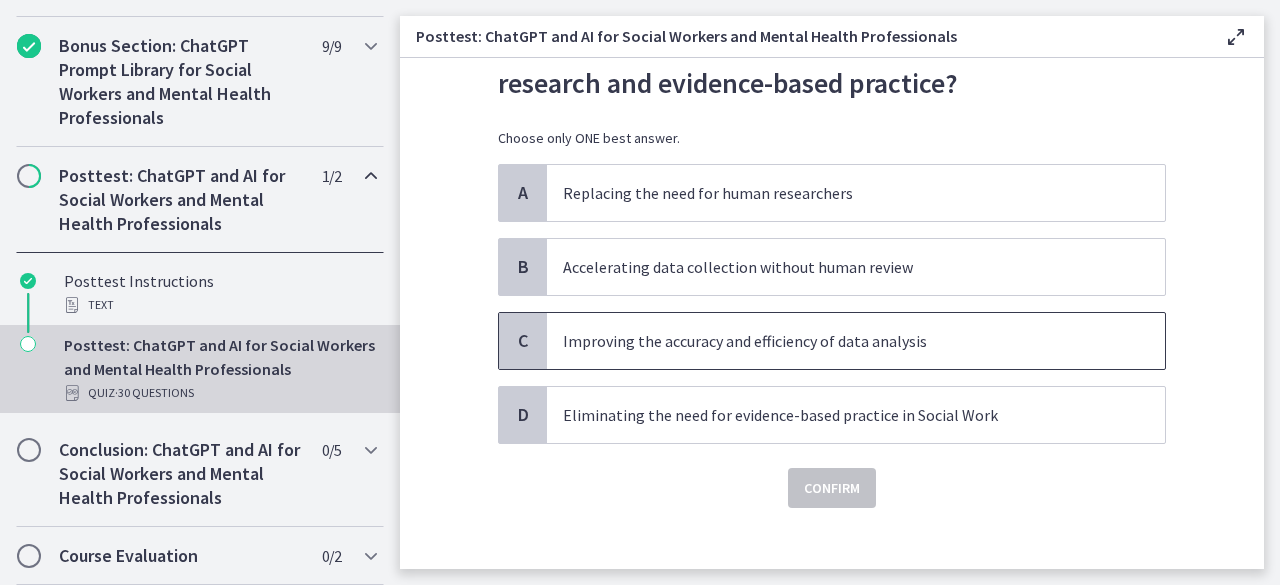 click on "Improving the accuracy and efficiency of data analysis" at bounding box center (836, 341) 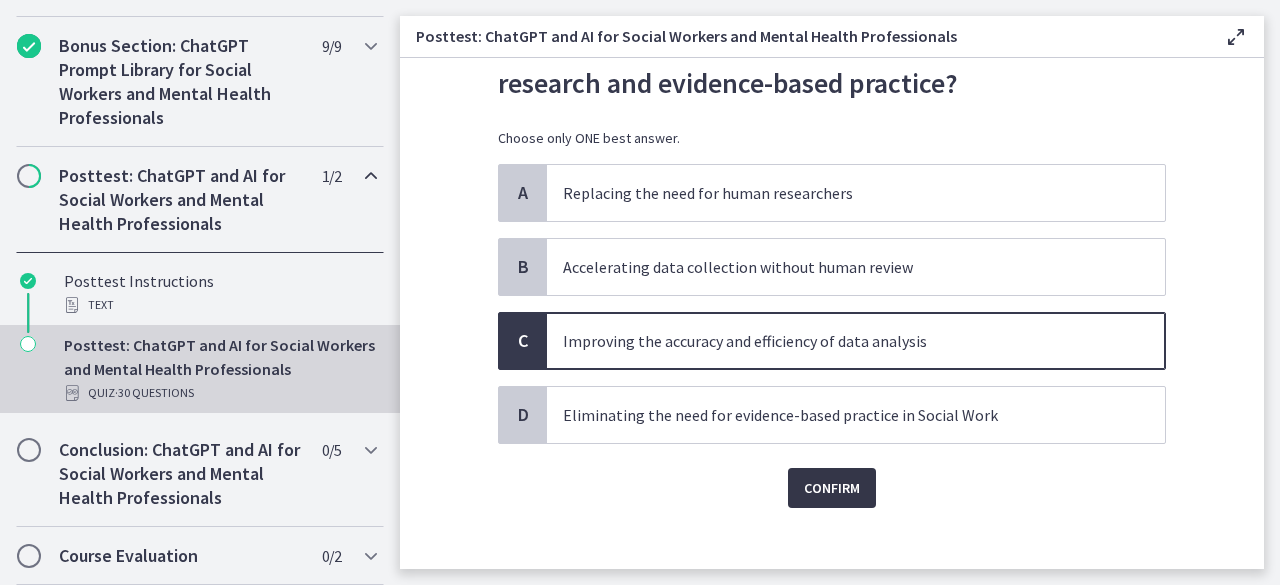click on "Confirm" at bounding box center (832, 488) 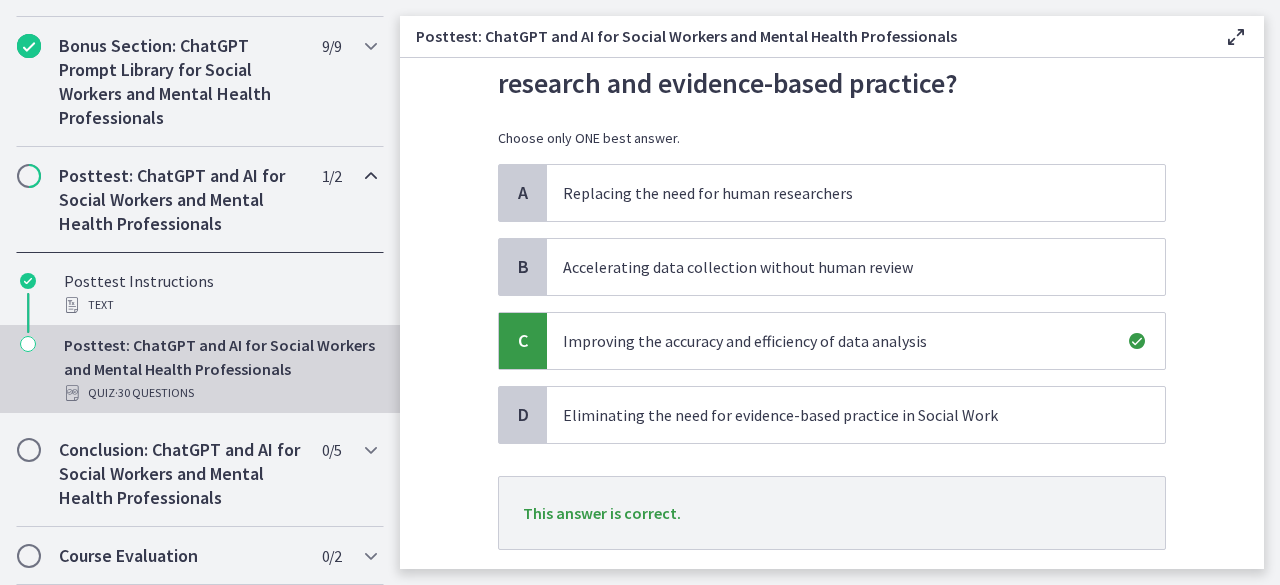 scroll, scrollTop: 215, scrollLeft: 0, axis: vertical 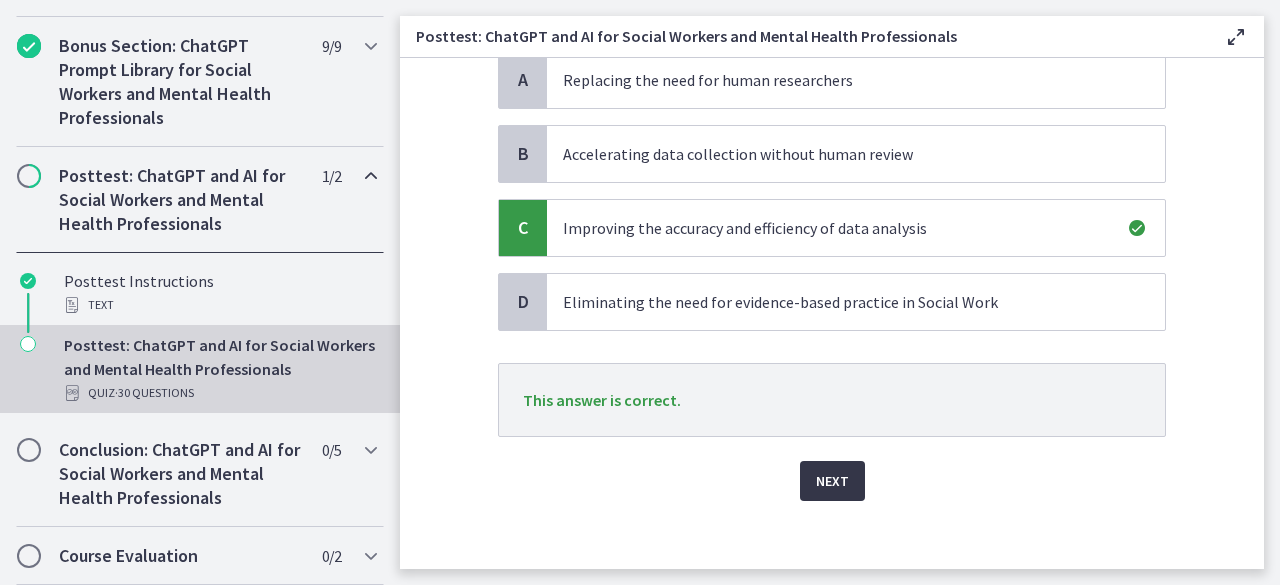 click on "Next" at bounding box center (832, 481) 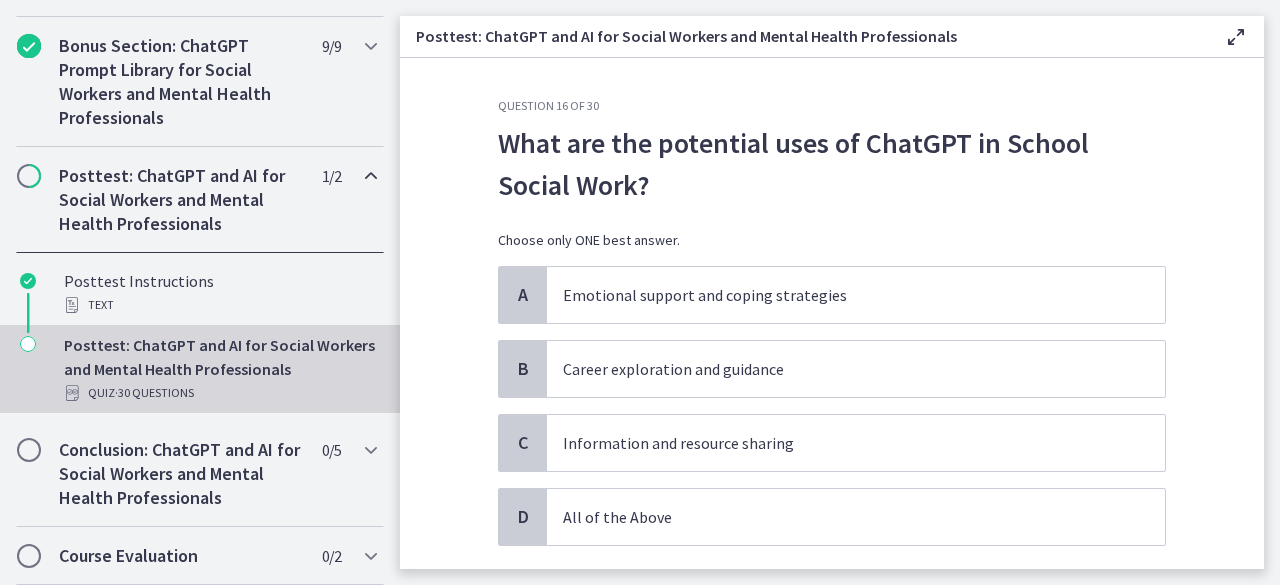 scroll, scrollTop: 36, scrollLeft: 0, axis: vertical 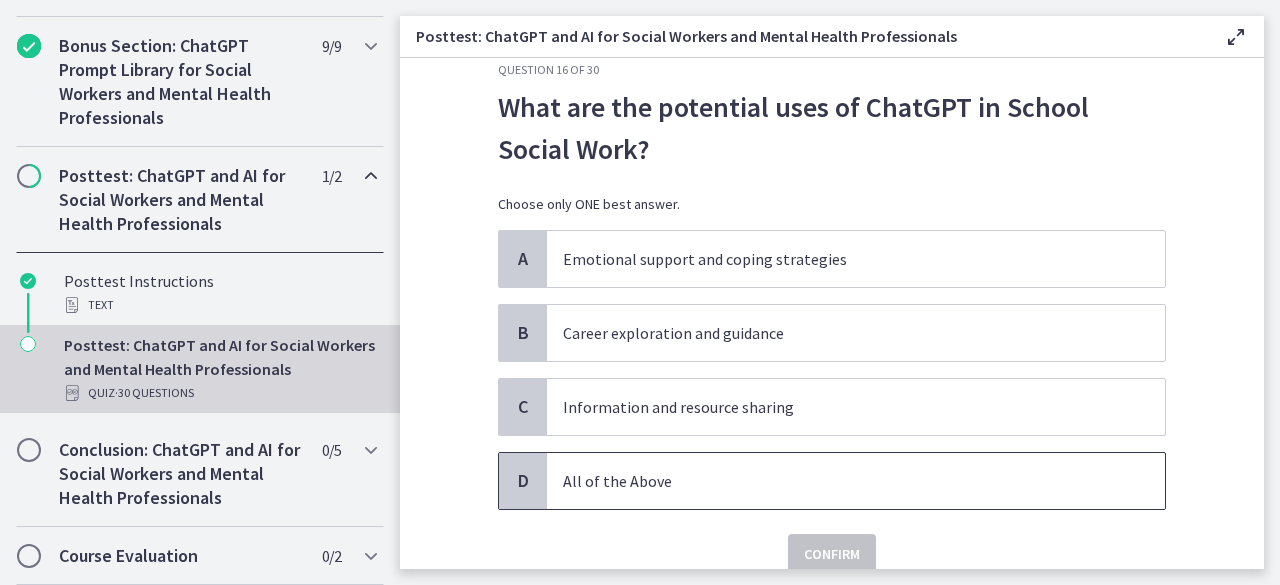 click on "All of the Above" at bounding box center [836, 481] 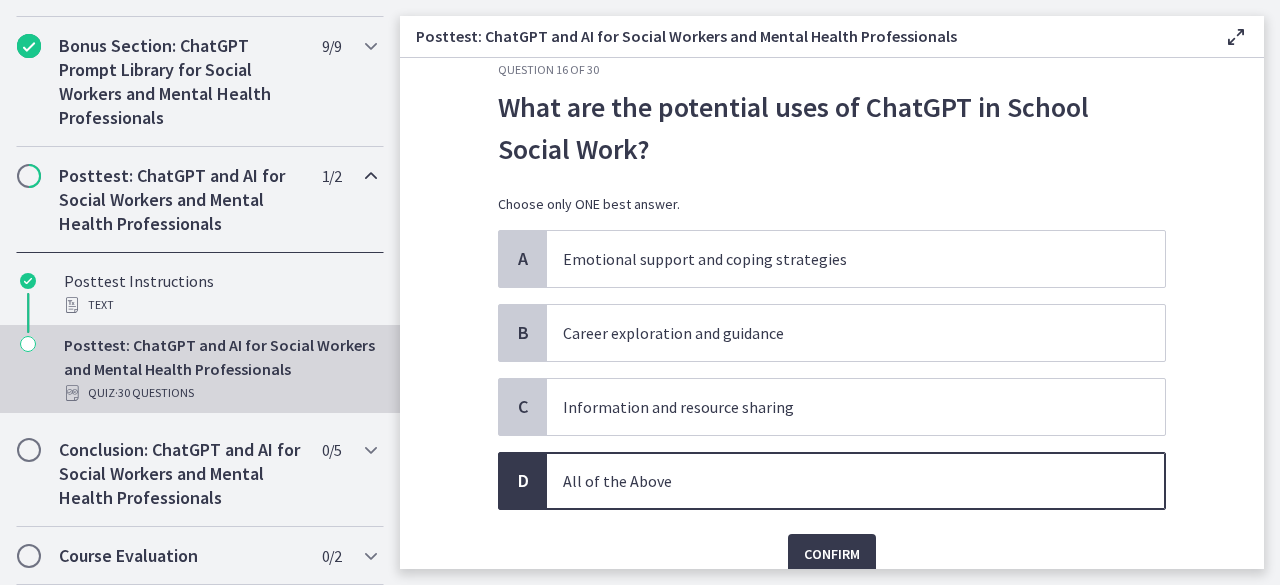 scroll, scrollTop: 118, scrollLeft: 0, axis: vertical 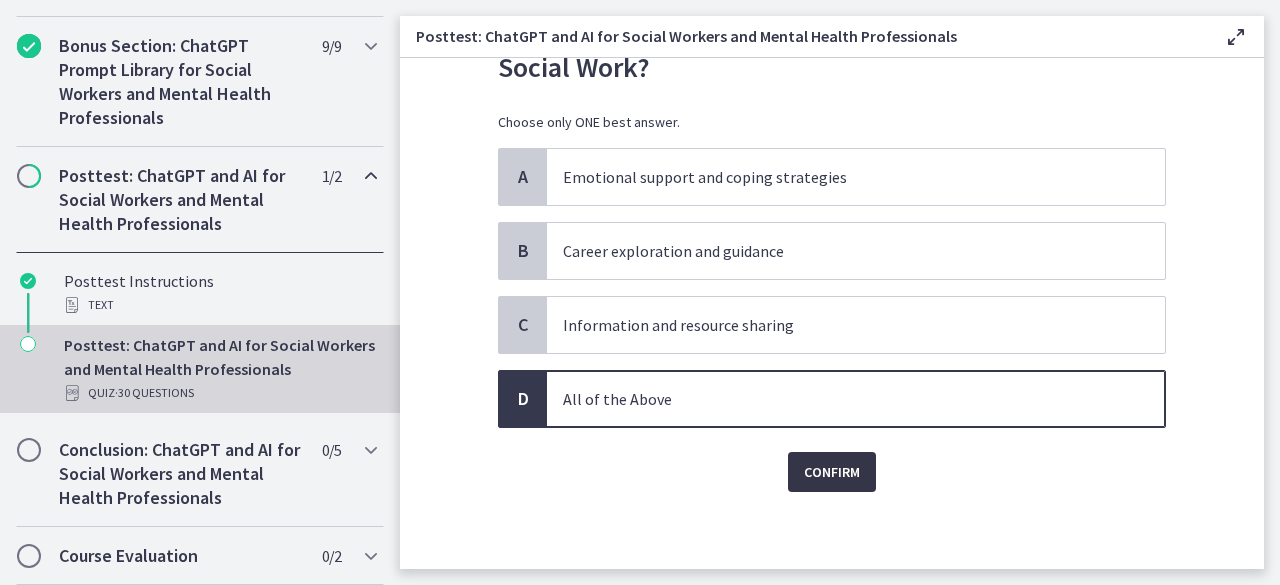 click on "Confirm" at bounding box center (832, 472) 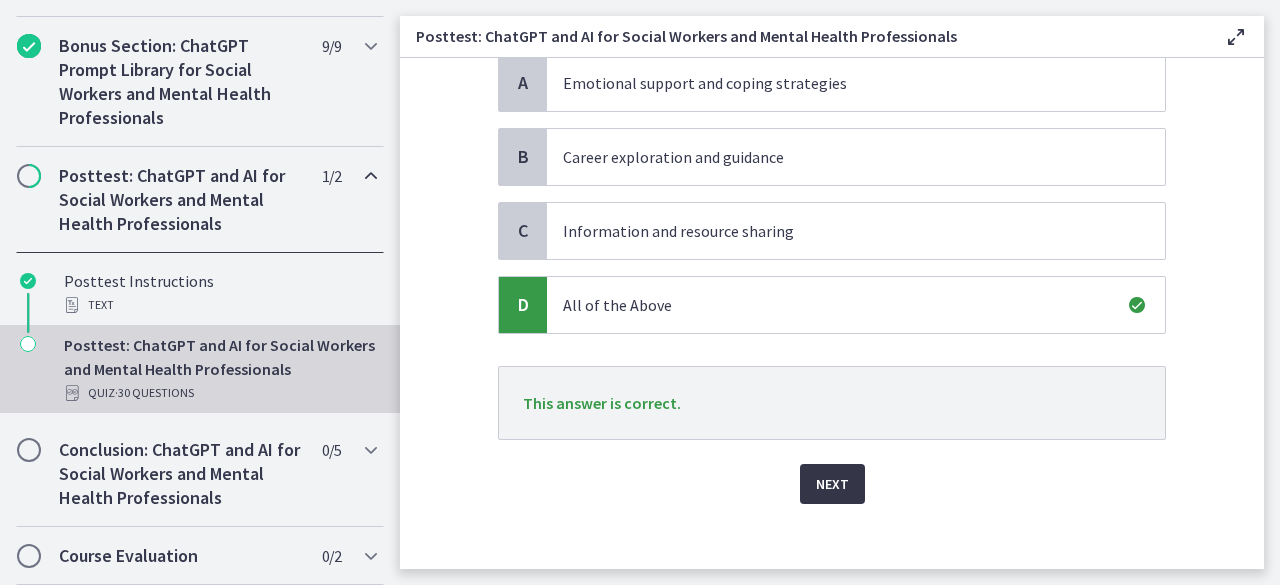 scroll, scrollTop: 218, scrollLeft: 0, axis: vertical 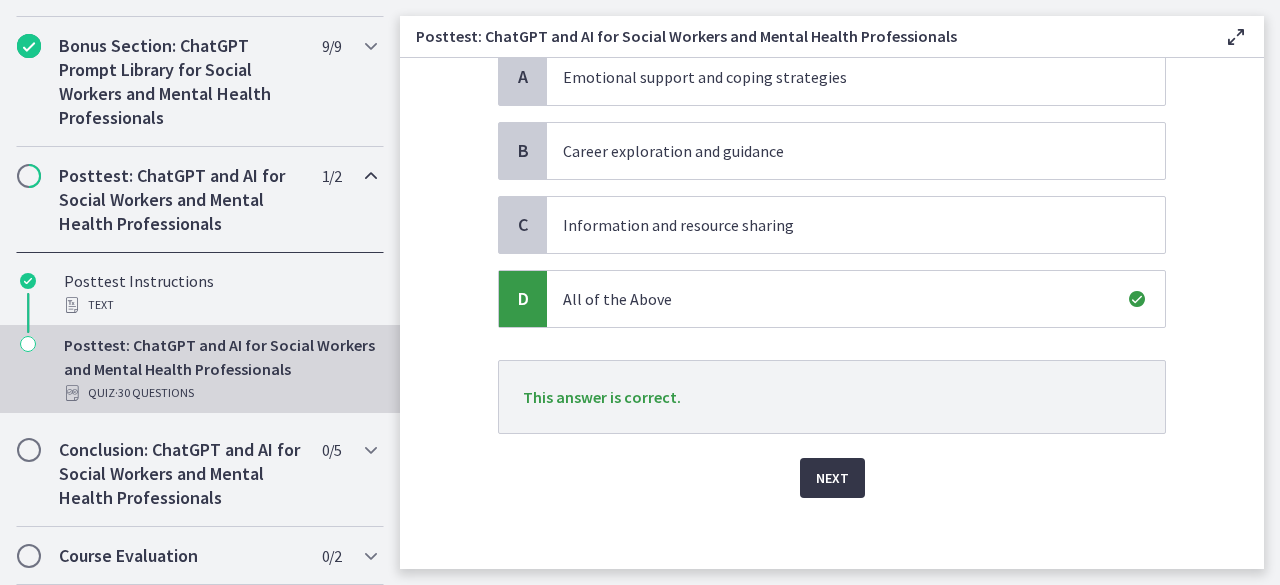 click on "Next" at bounding box center [832, 478] 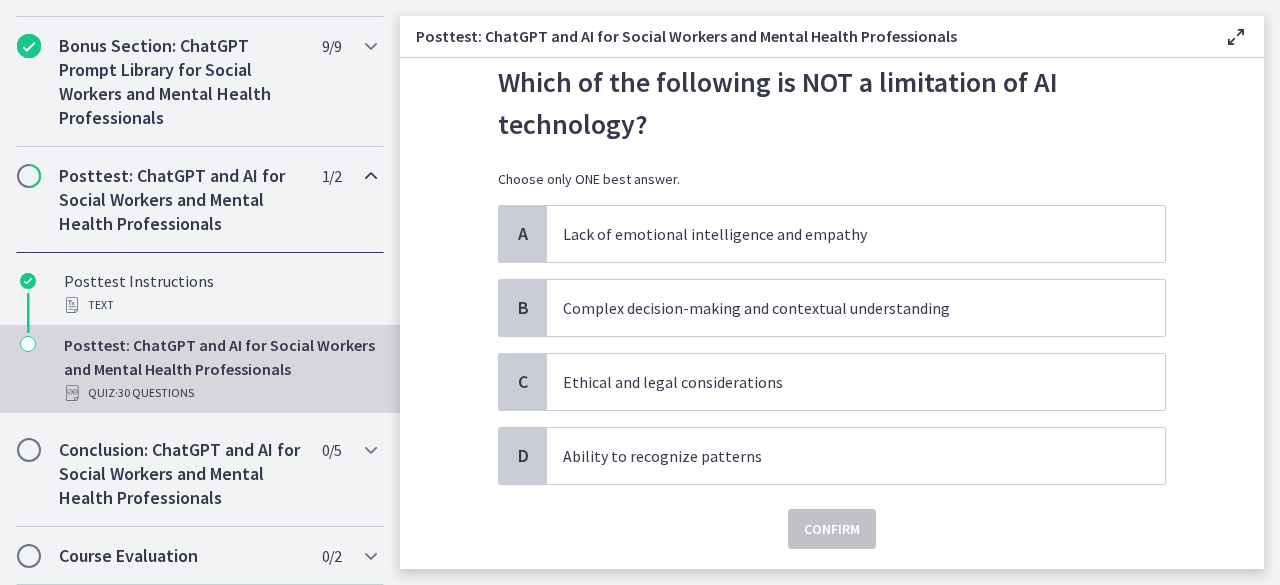 scroll, scrollTop: 62, scrollLeft: 0, axis: vertical 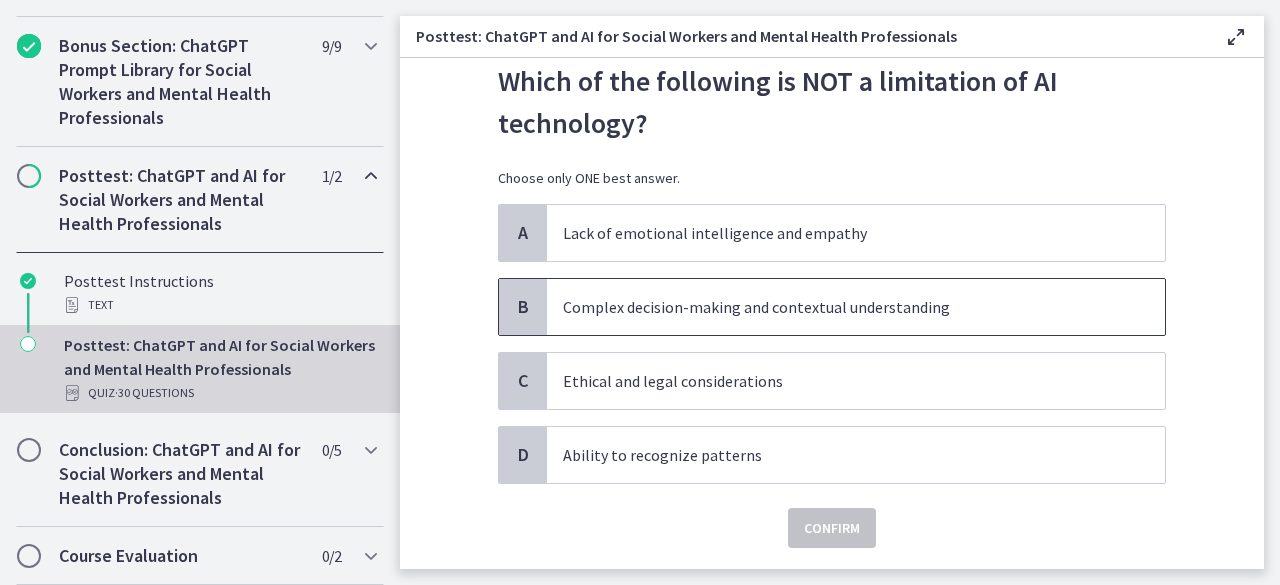 click on "Complex decision-making and contextual understanding" at bounding box center [836, 307] 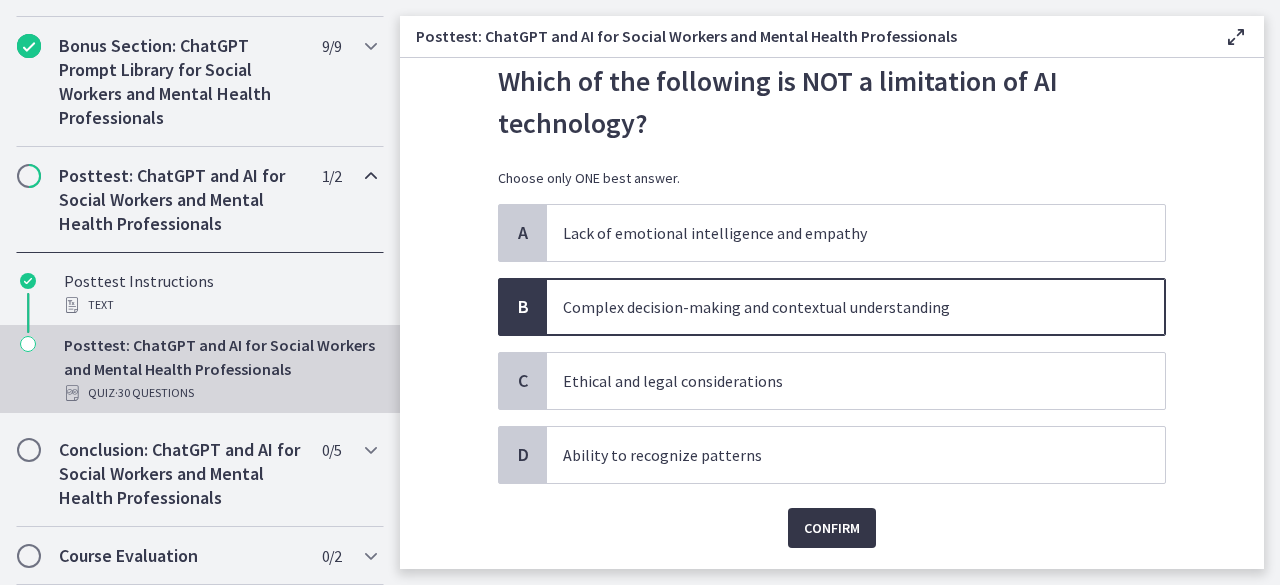 click on "Confirm" at bounding box center (832, 528) 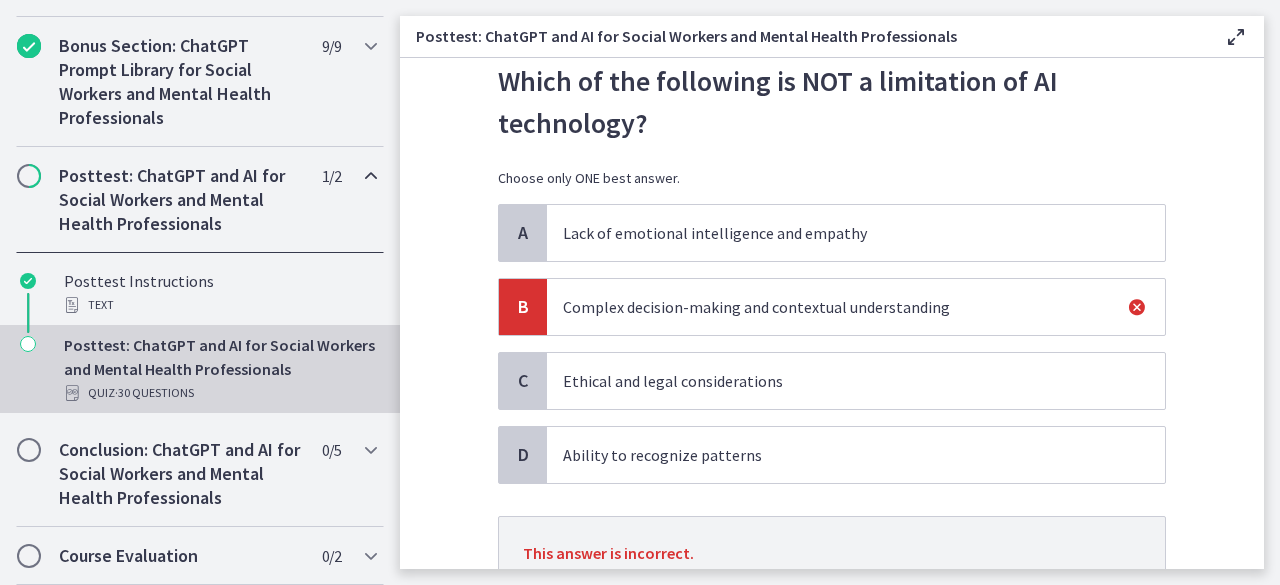 click on "Lack of emotional intelligence and empathy" at bounding box center [836, 233] 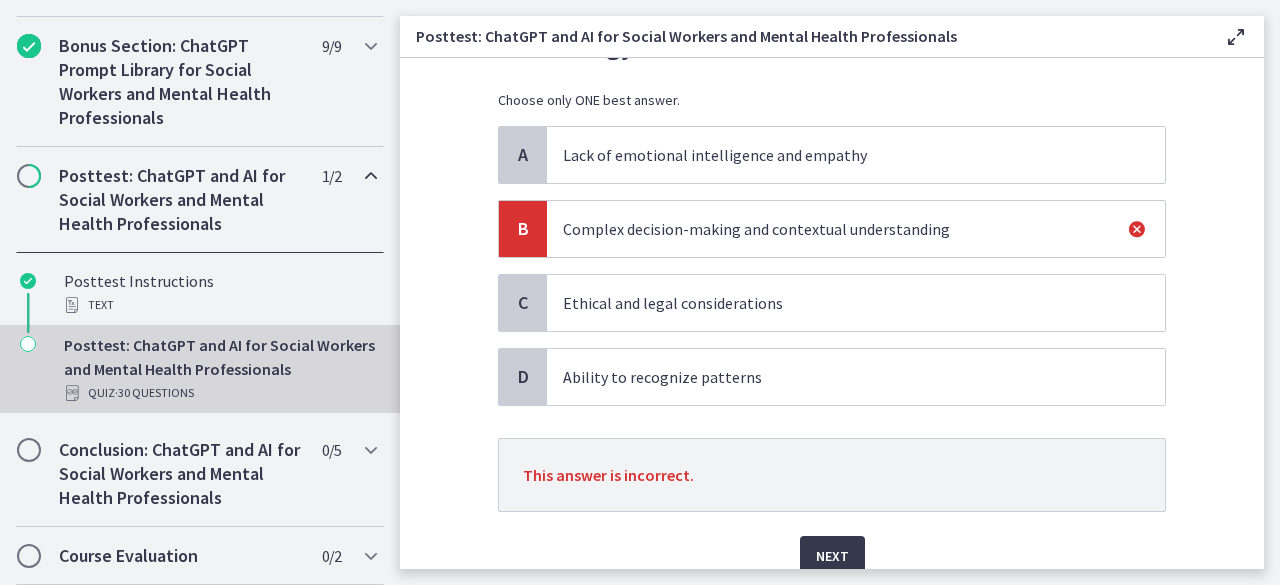 scroll, scrollTop: 223, scrollLeft: 0, axis: vertical 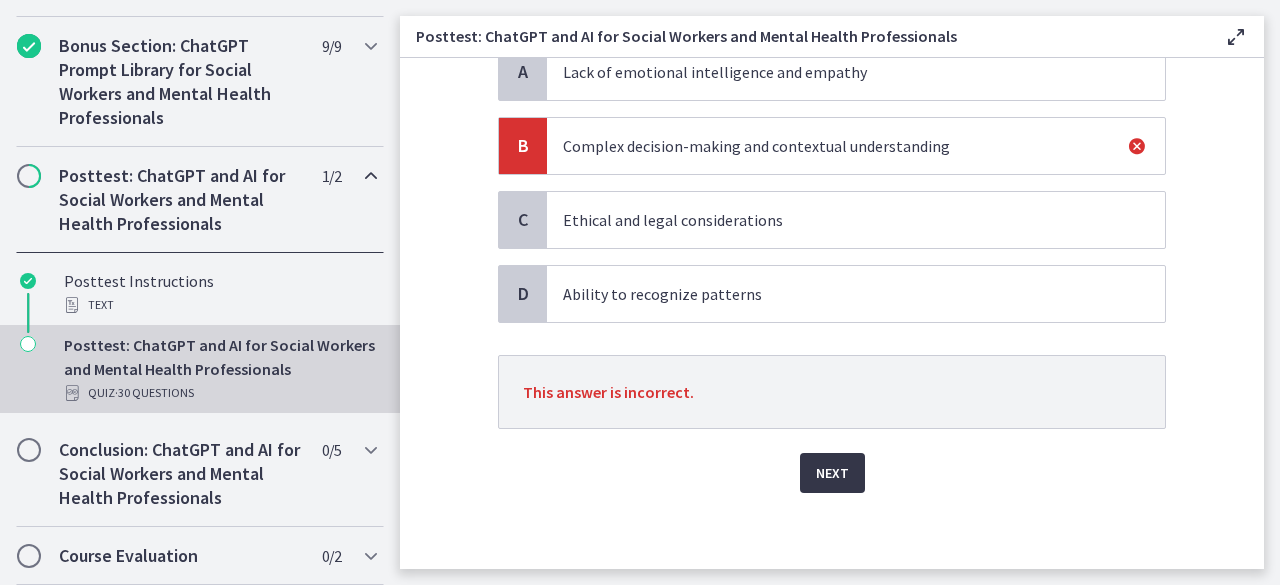 click on "Next" at bounding box center [832, 473] 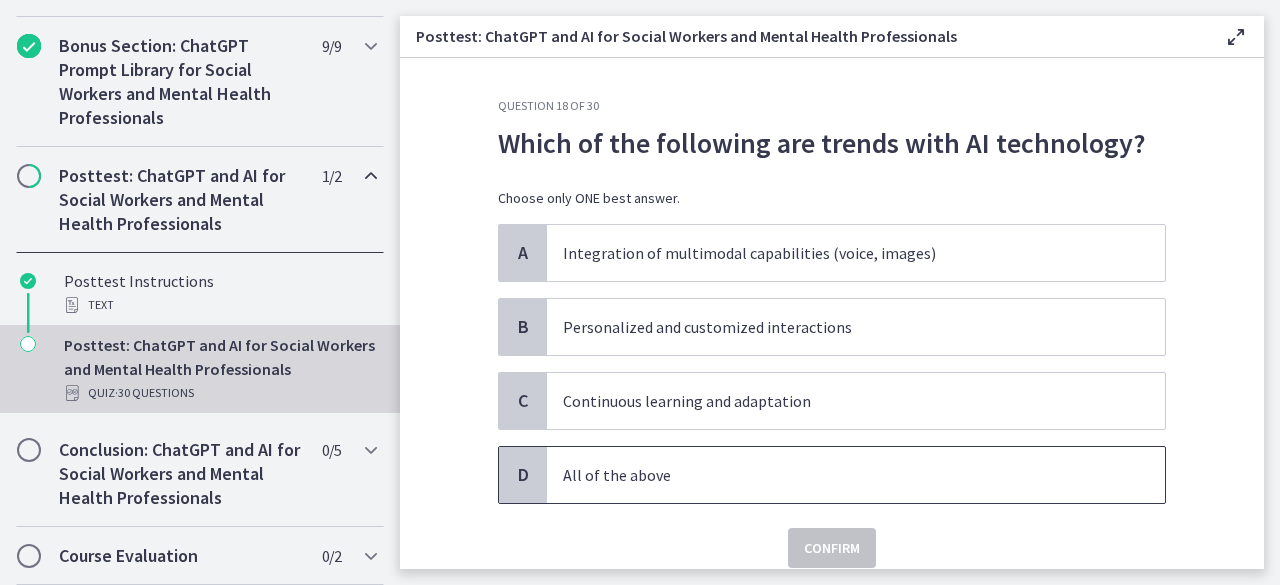click on "All of the above" at bounding box center [856, 475] 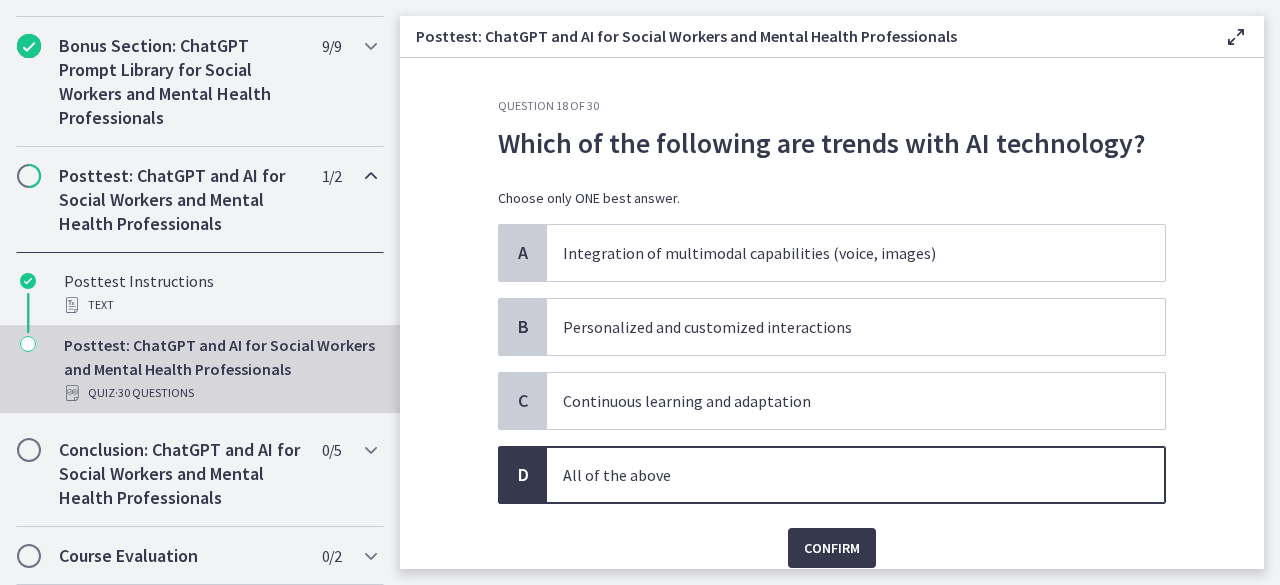 scroll, scrollTop: 76, scrollLeft: 0, axis: vertical 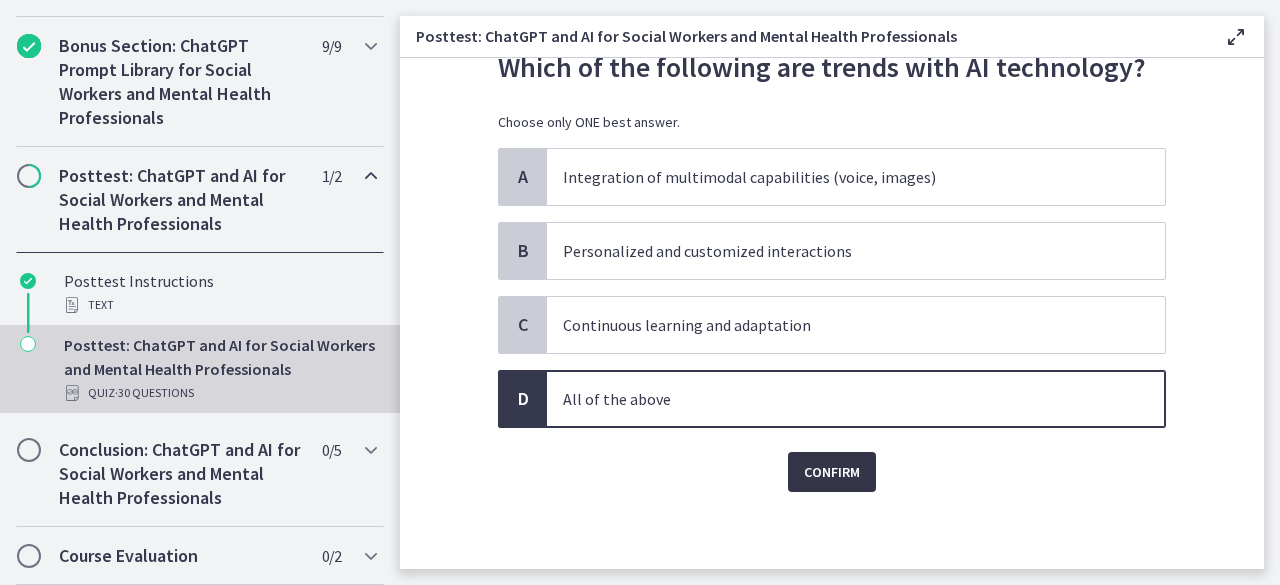 click on "Confirm" at bounding box center (832, 472) 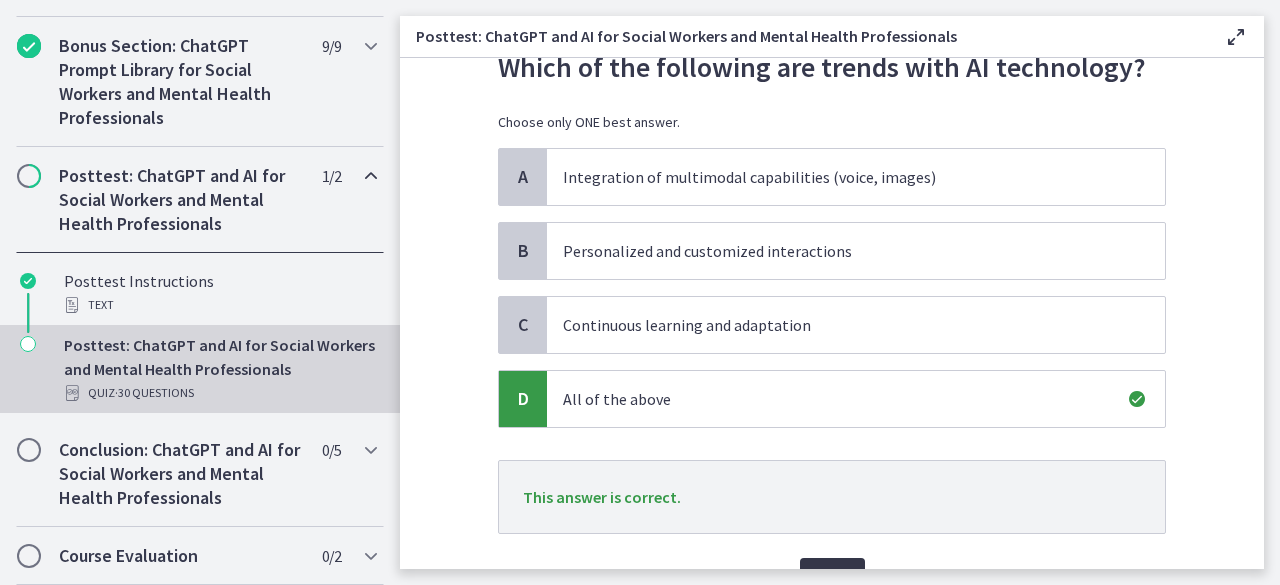 scroll, scrollTop: 181, scrollLeft: 0, axis: vertical 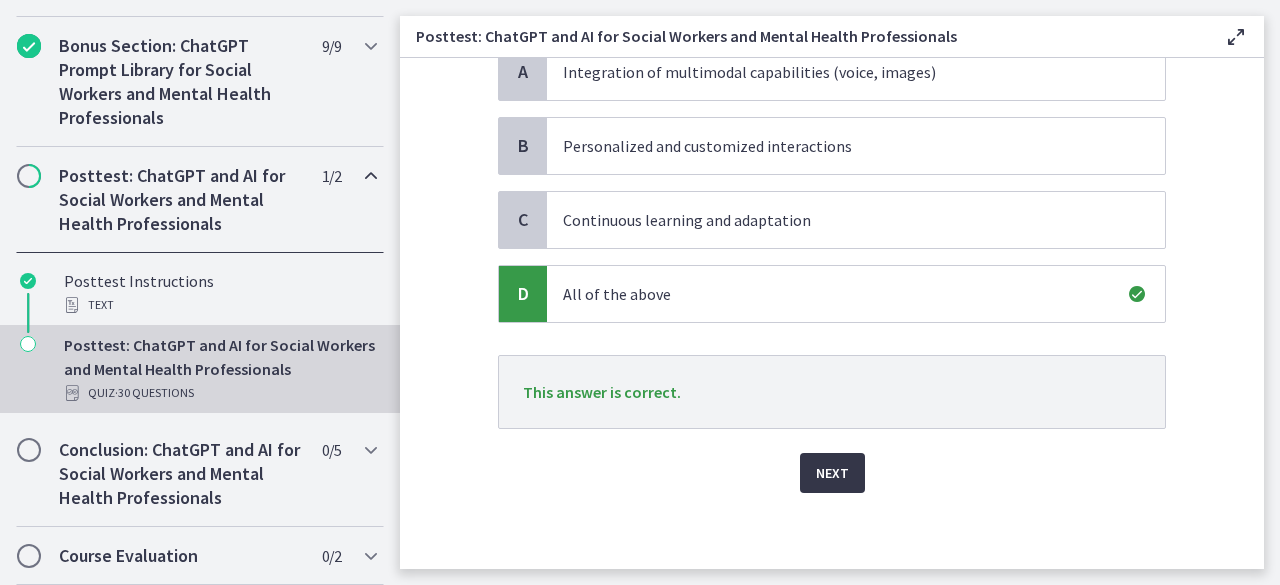 click on "Next" at bounding box center (832, 473) 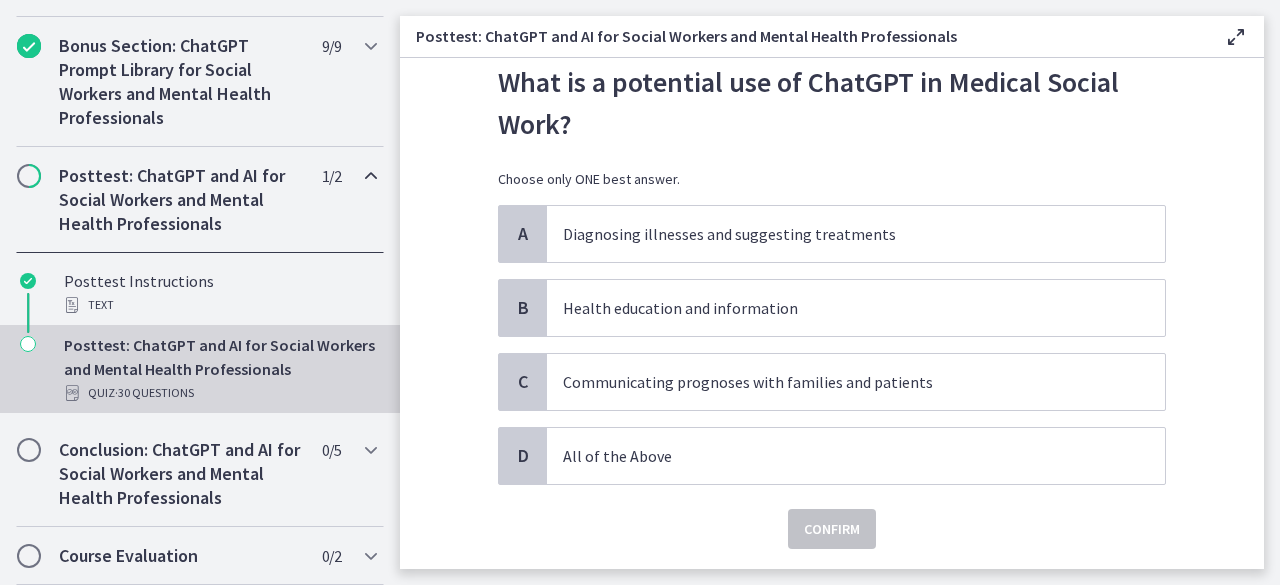scroll, scrollTop: 118, scrollLeft: 0, axis: vertical 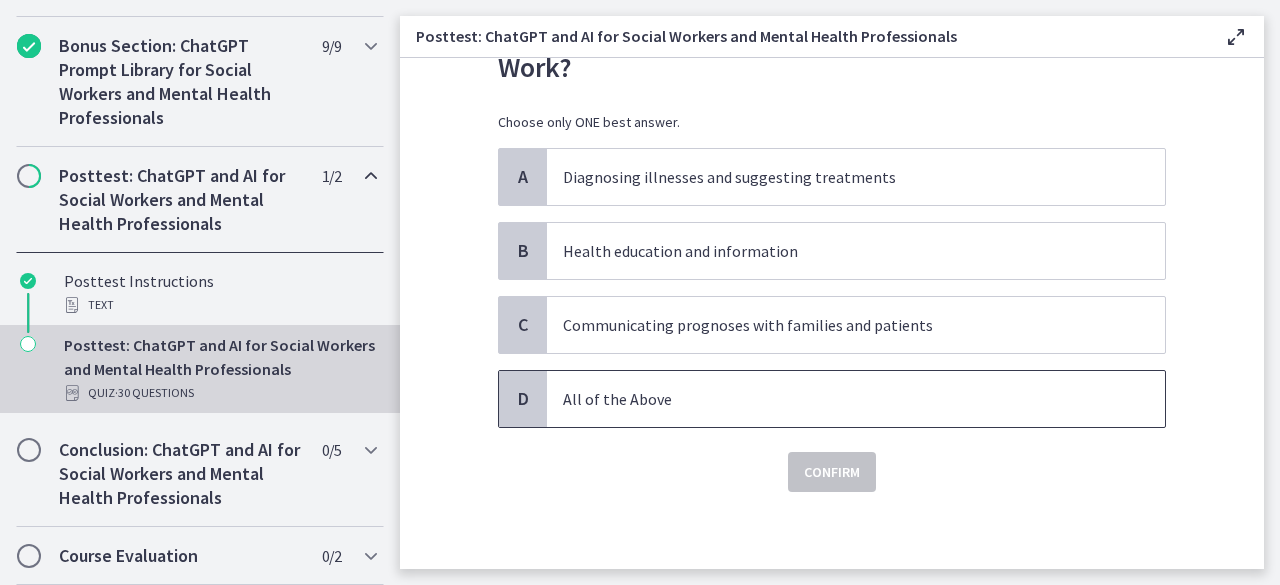 click on "All of the Above" at bounding box center [856, 399] 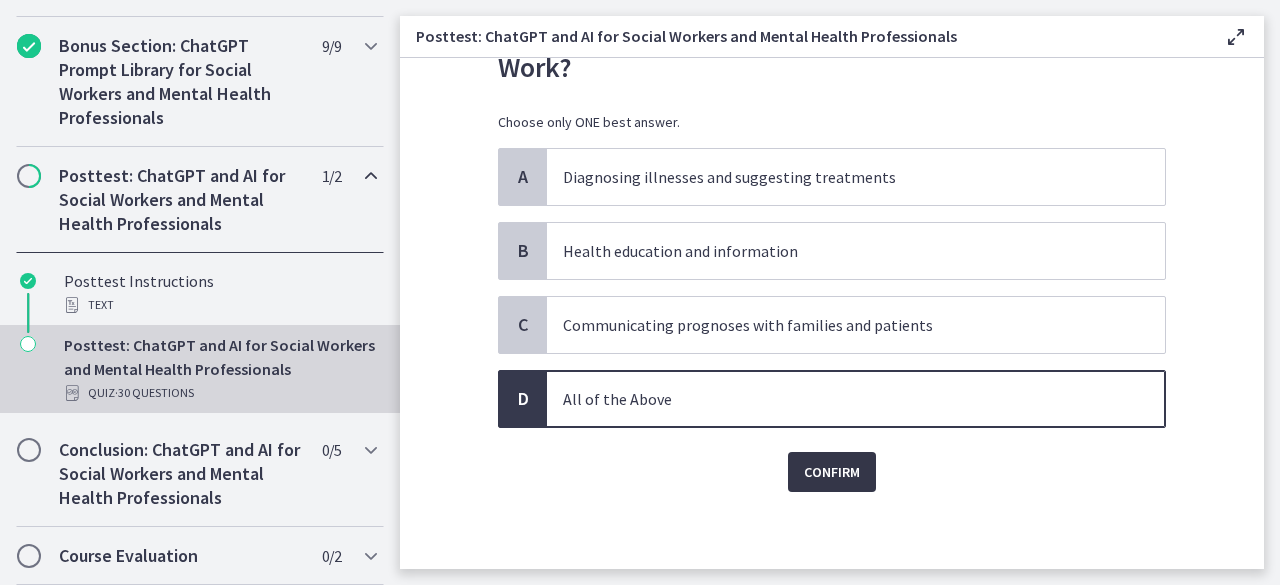 click on "Confirm" at bounding box center (832, 472) 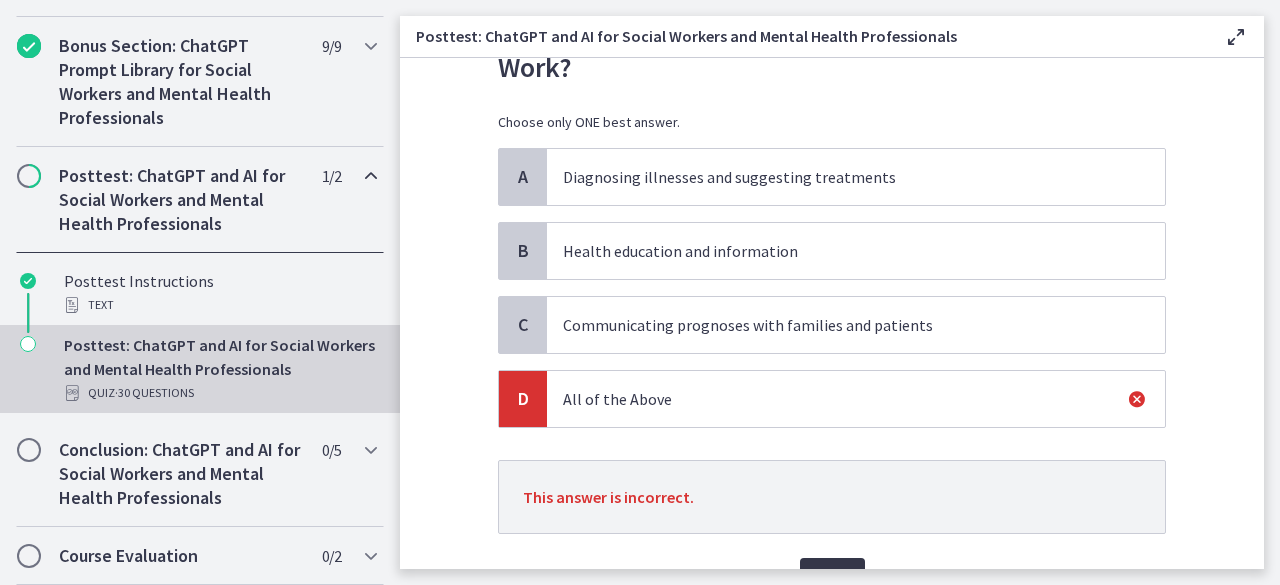 scroll, scrollTop: 223, scrollLeft: 0, axis: vertical 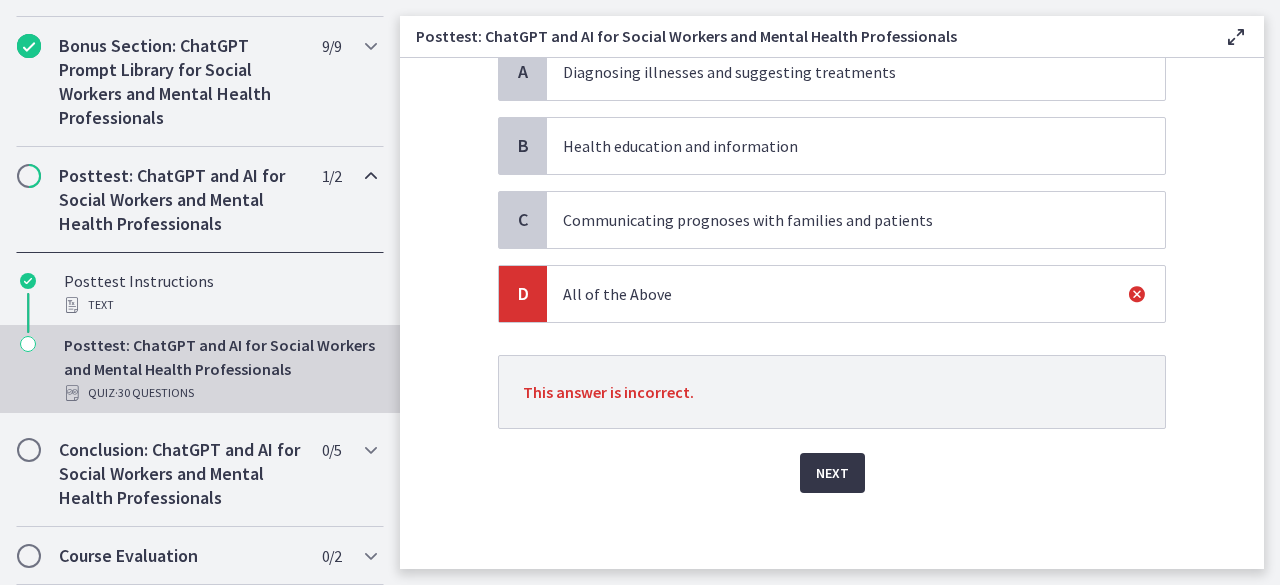 click on "Next" at bounding box center (832, 473) 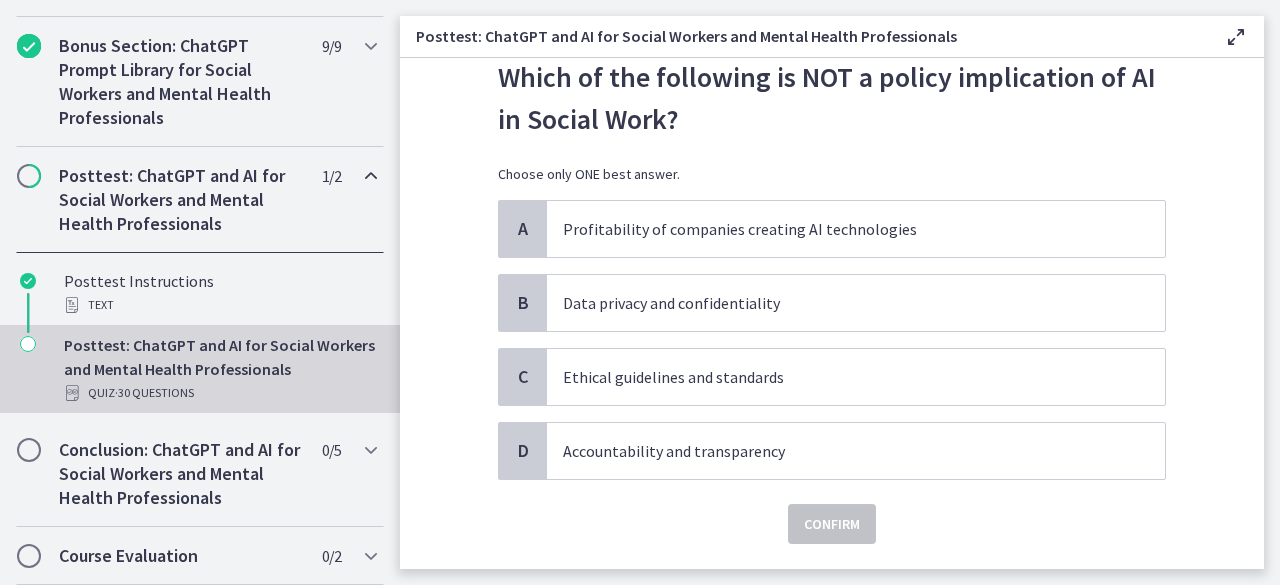 scroll, scrollTop: 67, scrollLeft: 0, axis: vertical 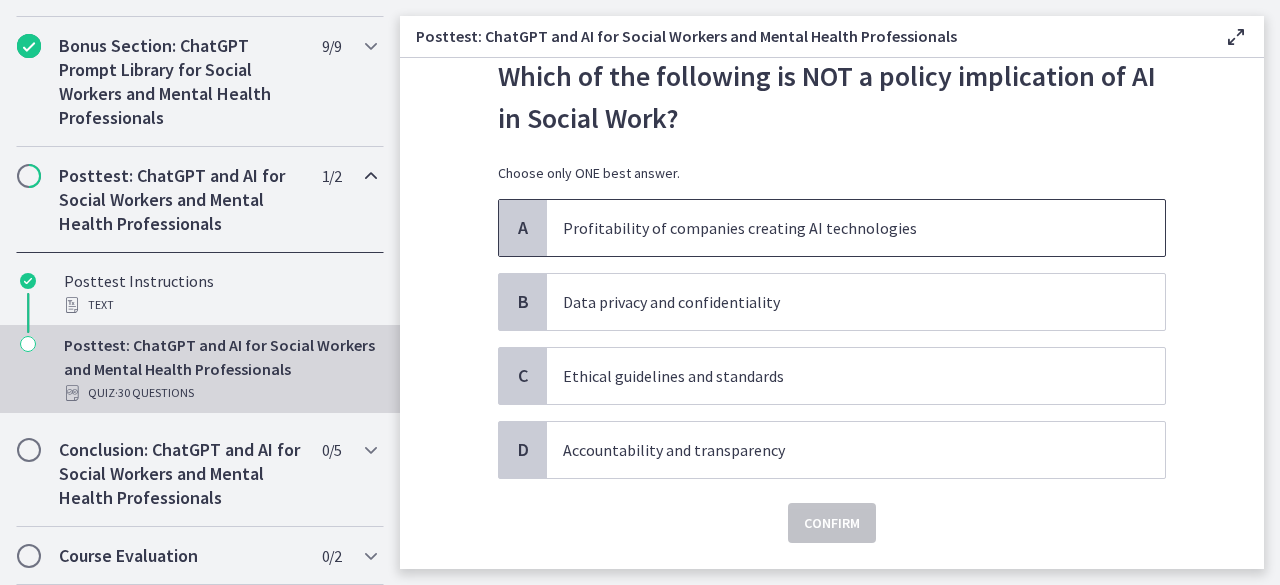 click on "Profitability of companies creating AI technologies" at bounding box center (836, 228) 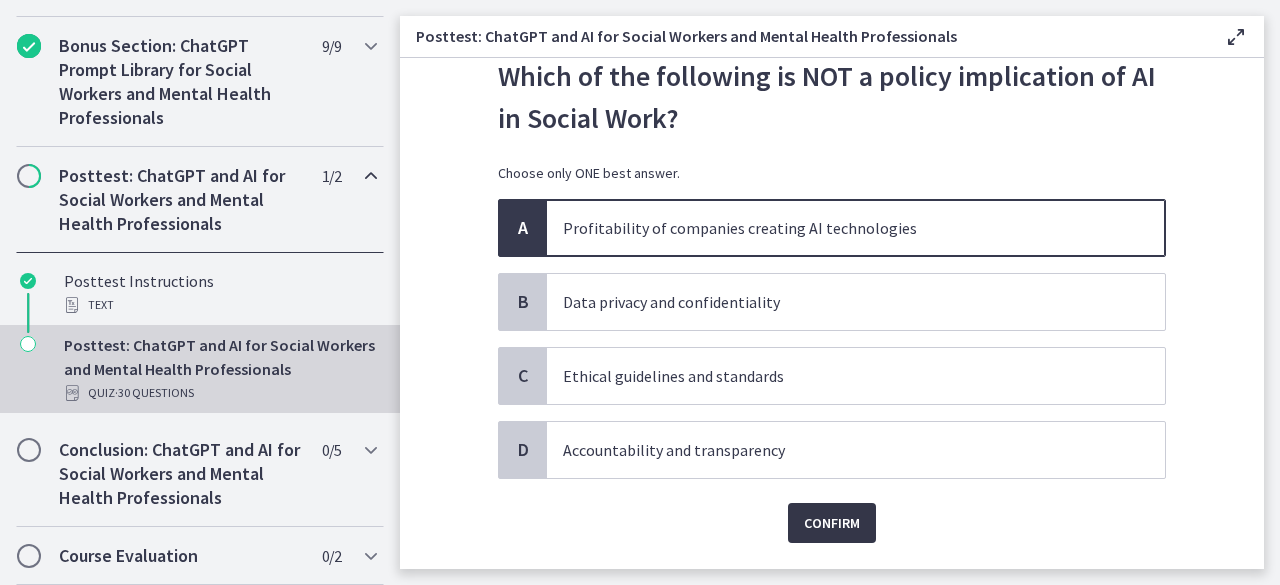 click on "Confirm" at bounding box center [832, 523] 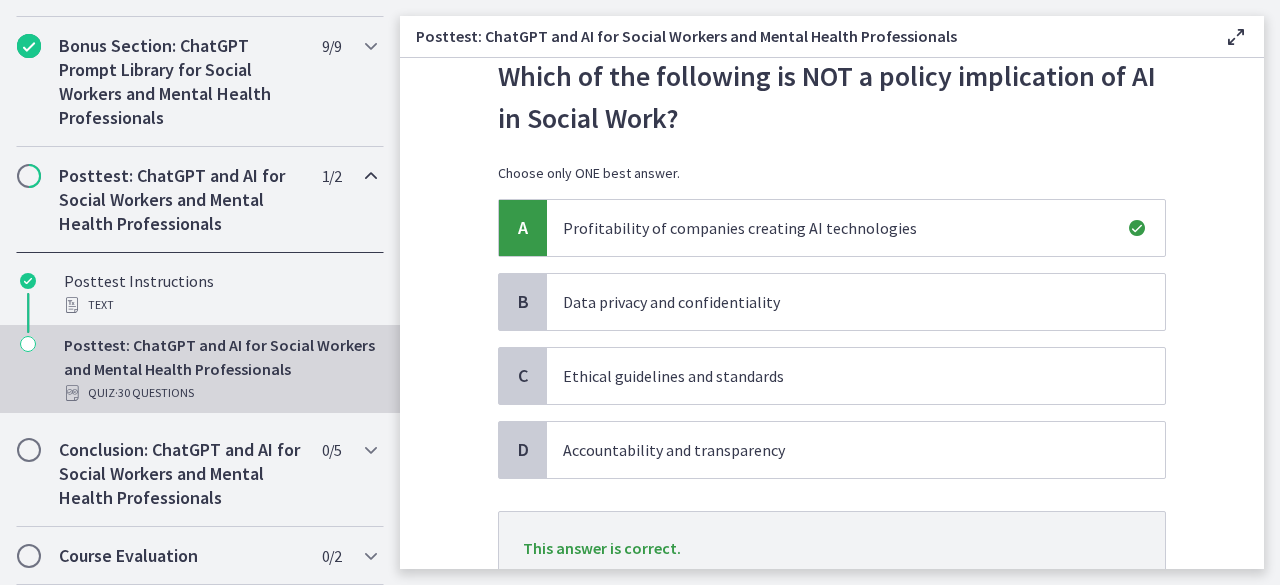 scroll, scrollTop: 175, scrollLeft: 0, axis: vertical 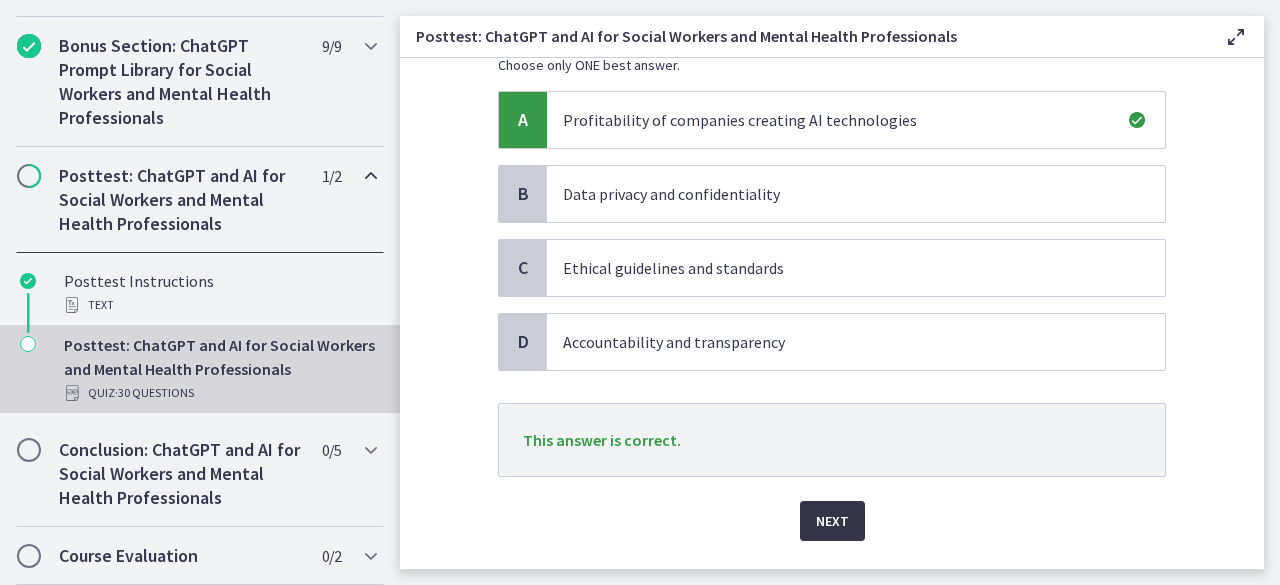 click on "Next" at bounding box center (832, 521) 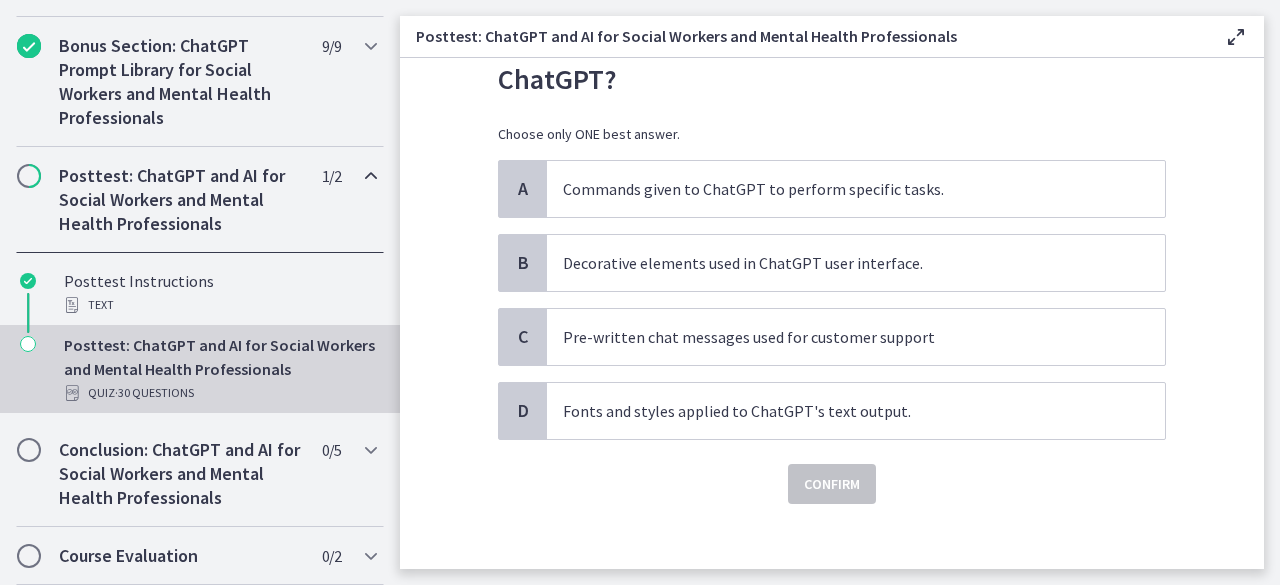 scroll, scrollTop: 108, scrollLeft: 0, axis: vertical 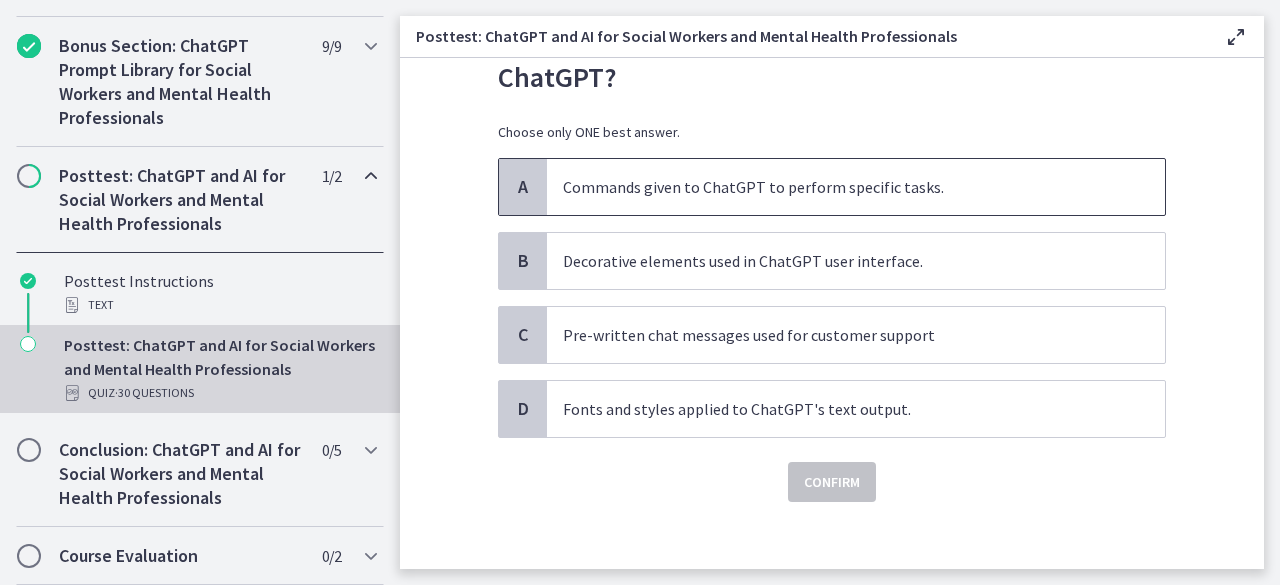 click on "Commands given to ChatGPT to perform specific tasks." at bounding box center [836, 187] 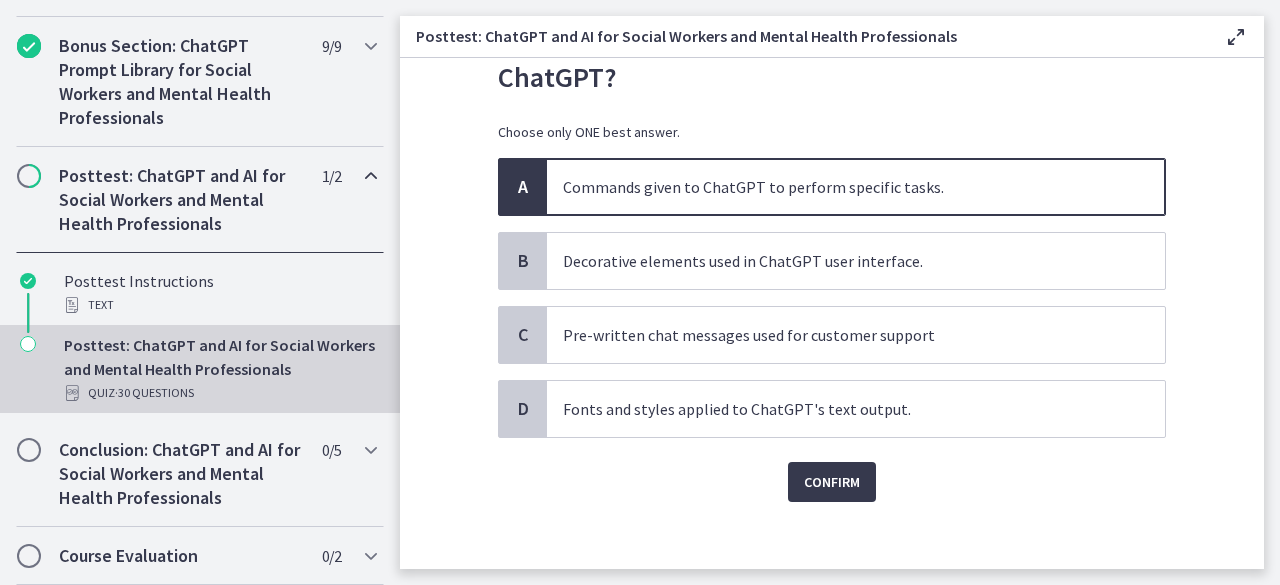 scroll, scrollTop: 118, scrollLeft: 0, axis: vertical 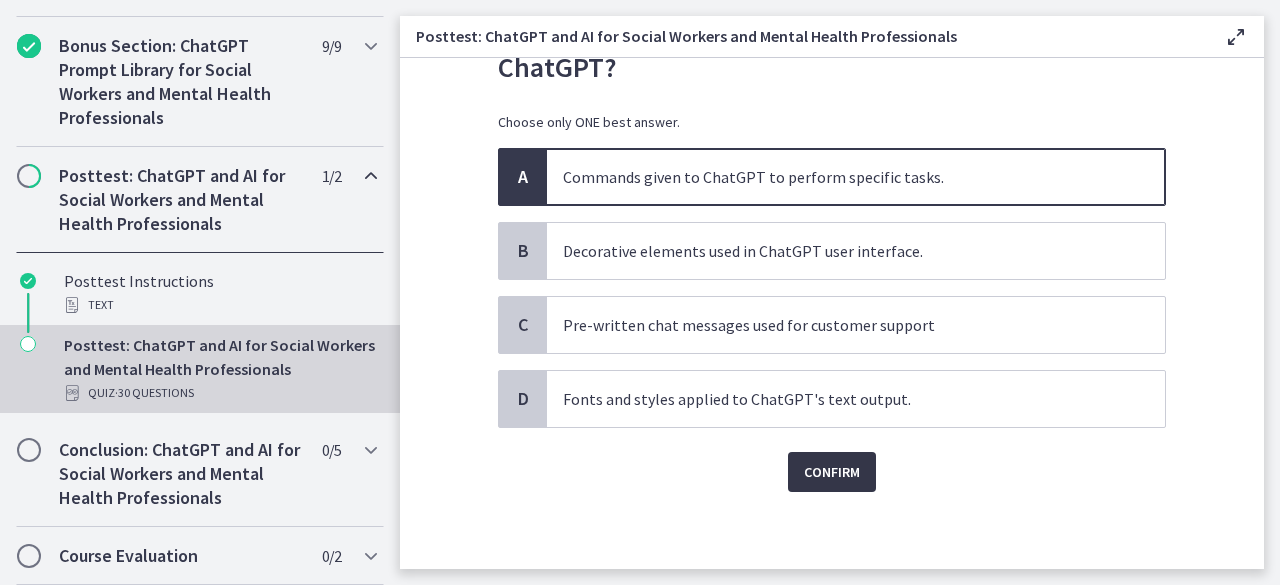 click on "Confirm" at bounding box center (832, 472) 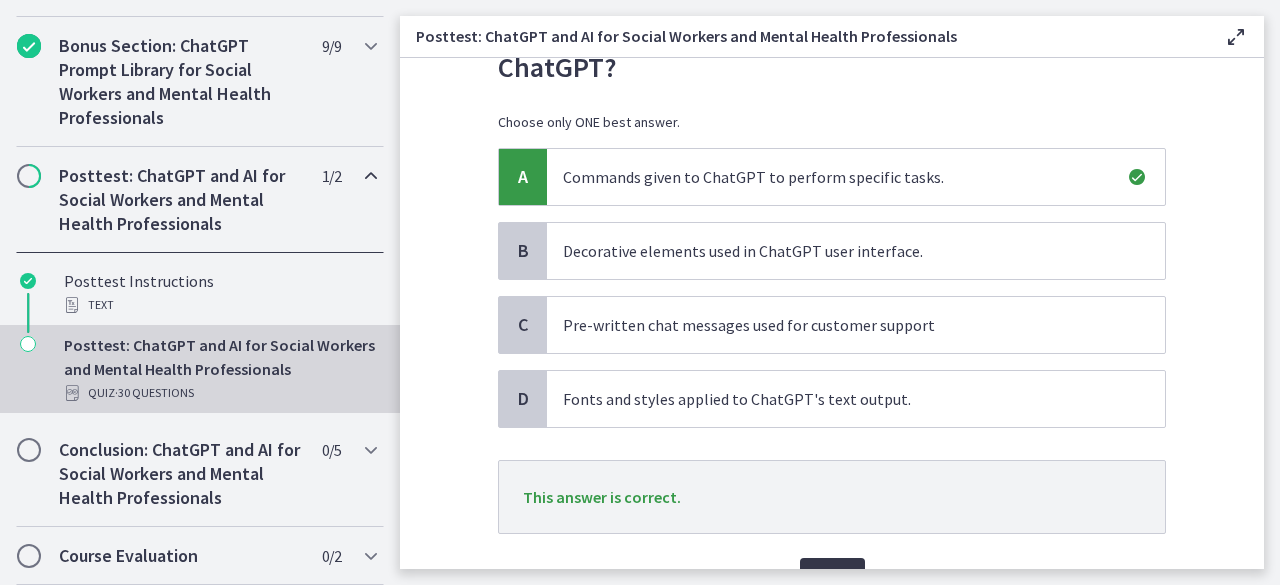scroll, scrollTop: 223, scrollLeft: 0, axis: vertical 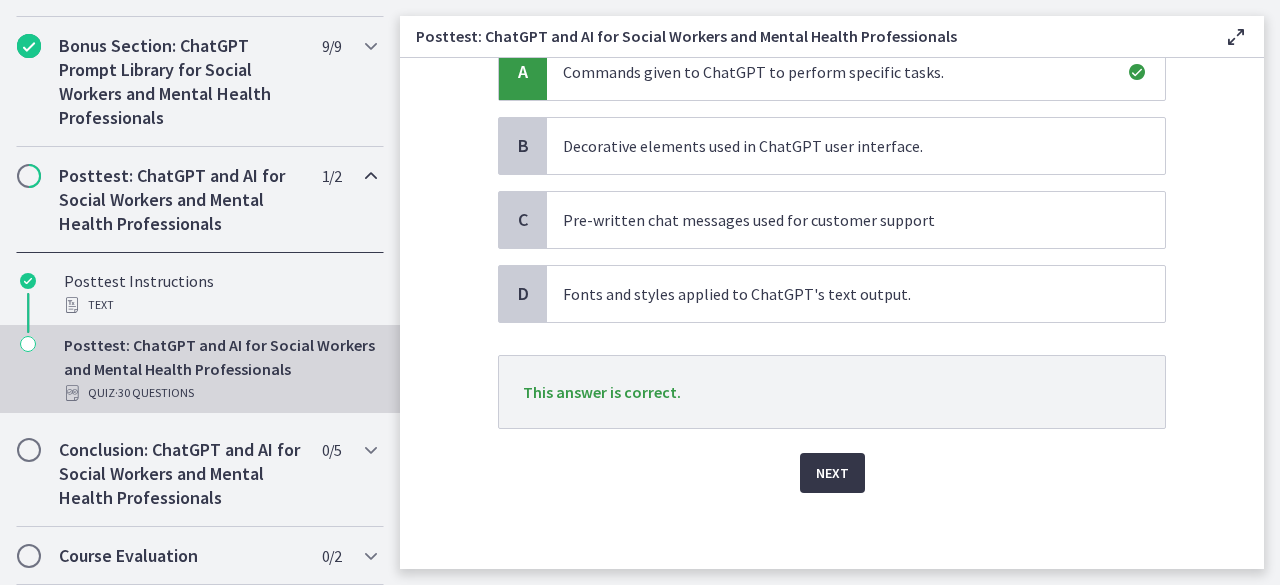 click on "Next" at bounding box center (832, 473) 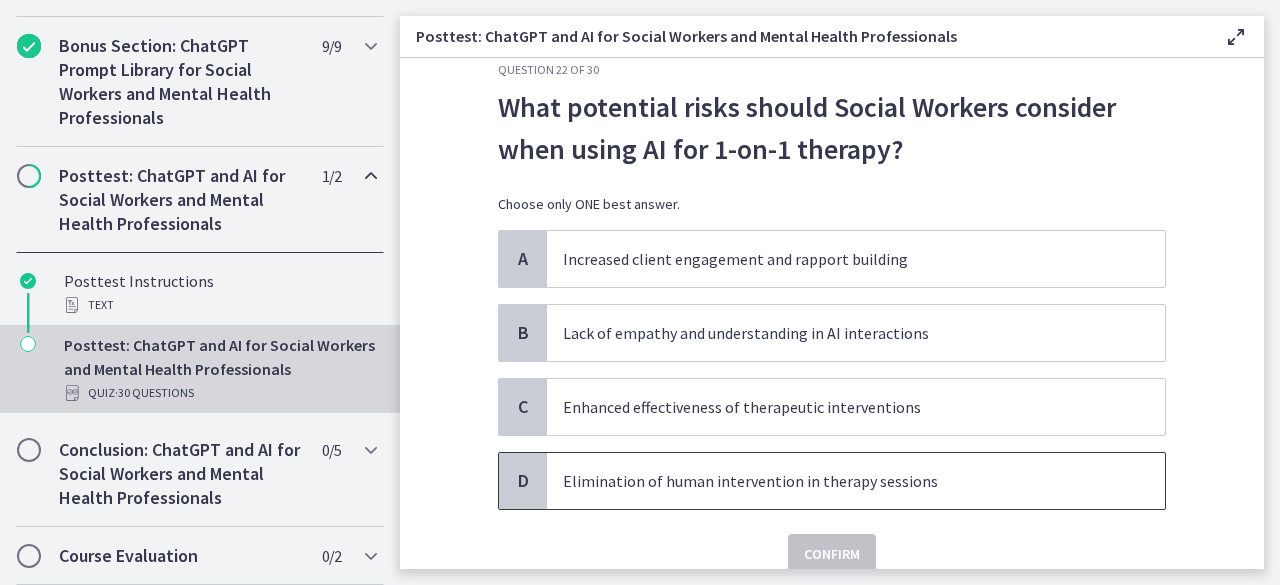 scroll, scrollTop: 118, scrollLeft: 0, axis: vertical 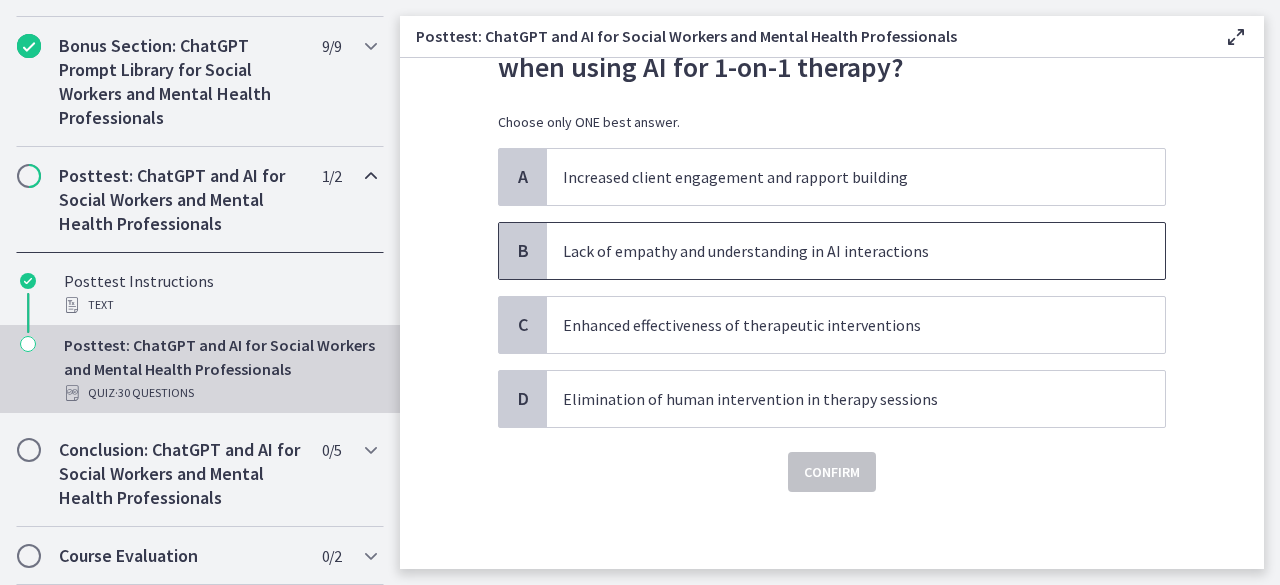 click on "Lack of empathy and understanding in AI interactions" at bounding box center [836, 251] 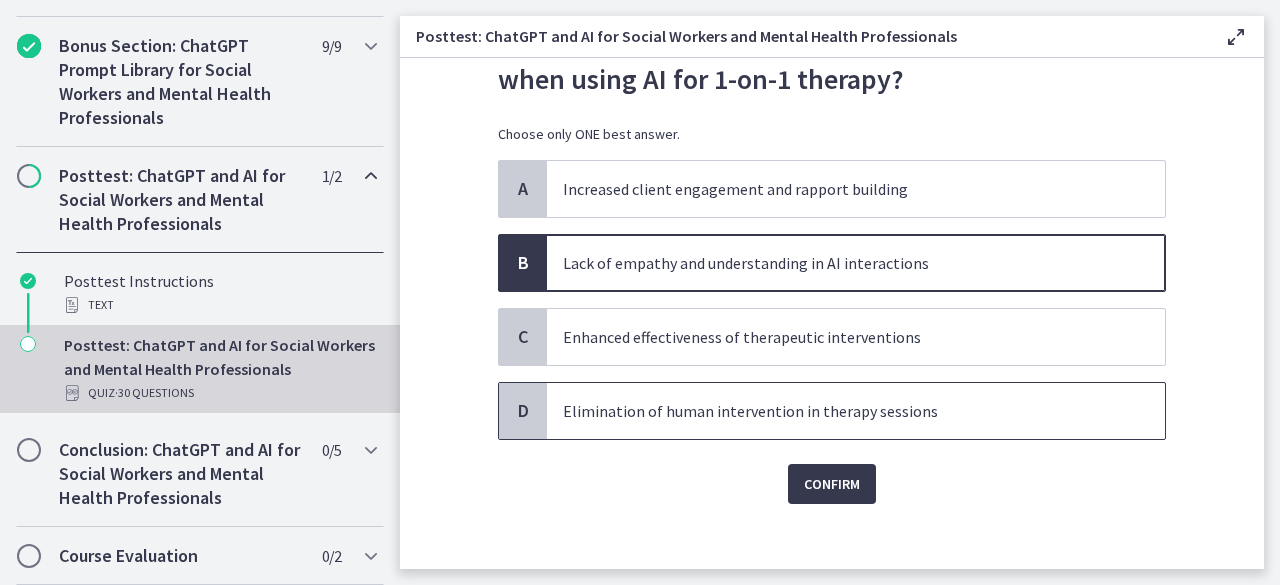 scroll, scrollTop: 118, scrollLeft: 0, axis: vertical 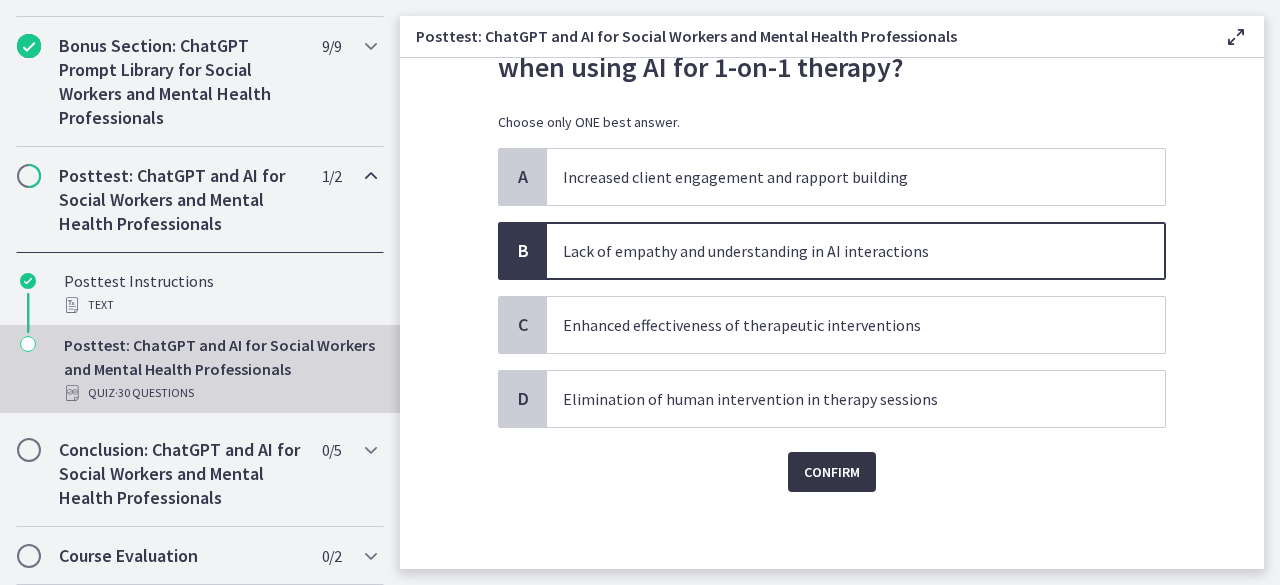 click on "Confirm" at bounding box center (832, 472) 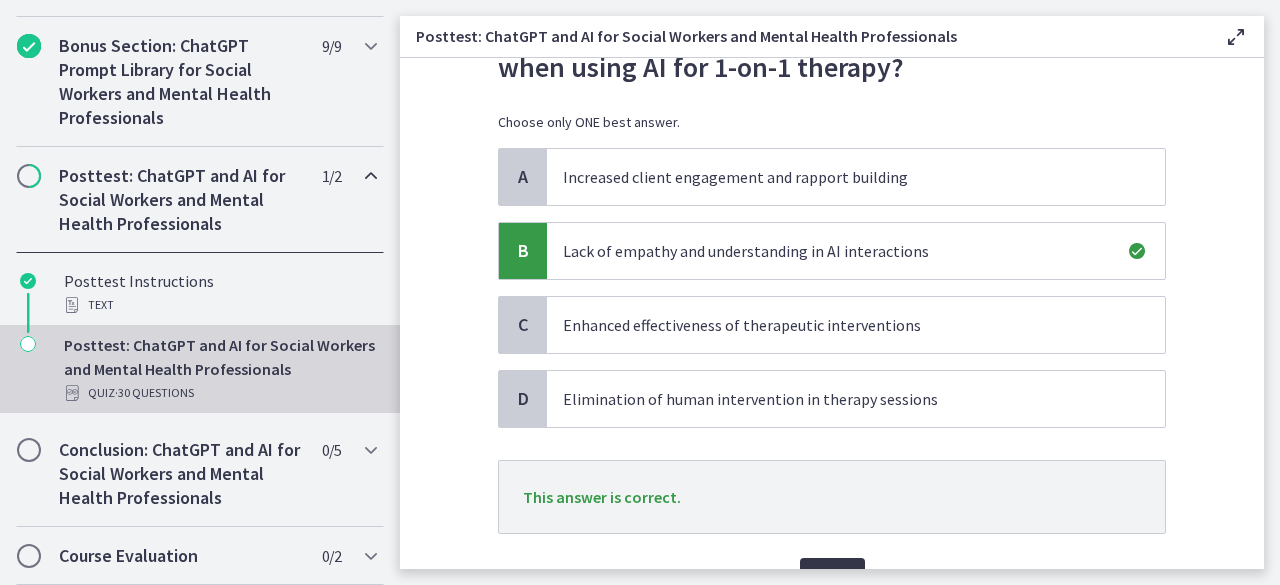 scroll, scrollTop: 223, scrollLeft: 0, axis: vertical 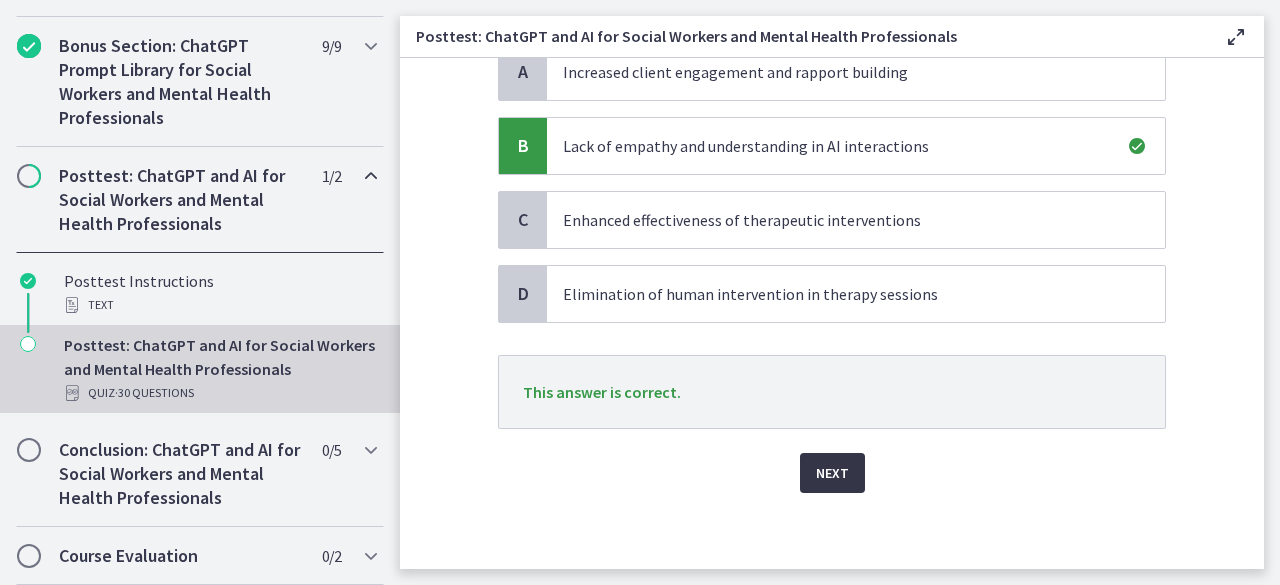click on "Next" at bounding box center (832, 473) 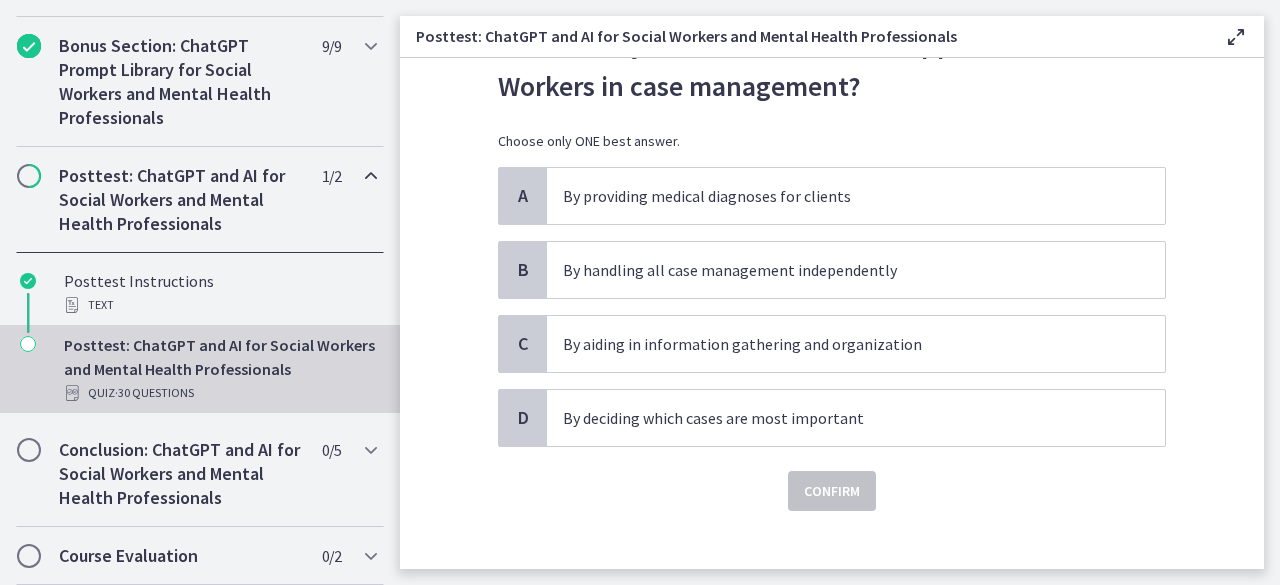 scroll, scrollTop: 100, scrollLeft: 0, axis: vertical 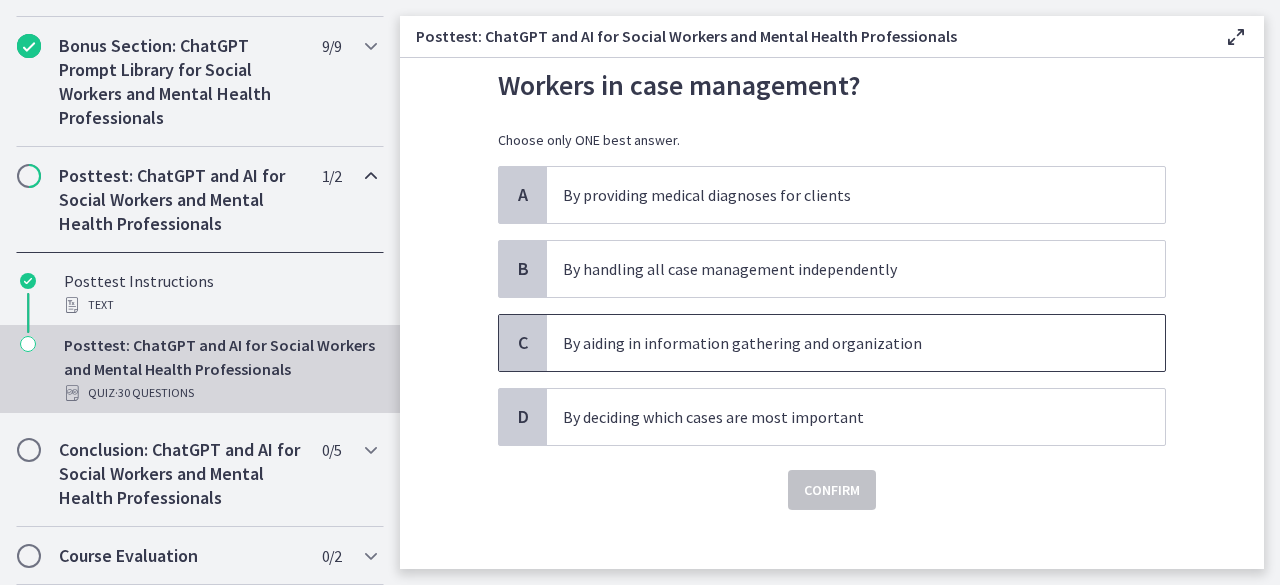 click on "By aiding in information gathering and organization" at bounding box center (856, 343) 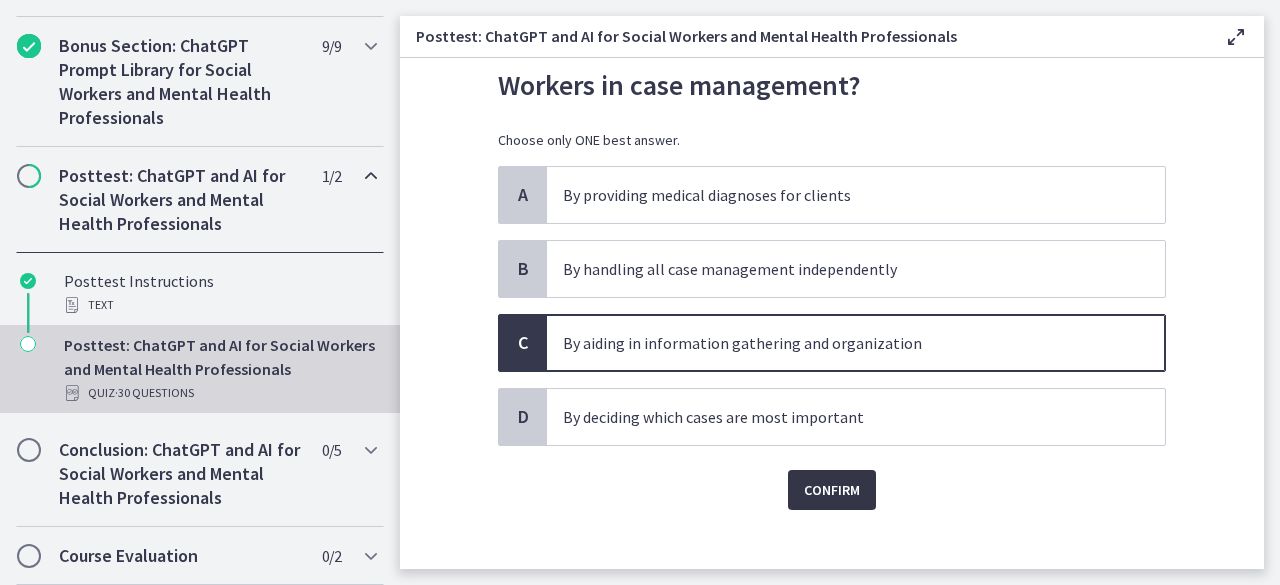 click on "Confirm" at bounding box center (832, 490) 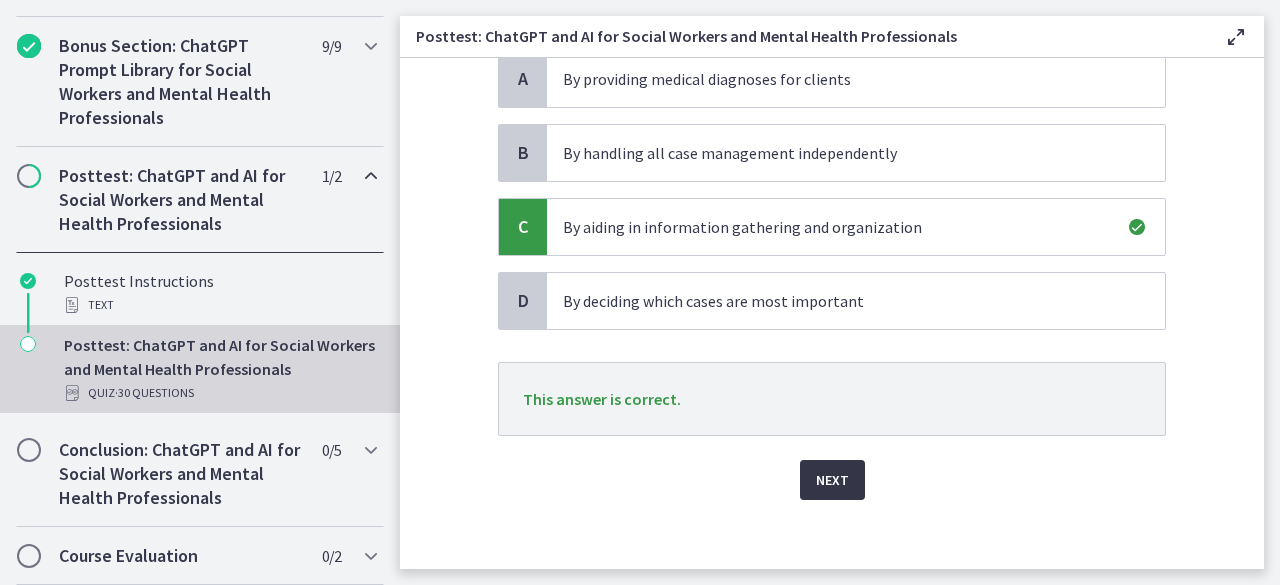 scroll, scrollTop: 223, scrollLeft: 0, axis: vertical 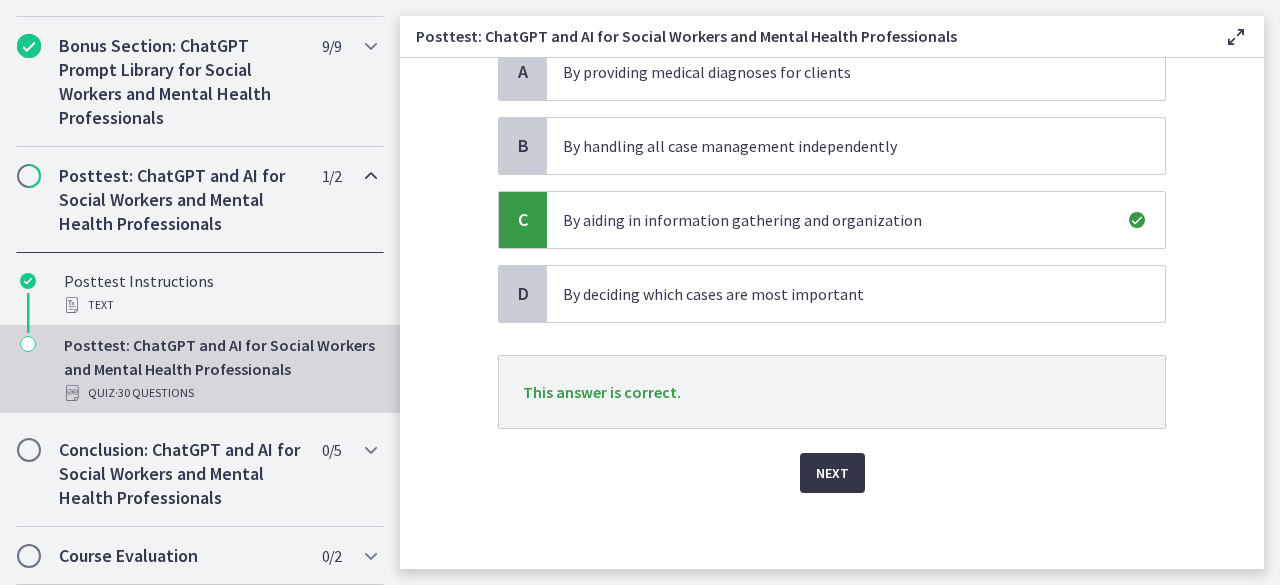 click on "Next" at bounding box center [832, 473] 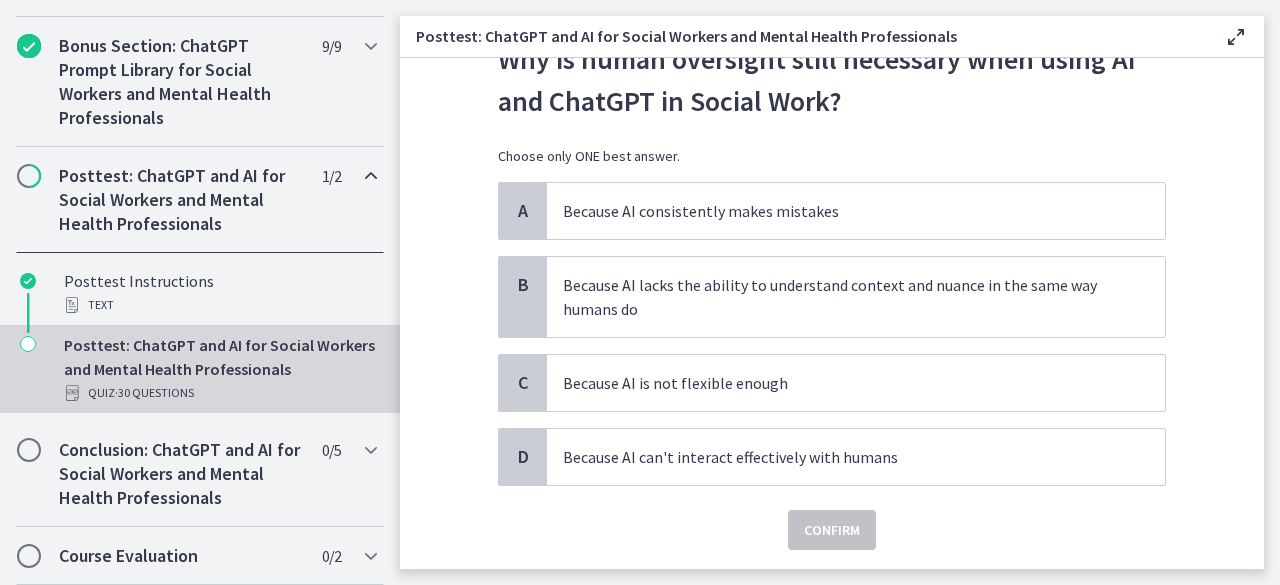 scroll, scrollTop: 85, scrollLeft: 0, axis: vertical 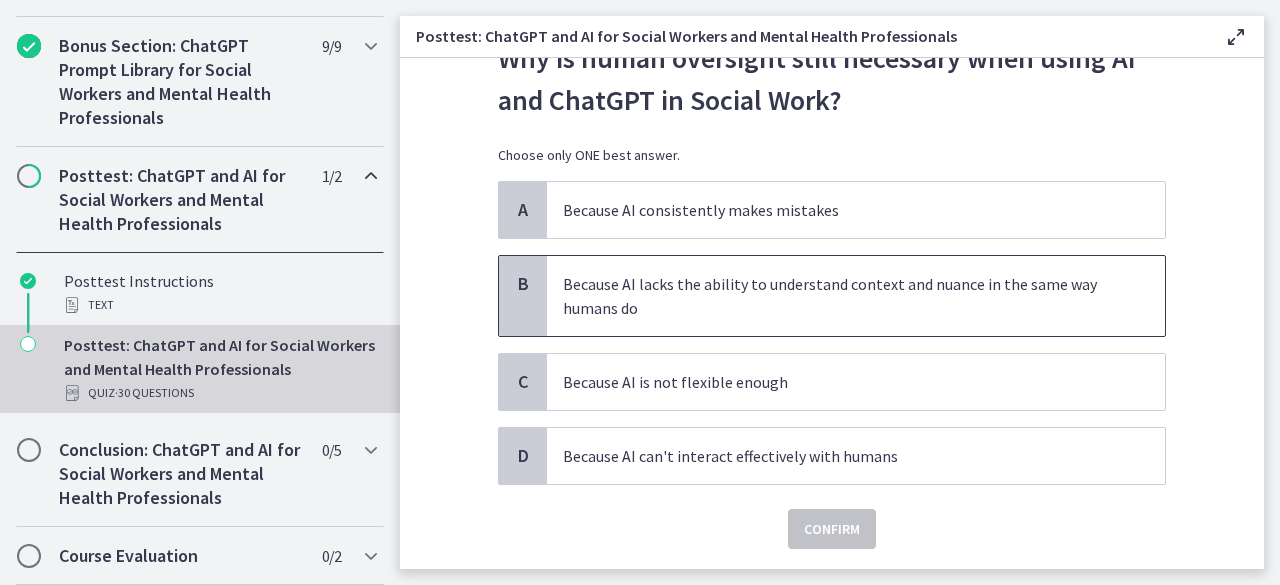 click on "Because AI lacks the ability to understand context and nuance in the same way humans do" at bounding box center (836, 296) 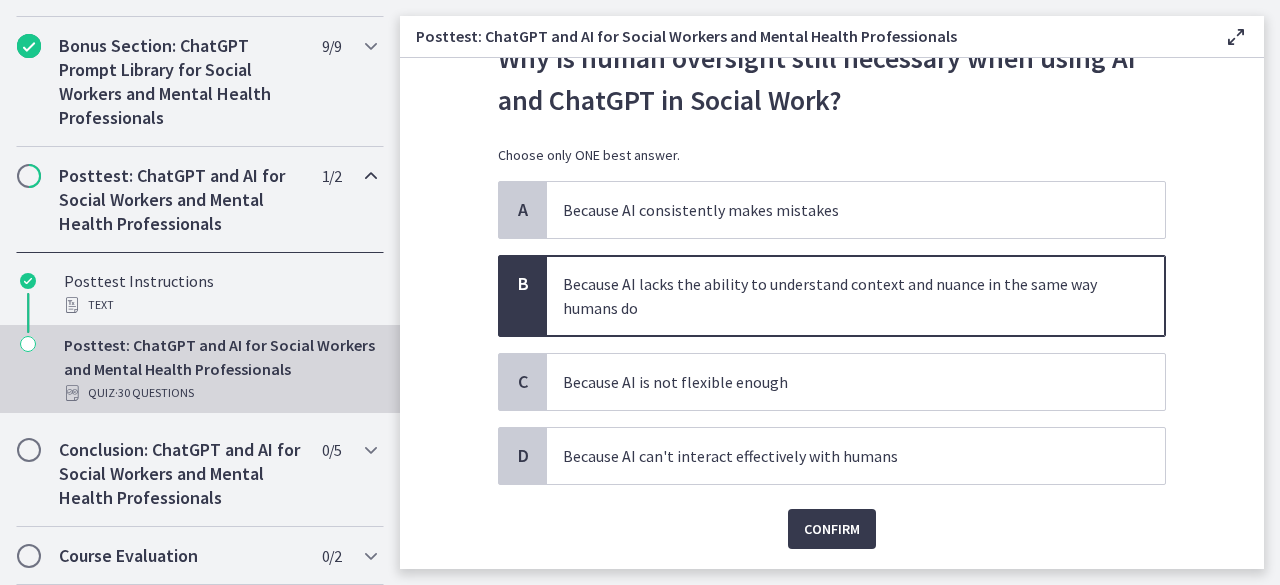 scroll, scrollTop: 142, scrollLeft: 0, axis: vertical 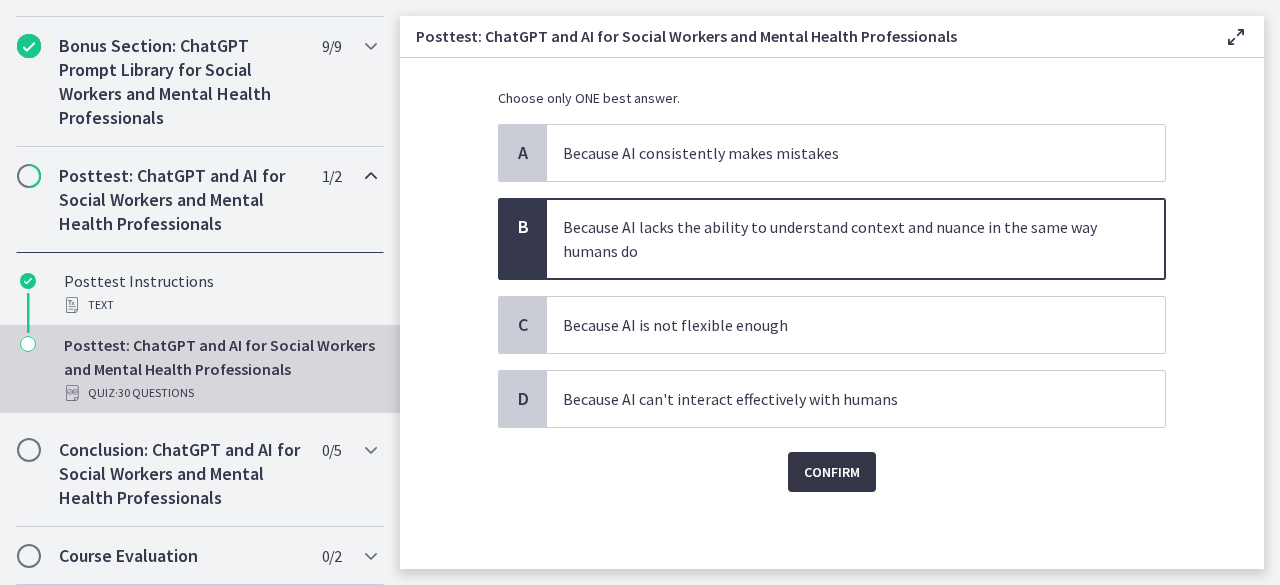 click on "Confirm" at bounding box center [832, 472] 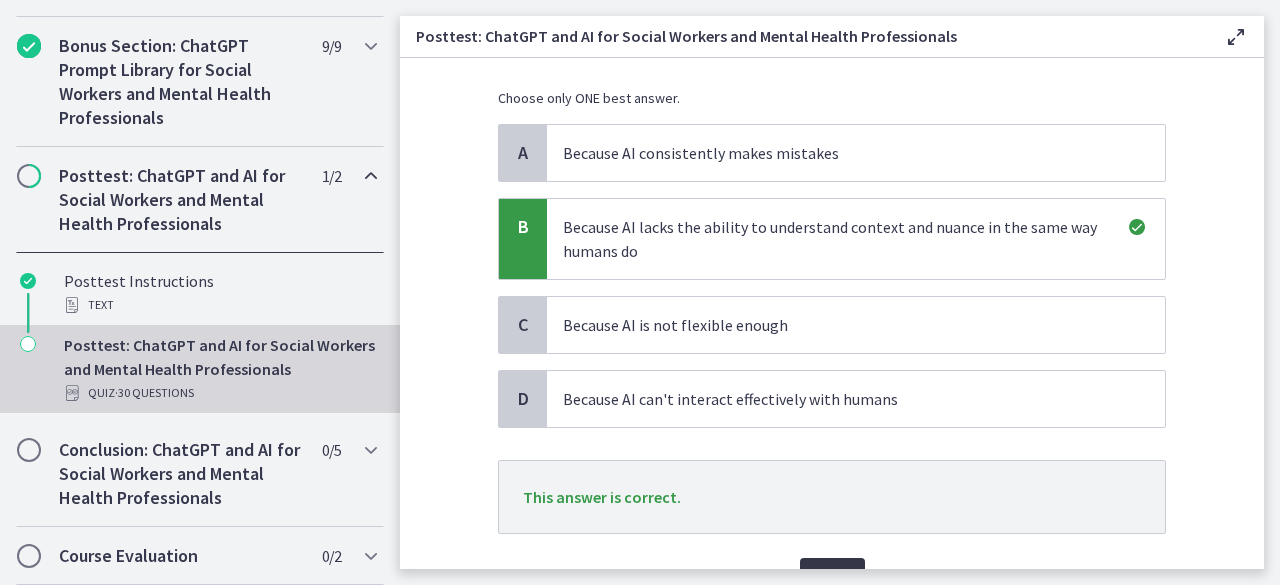 scroll, scrollTop: 247, scrollLeft: 0, axis: vertical 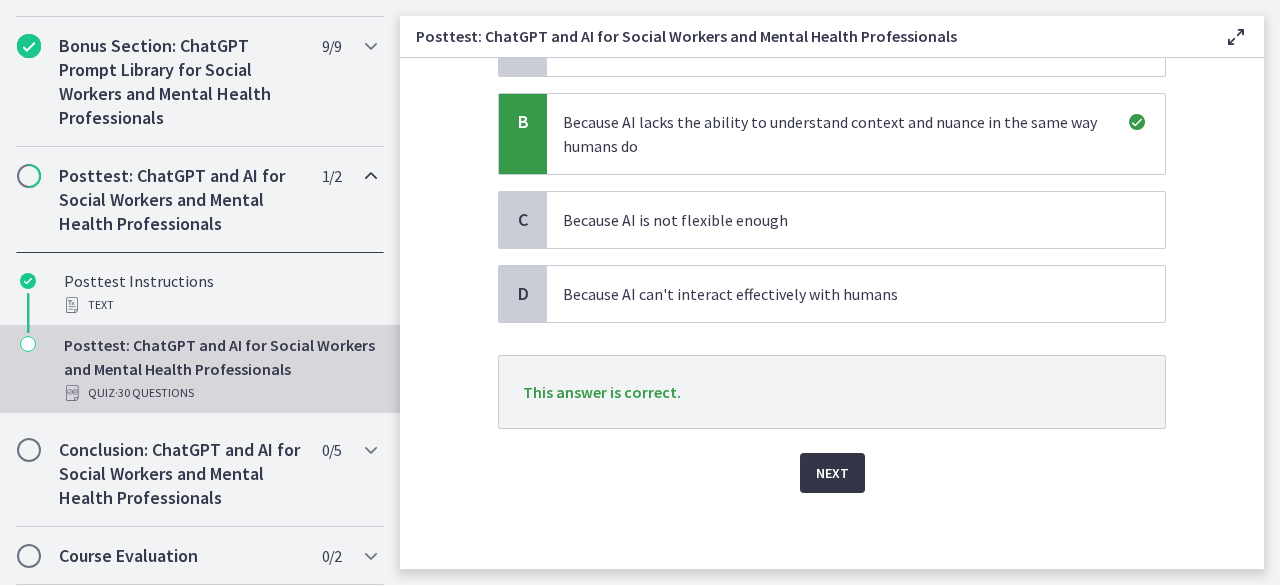 click on "Next" at bounding box center [832, 473] 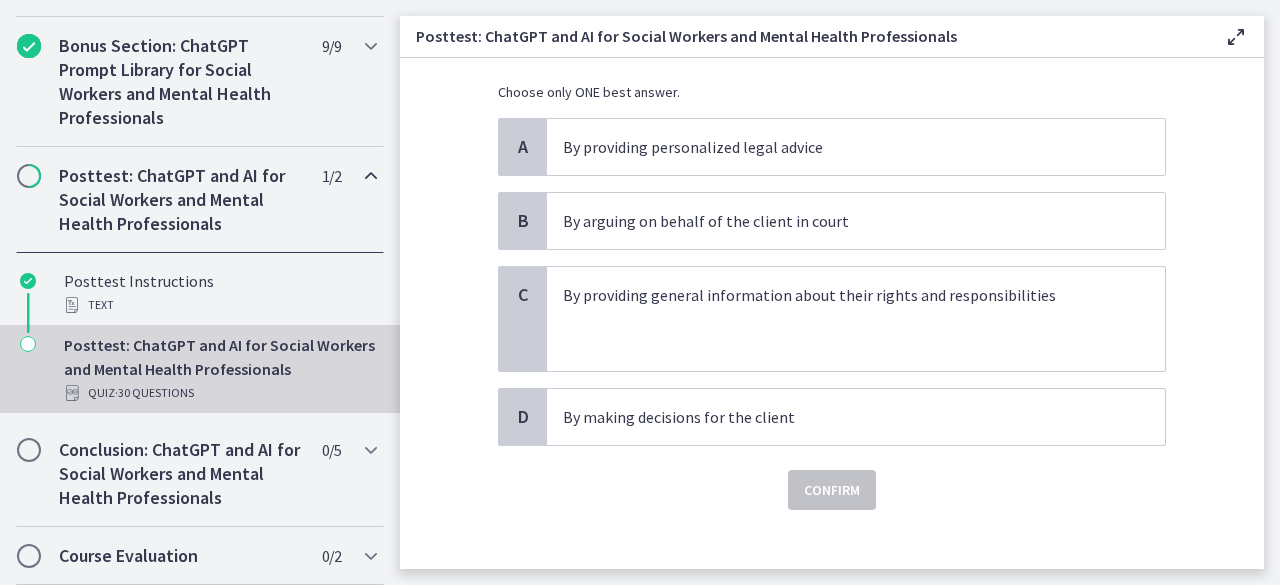 scroll, scrollTop: 149, scrollLeft: 0, axis: vertical 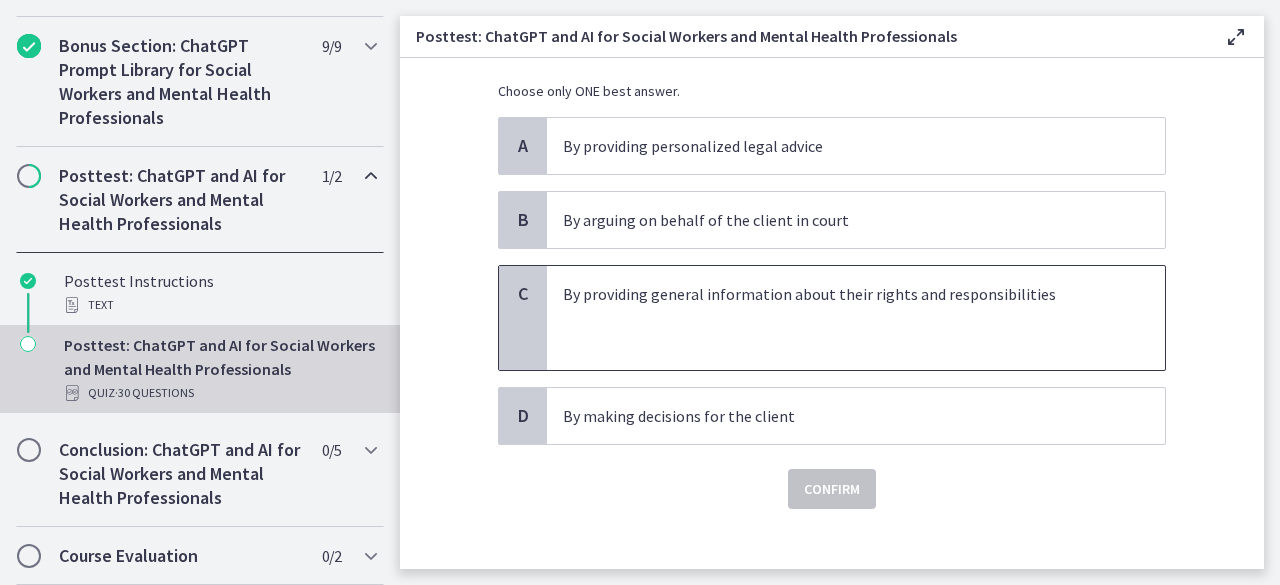 click on "By providing general information about their rights and responsibilities" at bounding box center (836, 294) 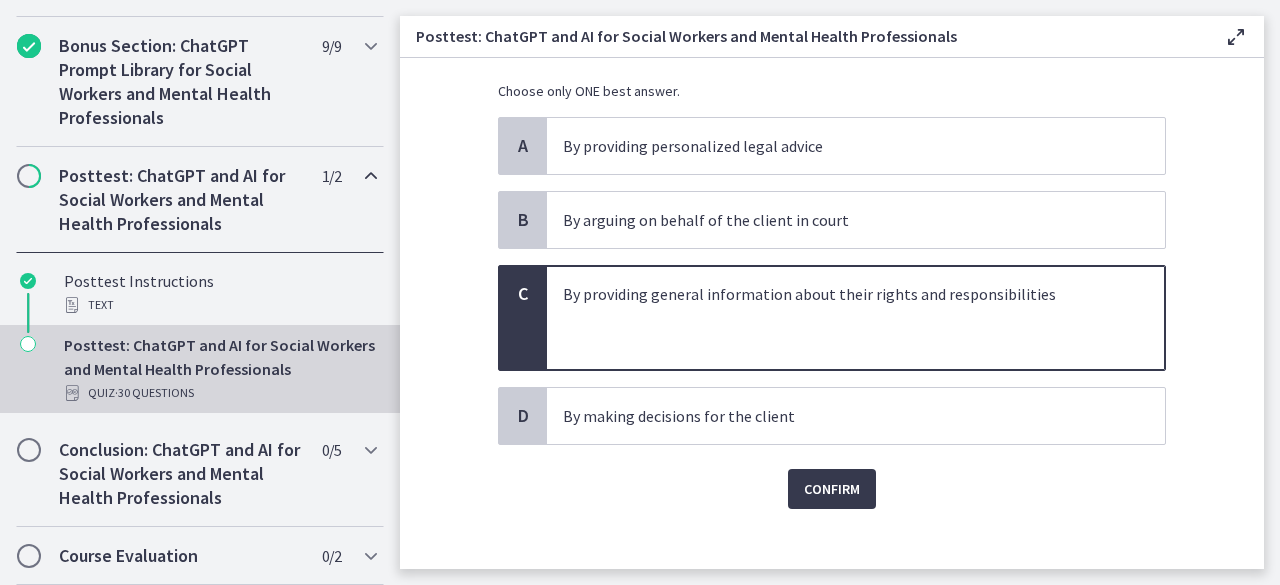 scroll, scrollTop: 166, scrollLeft: 0, axis: vertical 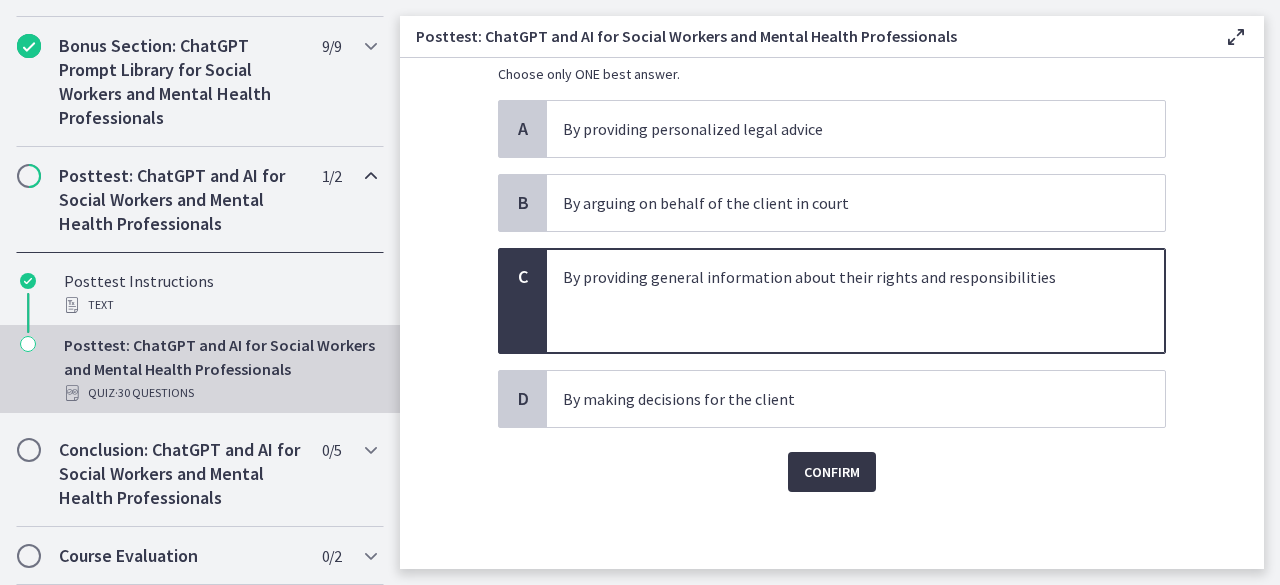 click on "Confirm" at bounding box center (832, 472) 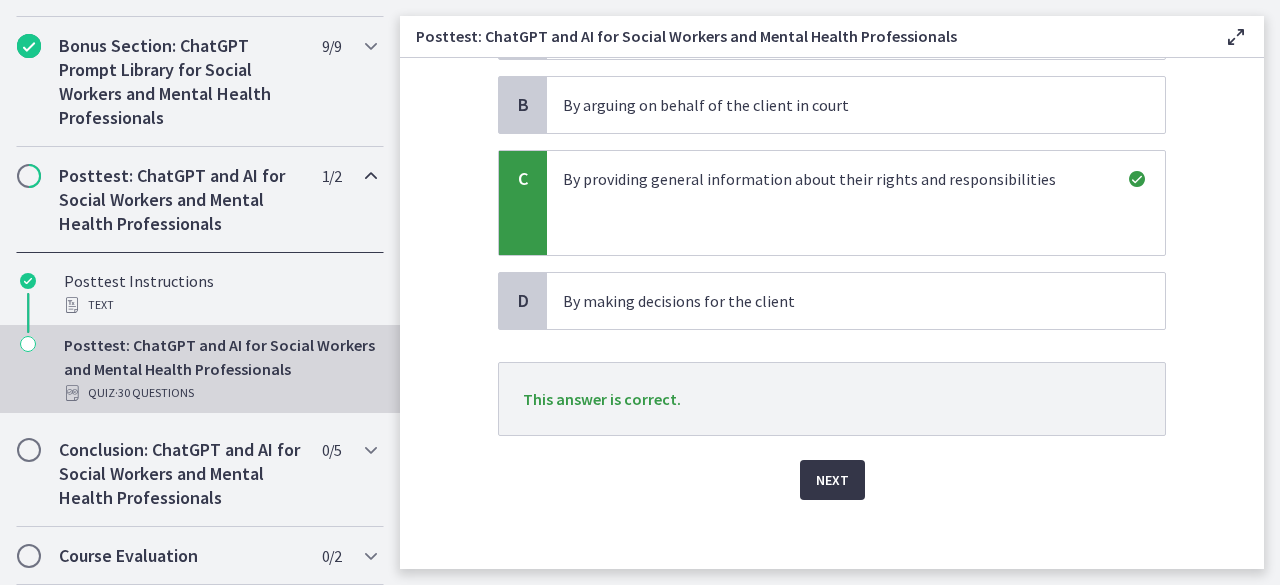 scroll, scrollTop: 266, scrollLeft: 0, axis: vertical 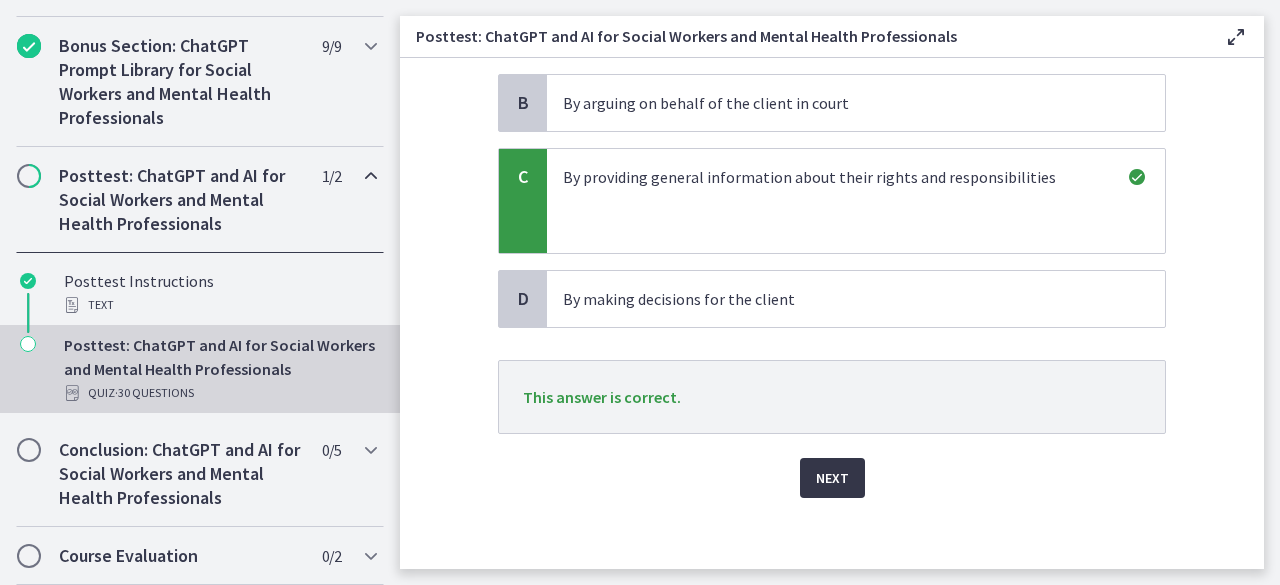 click on "Next" at bounding box center (832, 478) 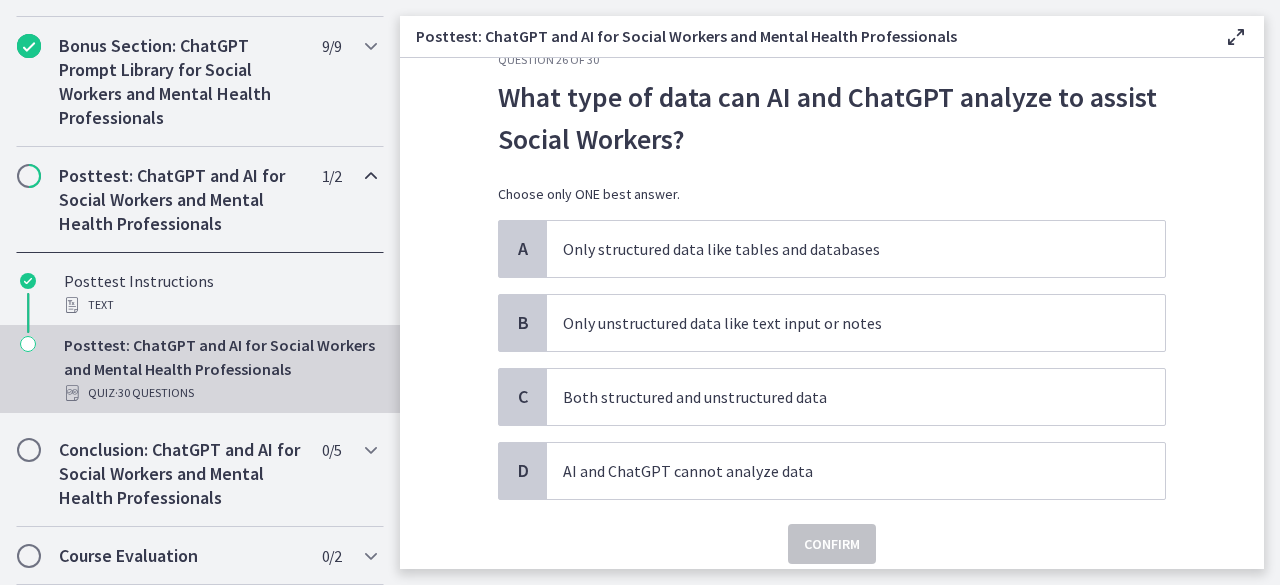 scroll, scrollTop: 49, scrollLeft: 0, axis: vertical 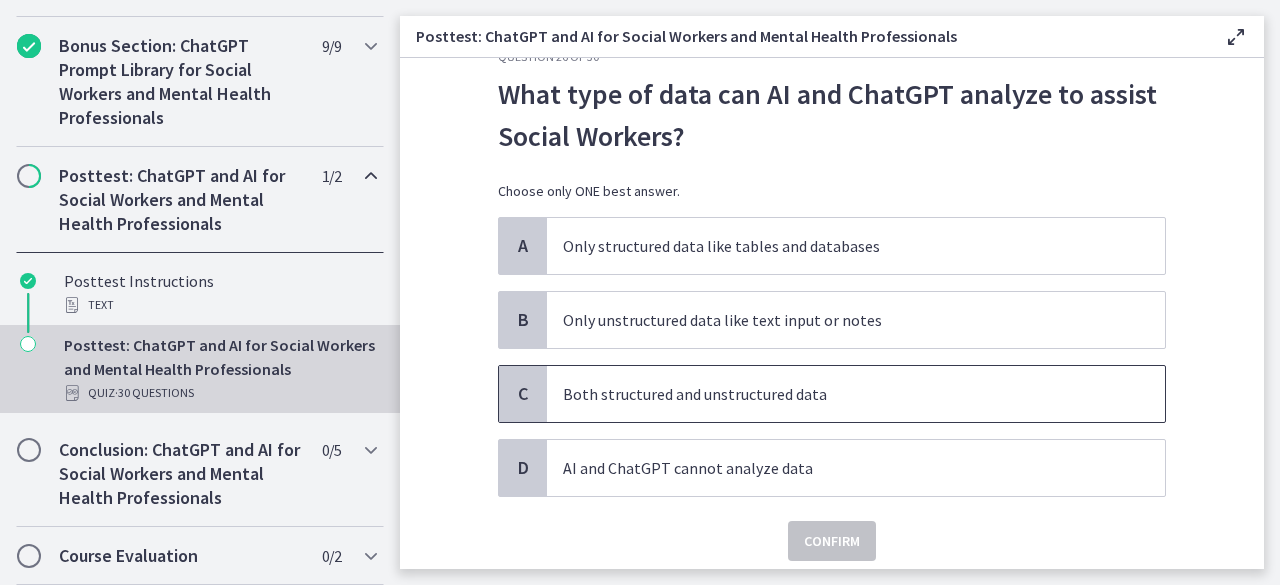 click on "Both structured and unstructured data" at bounding box center (836, 394) 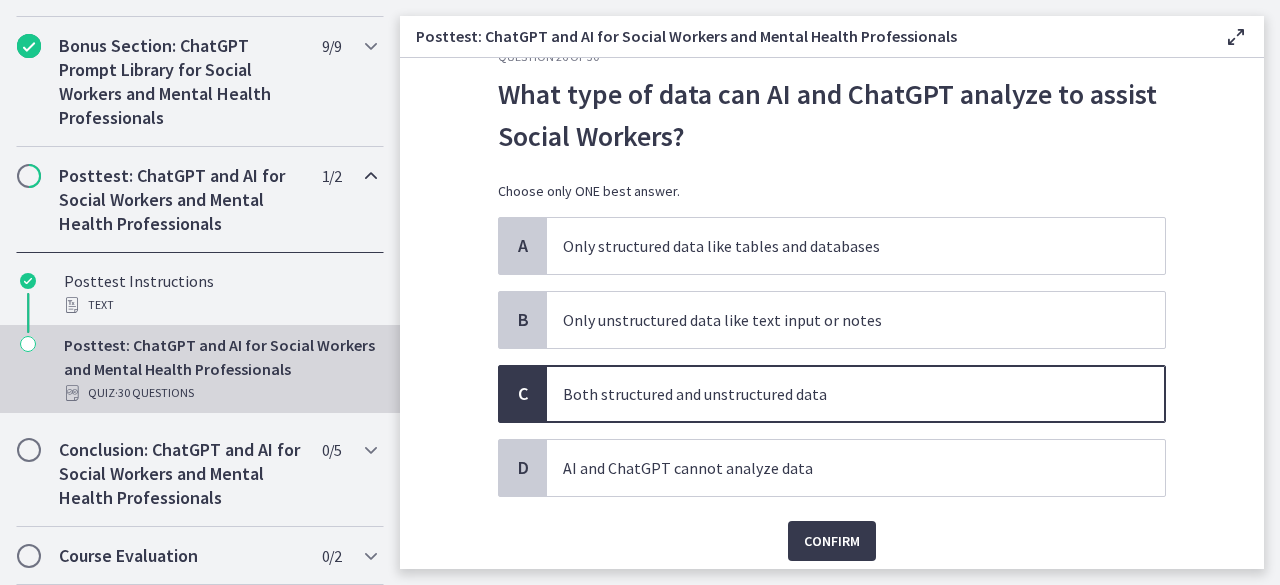 scroll, scrollTop: 118, scrollLeft: 0, axis: vertical 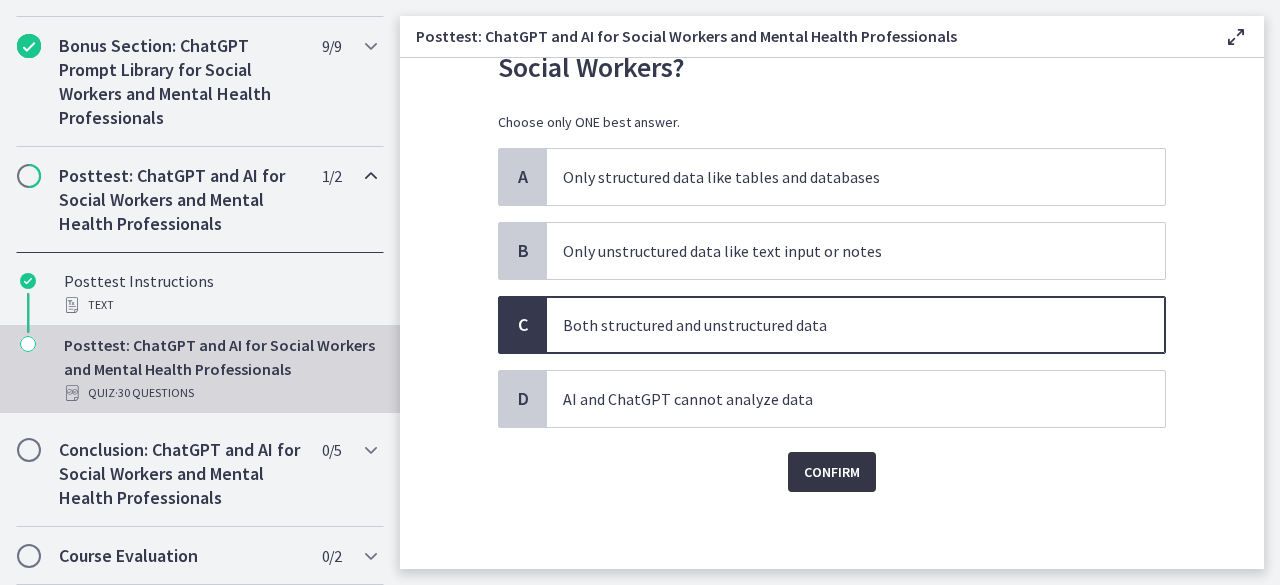 click on "Confirm" at bounding box center (832, 472) 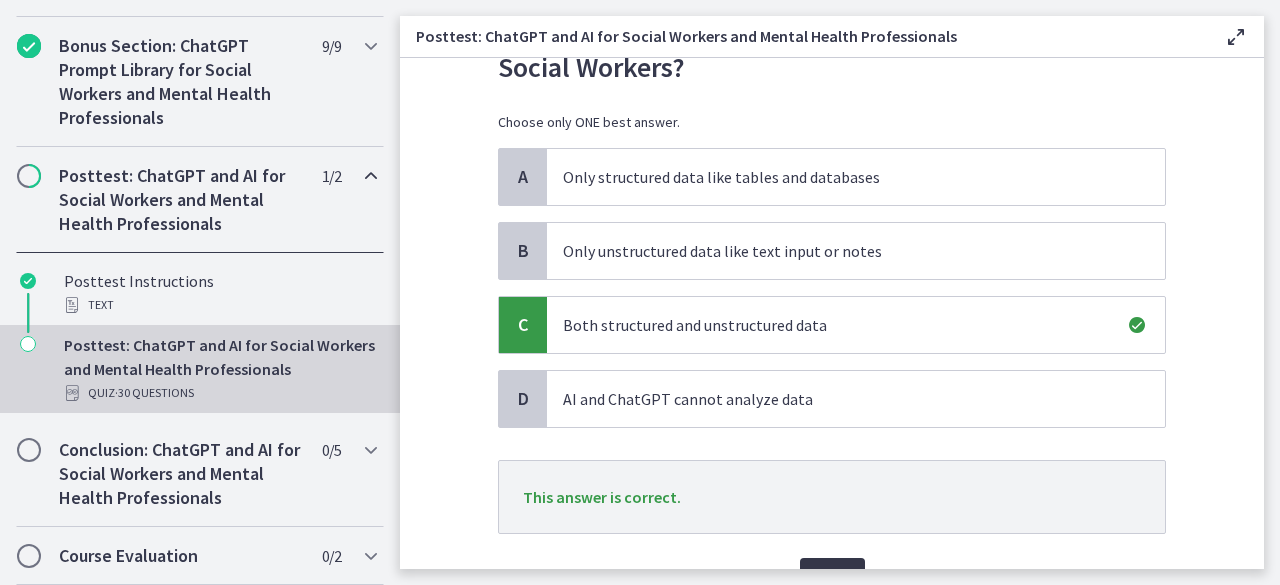 scroll, scrollTop: 223, scrollLeft: 0, axis: vertical 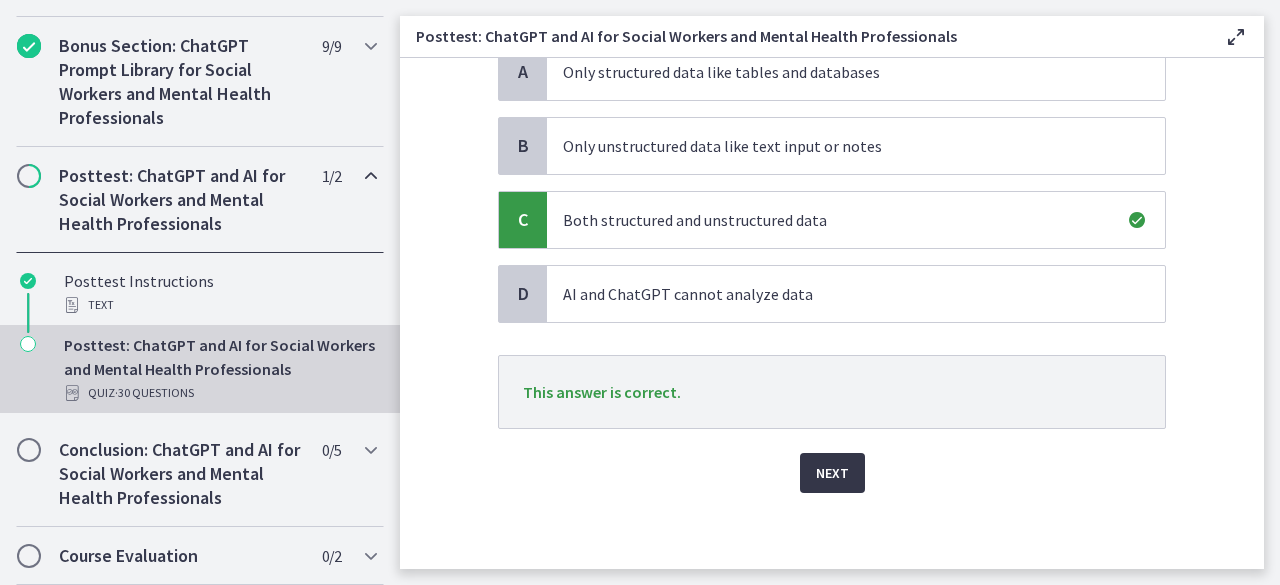 click on "Next" at bounding box center (832, 473) 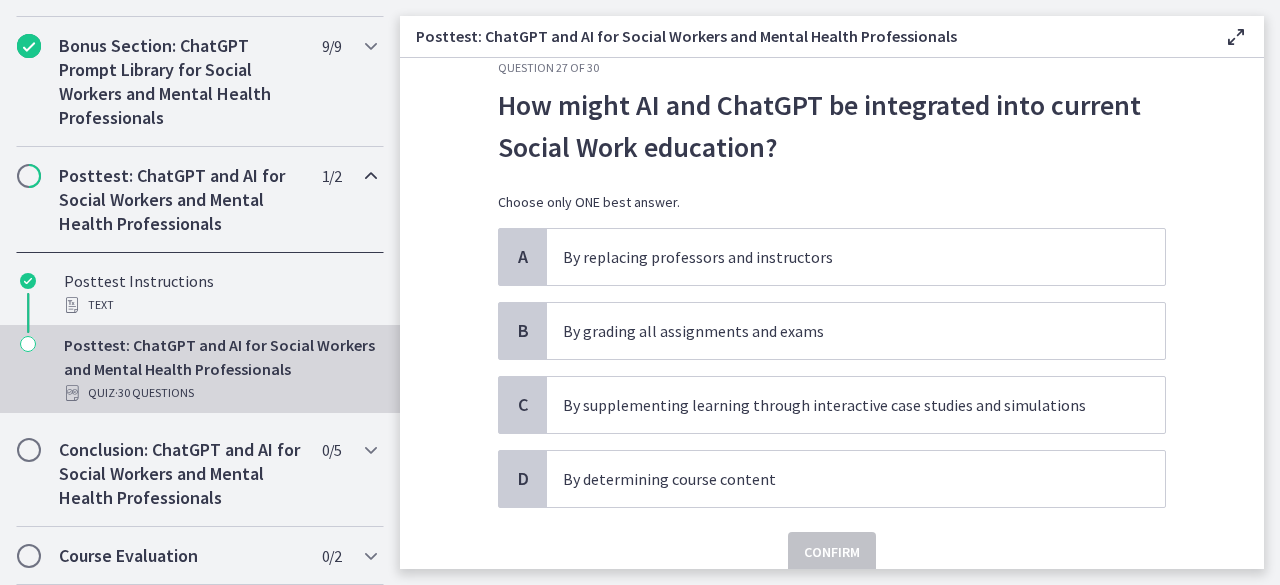 scroll, scrollTop: 52, scrollLeft: 0, axis: vertical 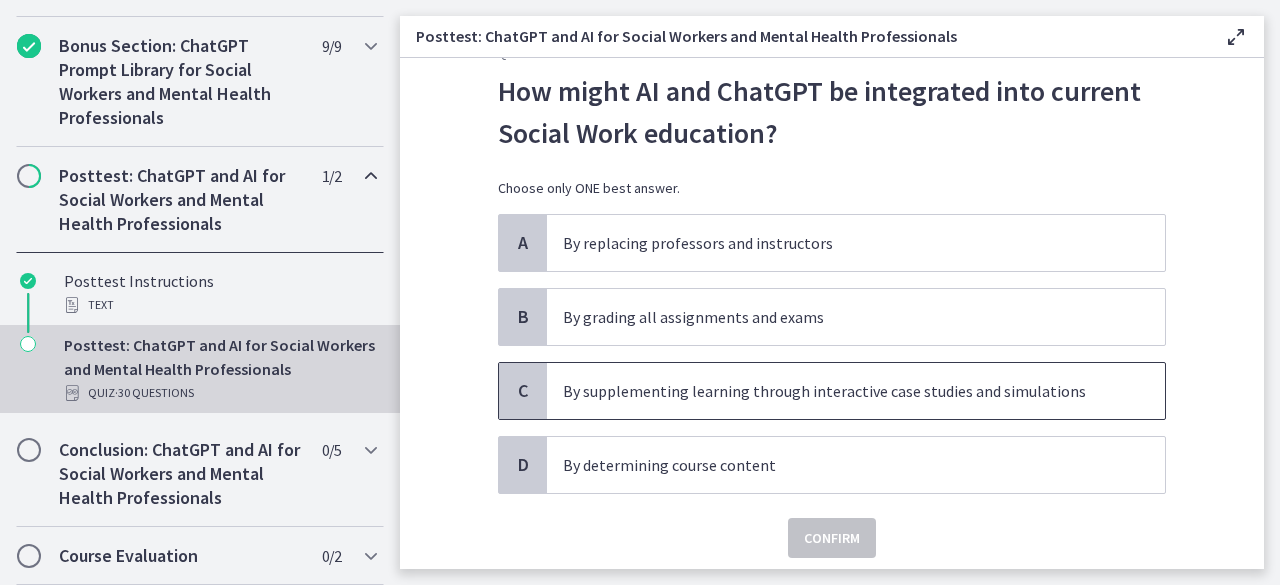 click on "By supplementing learning through interactive case studies and simulations" at bounding box center (836, 391) 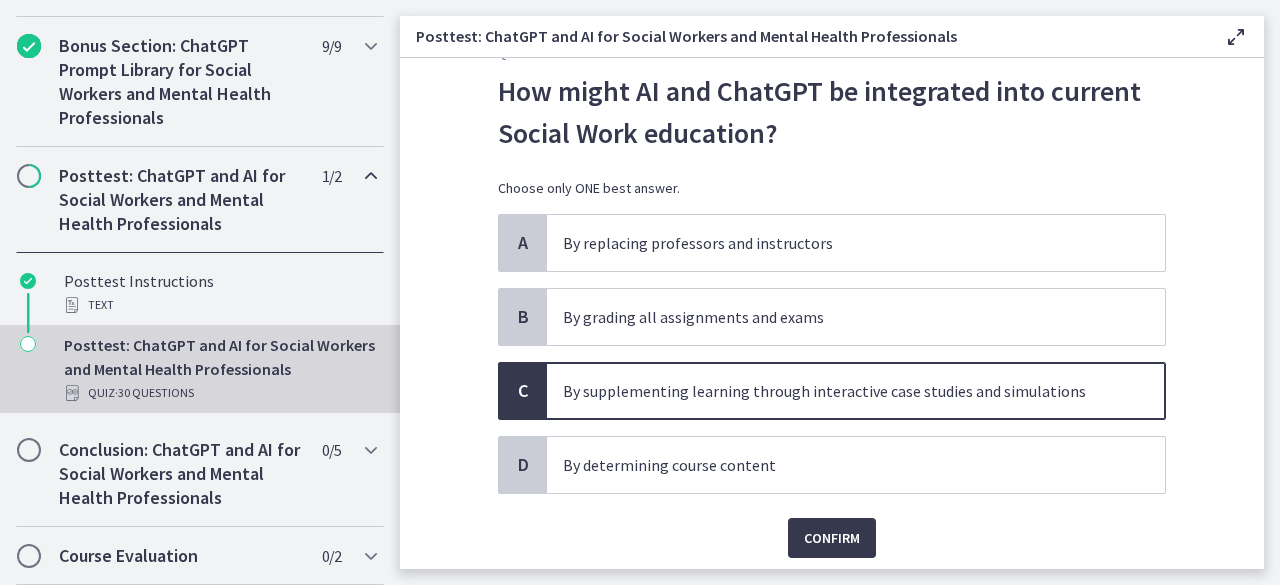 scroll, scrollTop: 118, scrollLeft: 0, axis: vertical 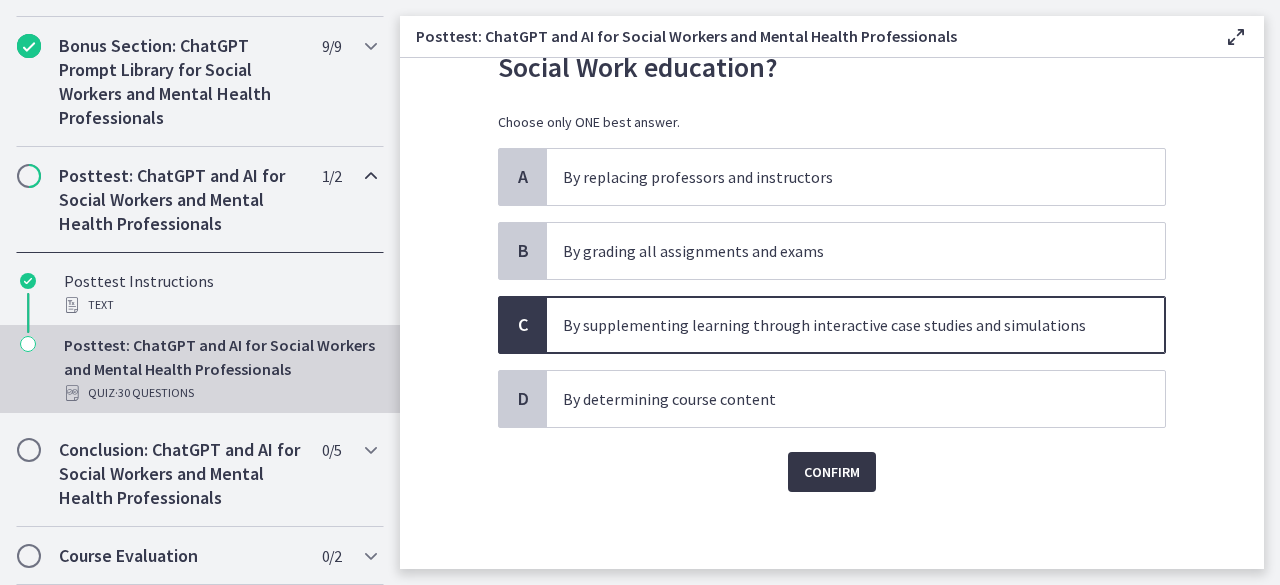 click on "Confirm" at bounding box center [832, 472] 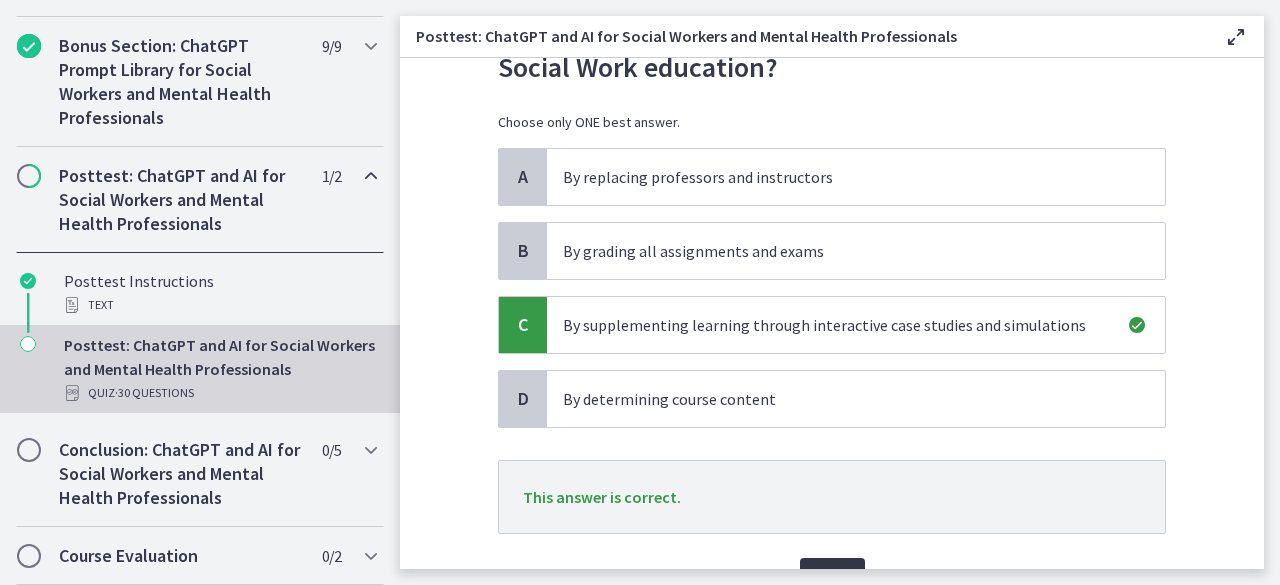 scroll, scrollTop: 223, scrollLeft: 0, axis: vertical 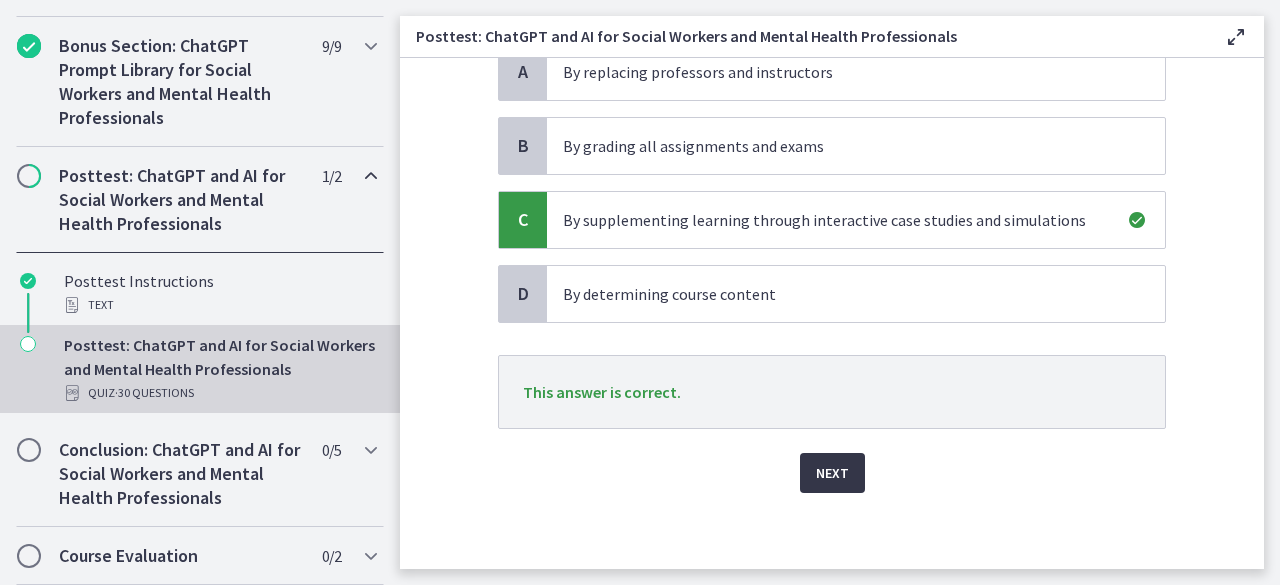 click on "Next" at bounding box center [832, 473] 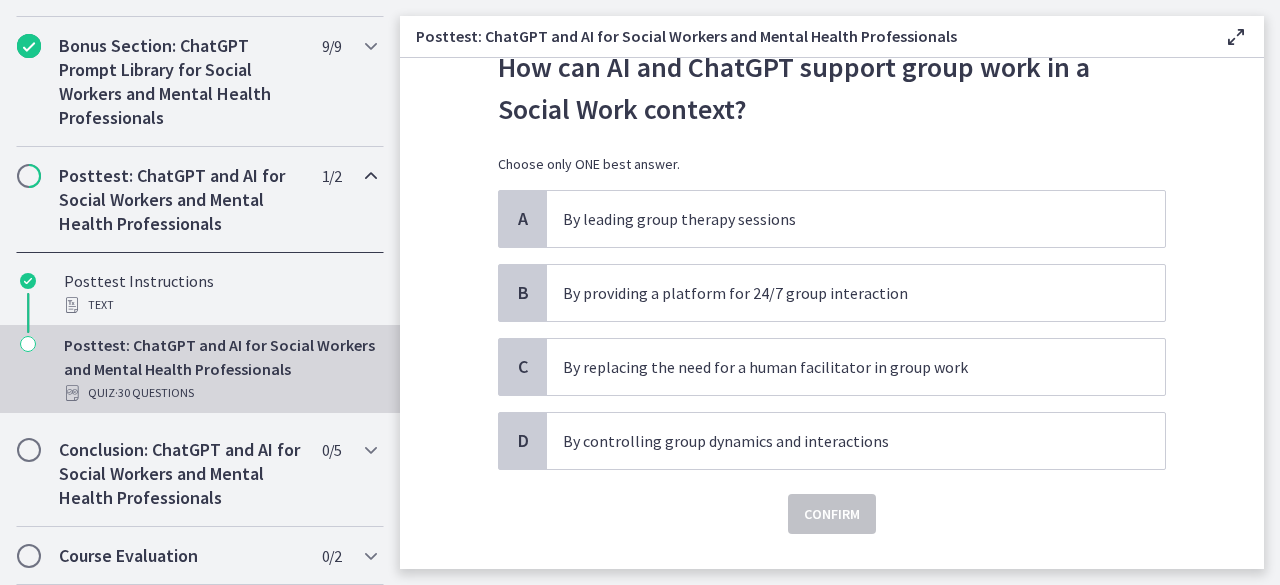scroll, scrollTop: 118, scrollLeft: 0, axis: vertical 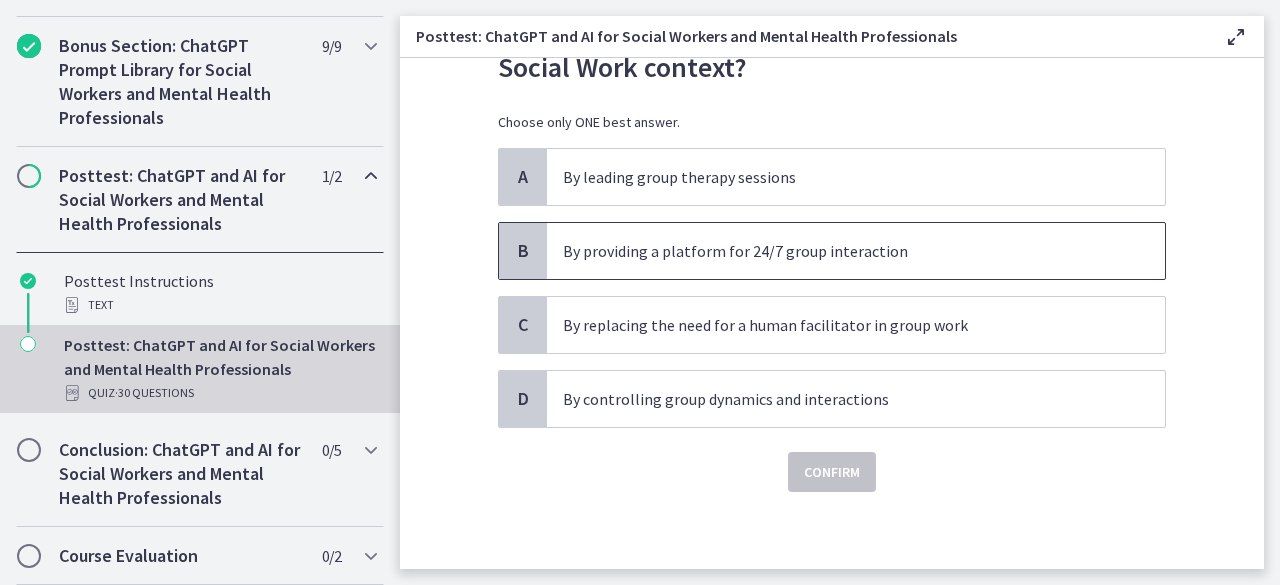 click on "By providing a platform for 24/7 group interaction" at bounding box center (836, 251) 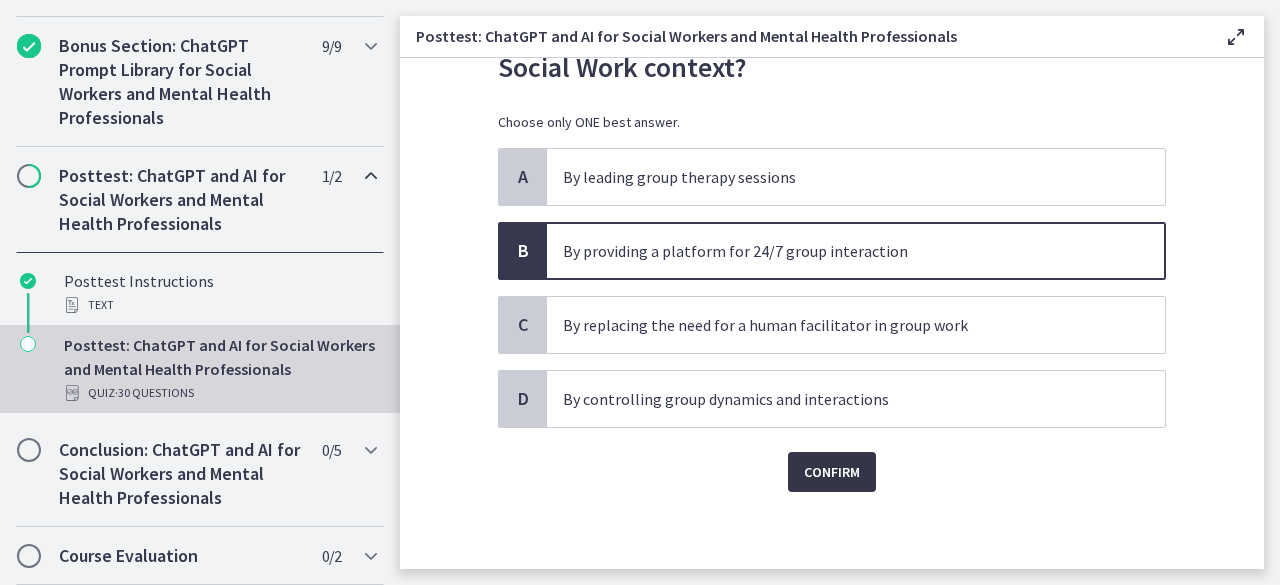 click on "Confirm" at bounding box center [832, 472] 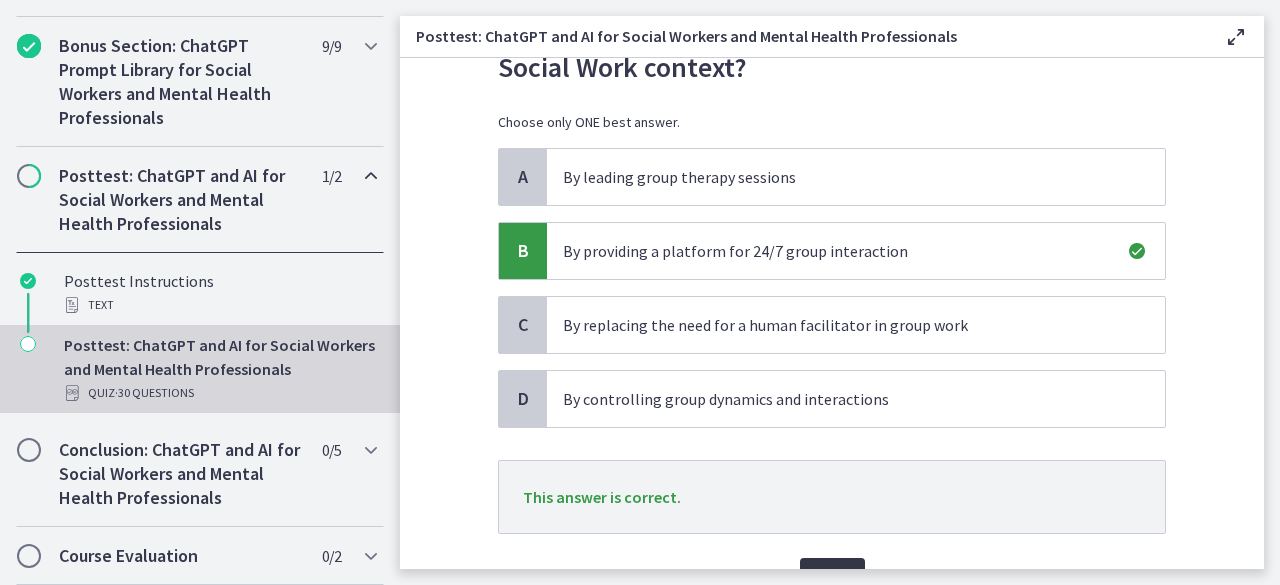 scroll, scrollTop: 223, scrollLeft: 0, axis: vertical 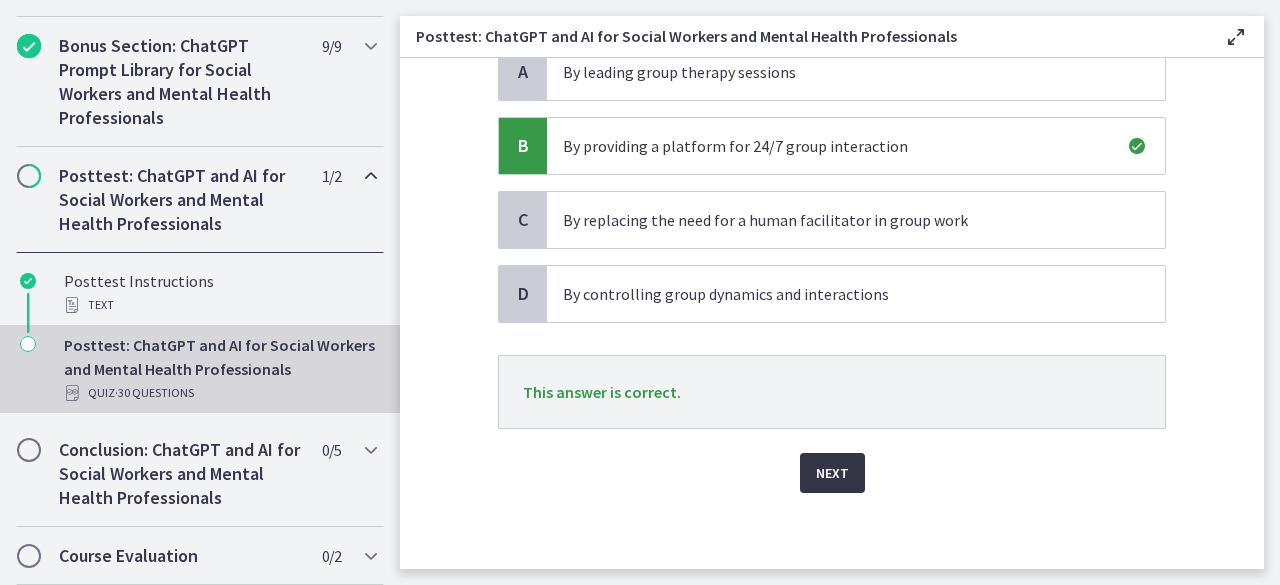 click on "Next" at bounding box center (832, 473) 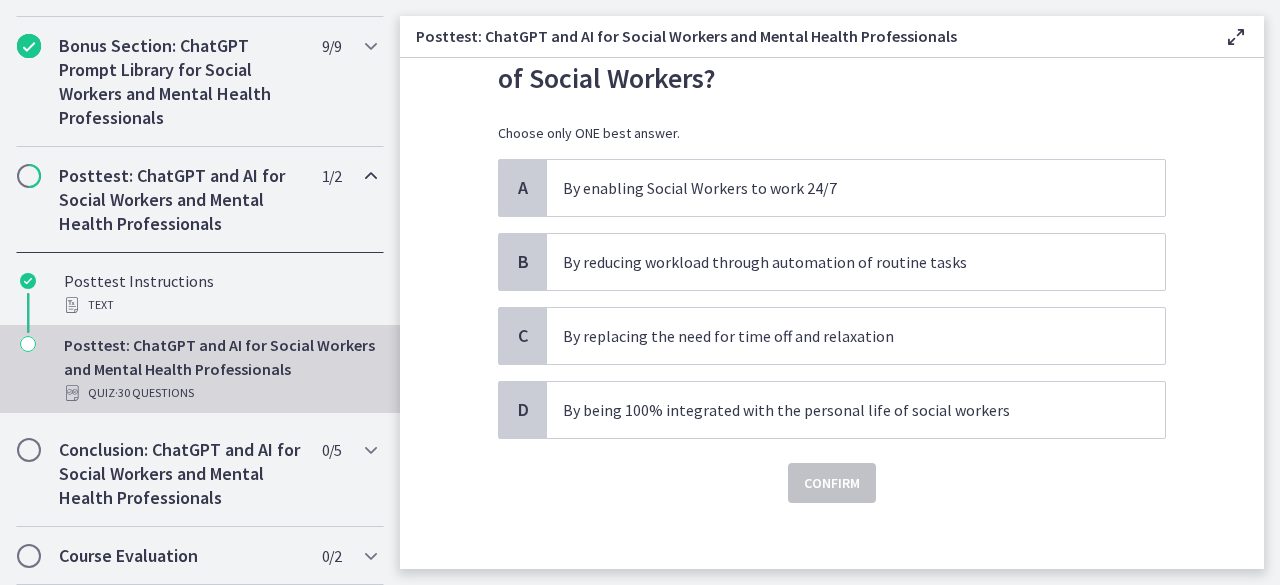 scroll, scrollTop: 118, scrollLeft: 0, axis: vertical 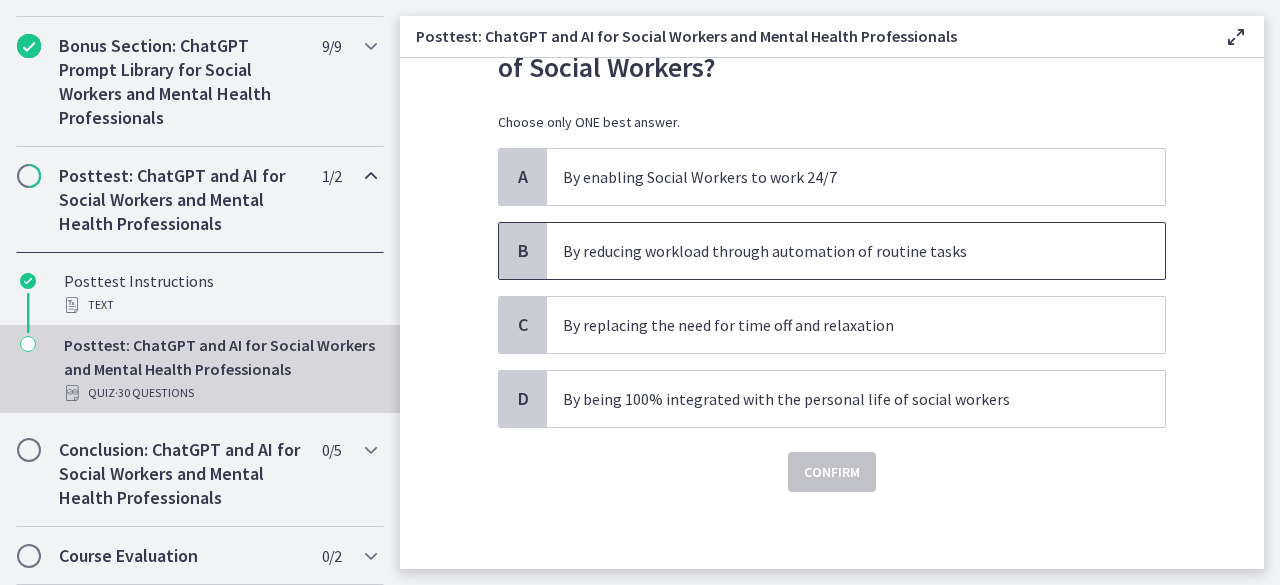 click on "By reducing workload through automation of routine tasks" at bounding box center (836, 251) 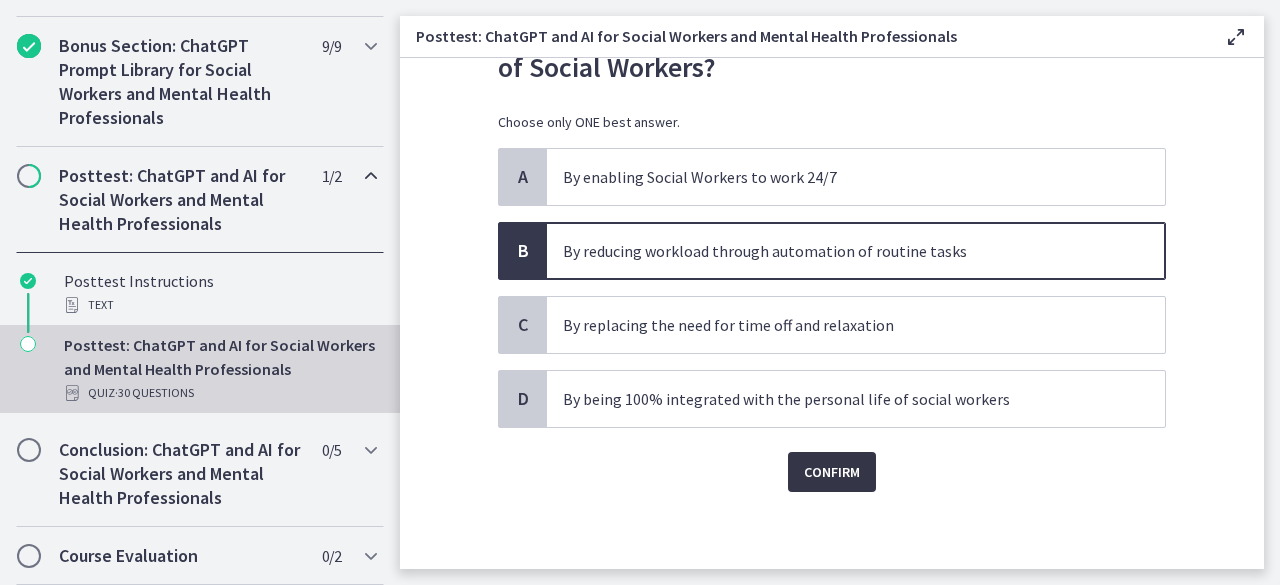 click on "Confirm" at bounding box center (832, 472) 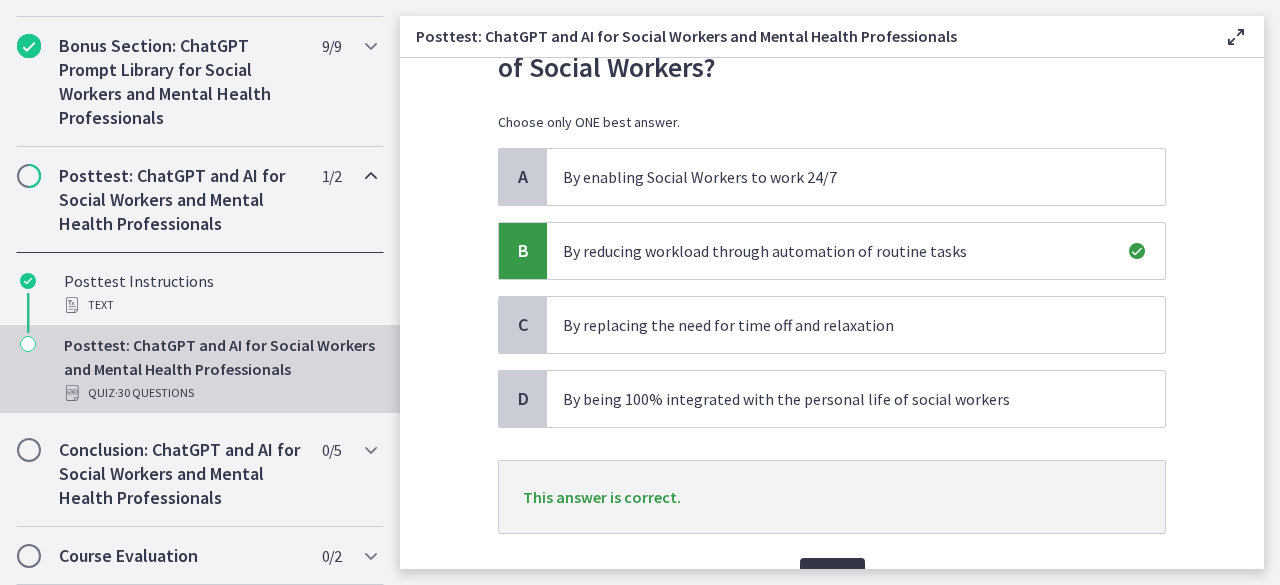 scroll, scrollTop: 215, scrollLeft: 0, axis: vertical 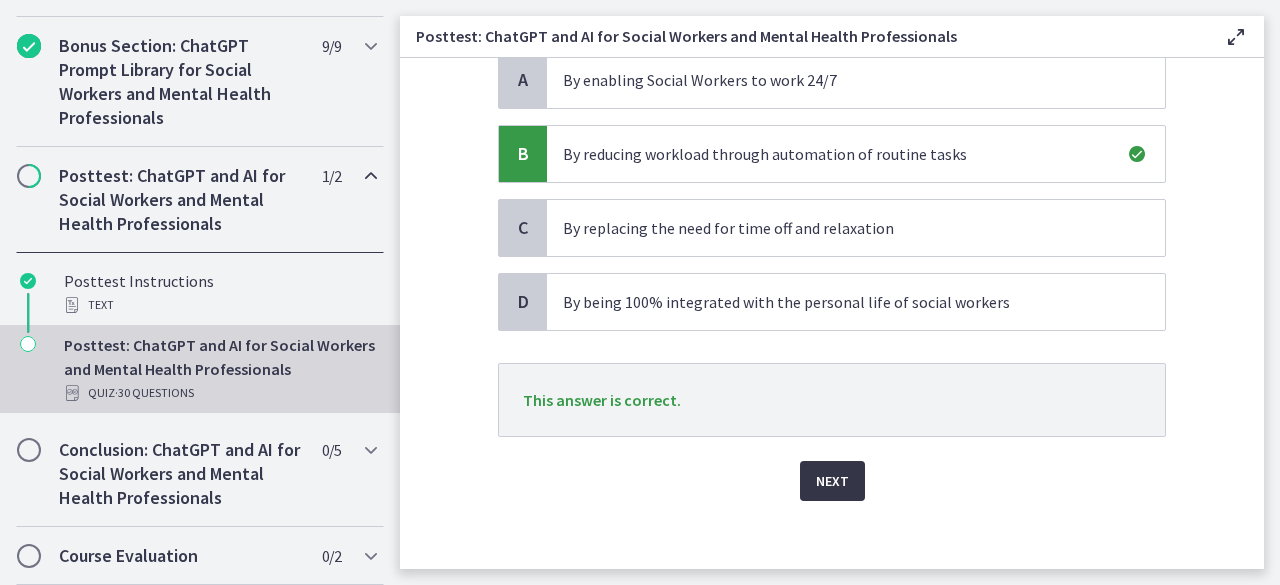 click on "Next" at bounding box center (832, 481) 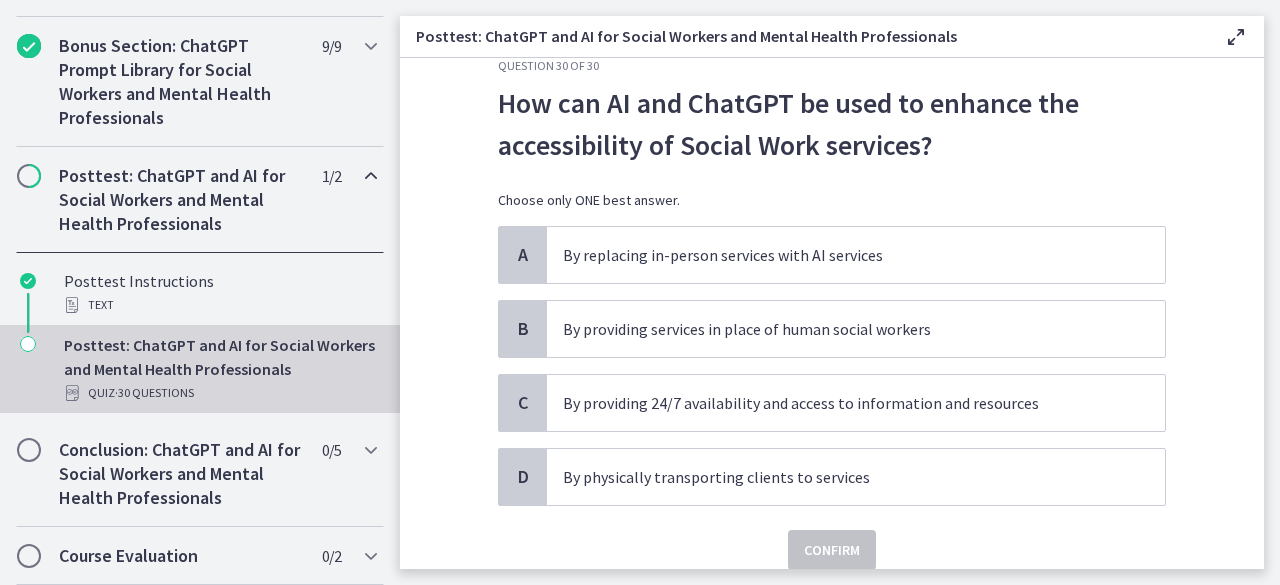 scroll, scrollTop: 118, scrollLeft: 0, axis: vertical 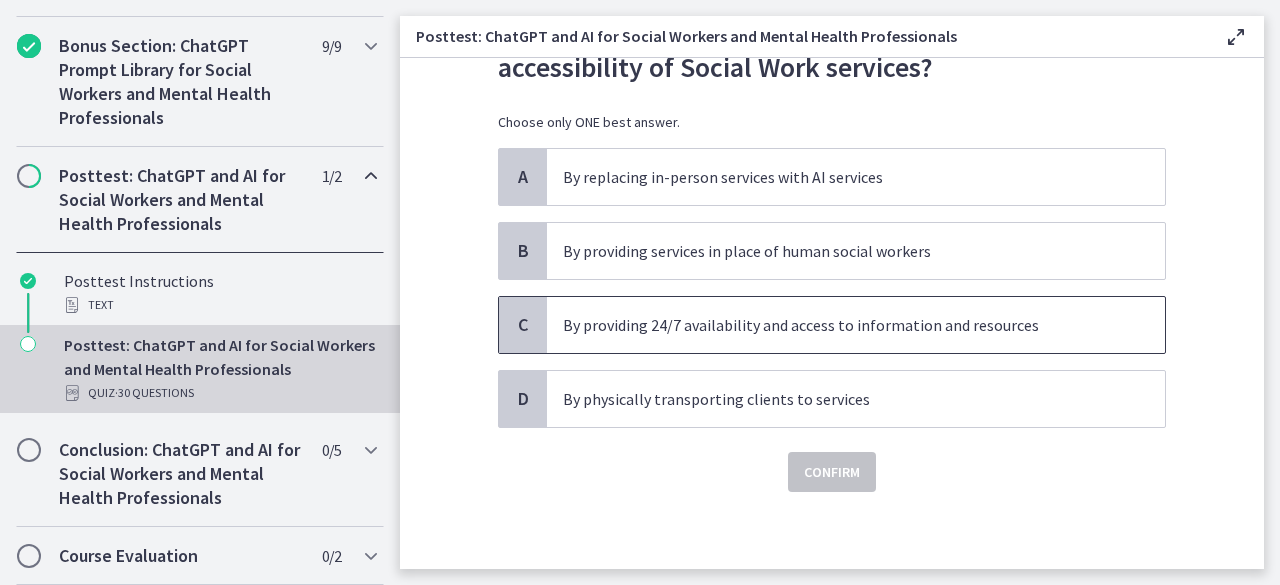 click on "By providing 24/7 availability and access to information and resources" at bounding box center (836, 325) 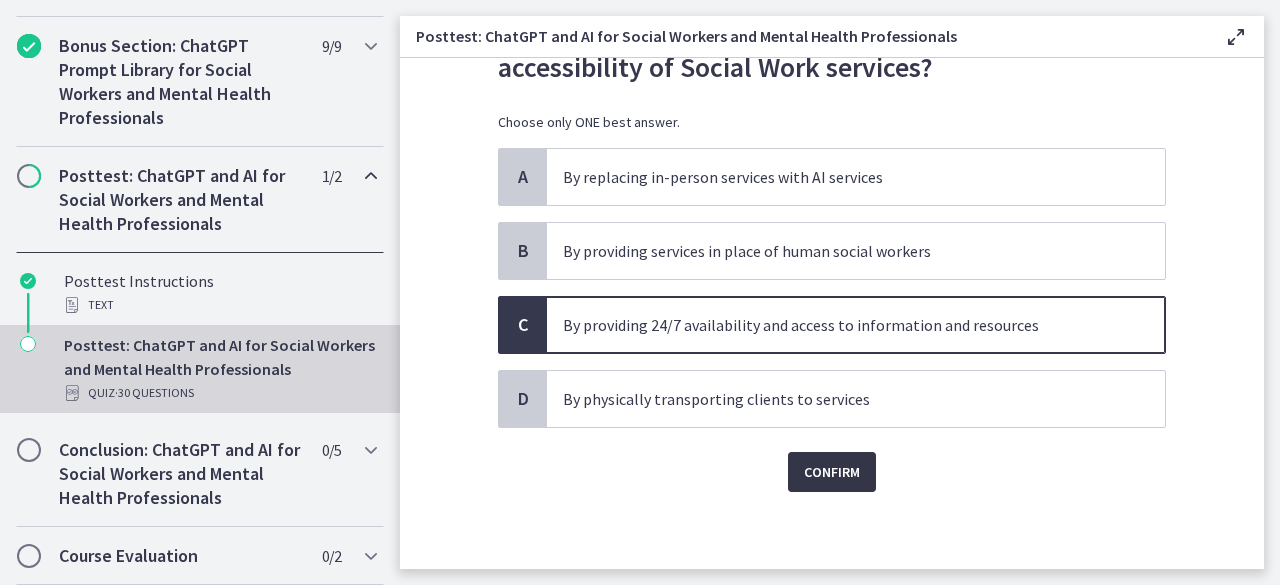 click on "Confirm" at bounding box center (832, 472) 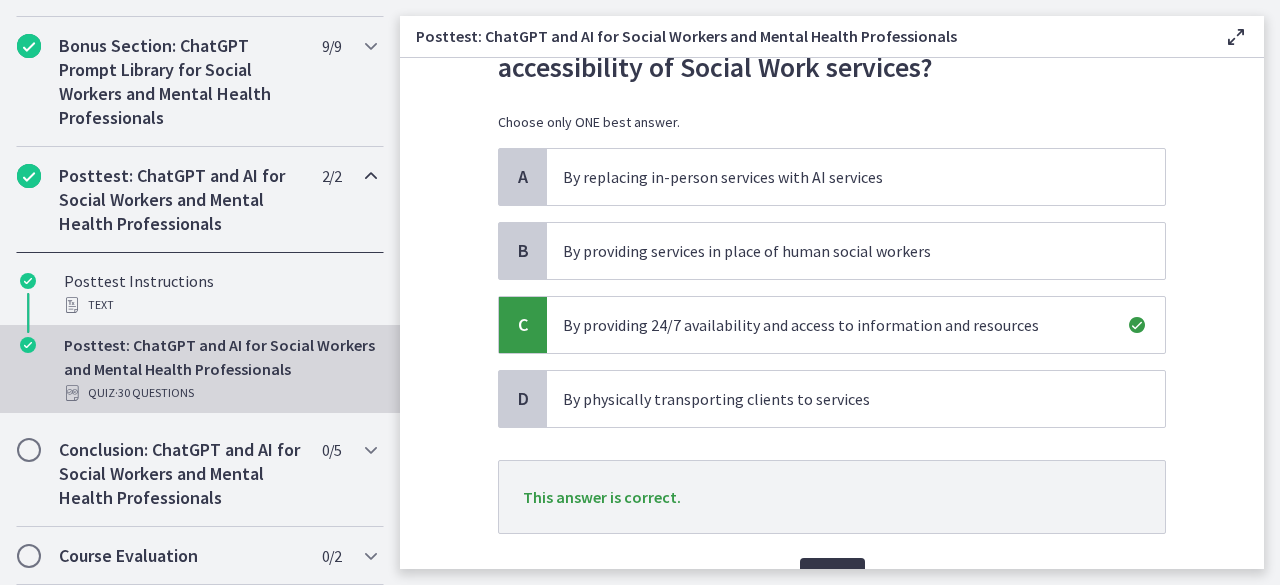 scroll, scrollTop: 223, scrollLeft: 0, axis: vertical 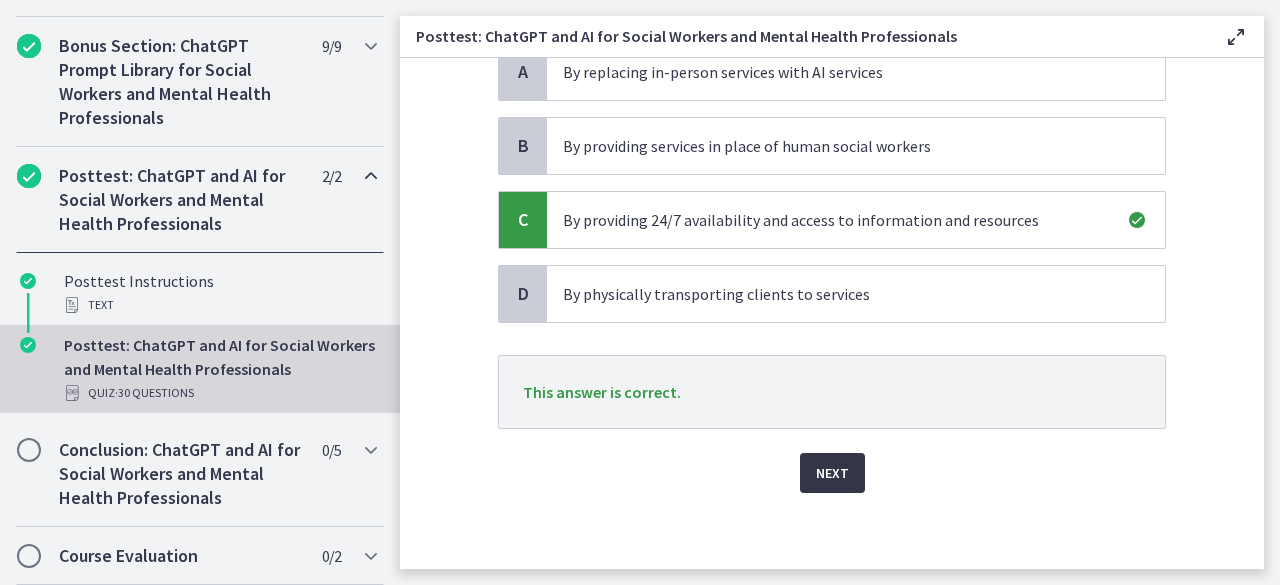 click on "Next" at bounding box center [832, 473] 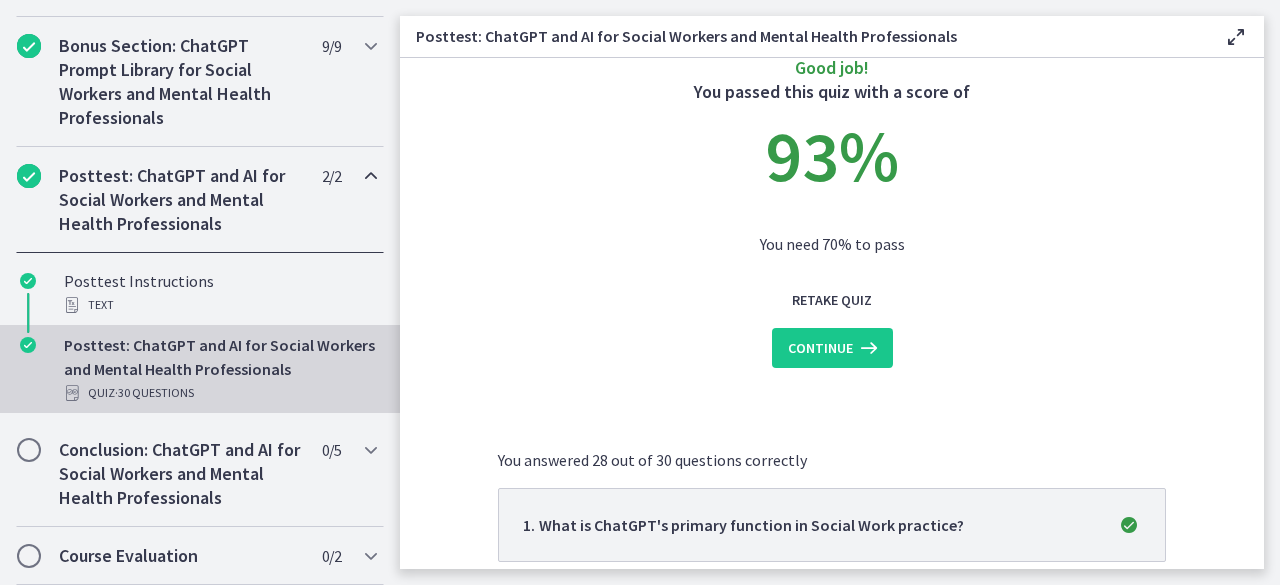 scroll, scrollTop: 34, scrollLeft: 0, axis: vertical 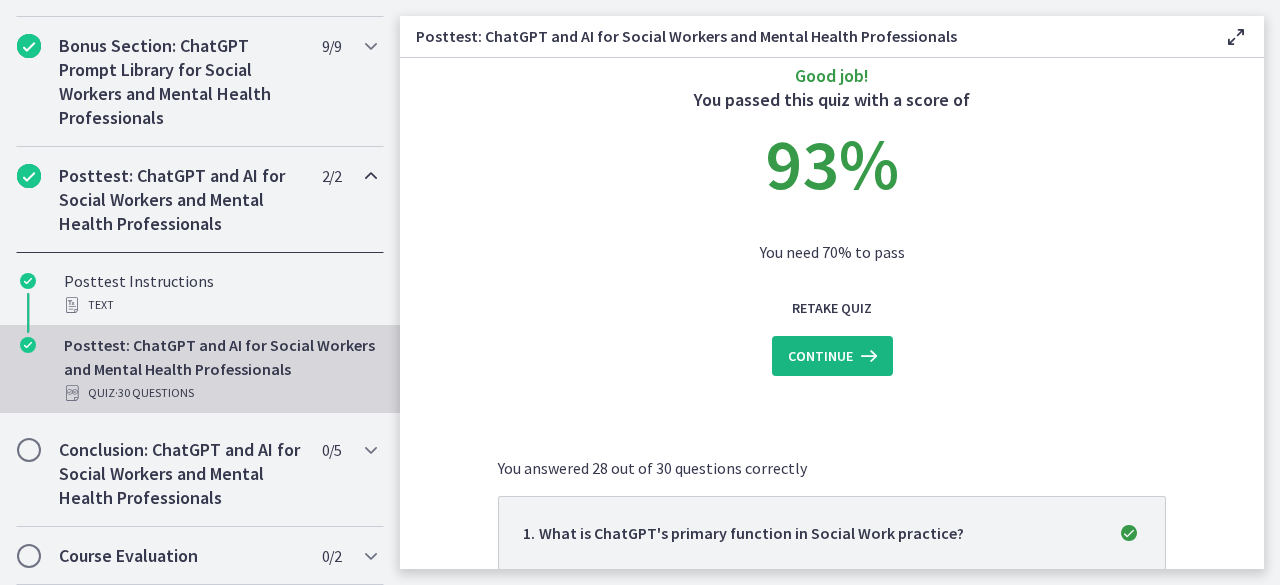 click on "Continue" at bounding box center [820, 356] 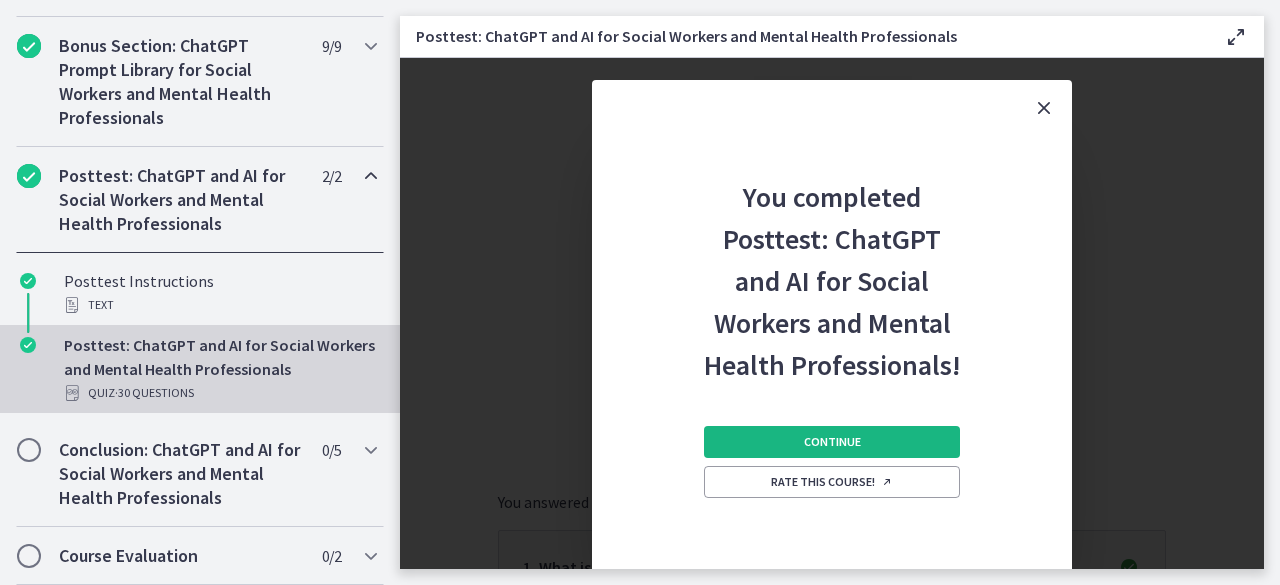 click on "Continue" at bounding box center (832, 442) 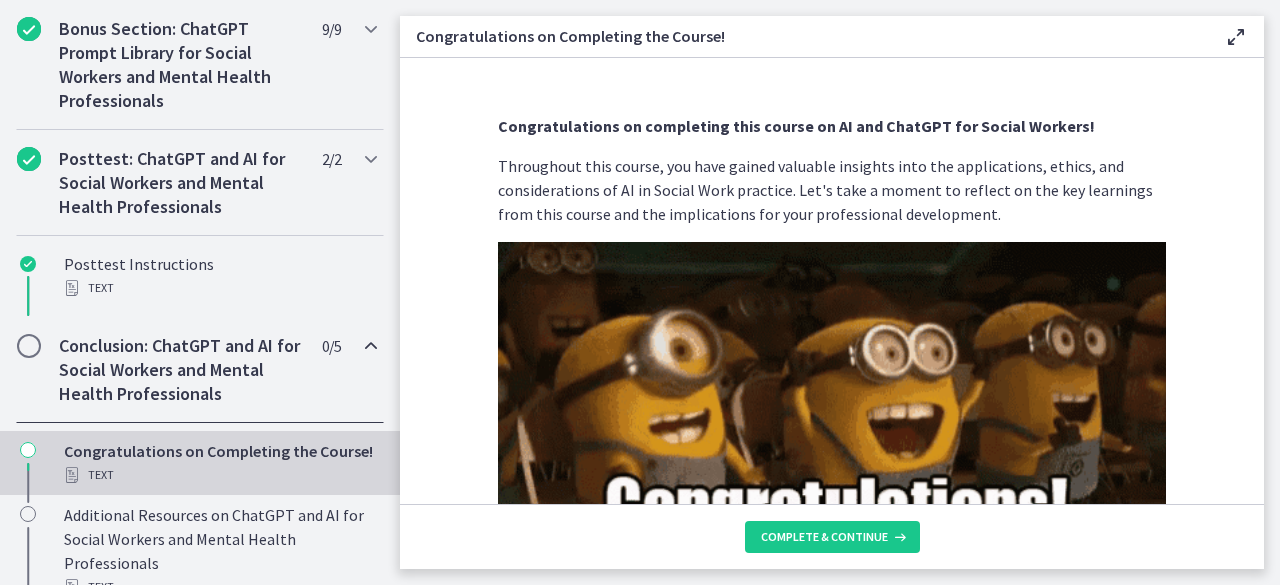 scroll, scrollTop: 1234, scrollLeft: 0, axis: vertical 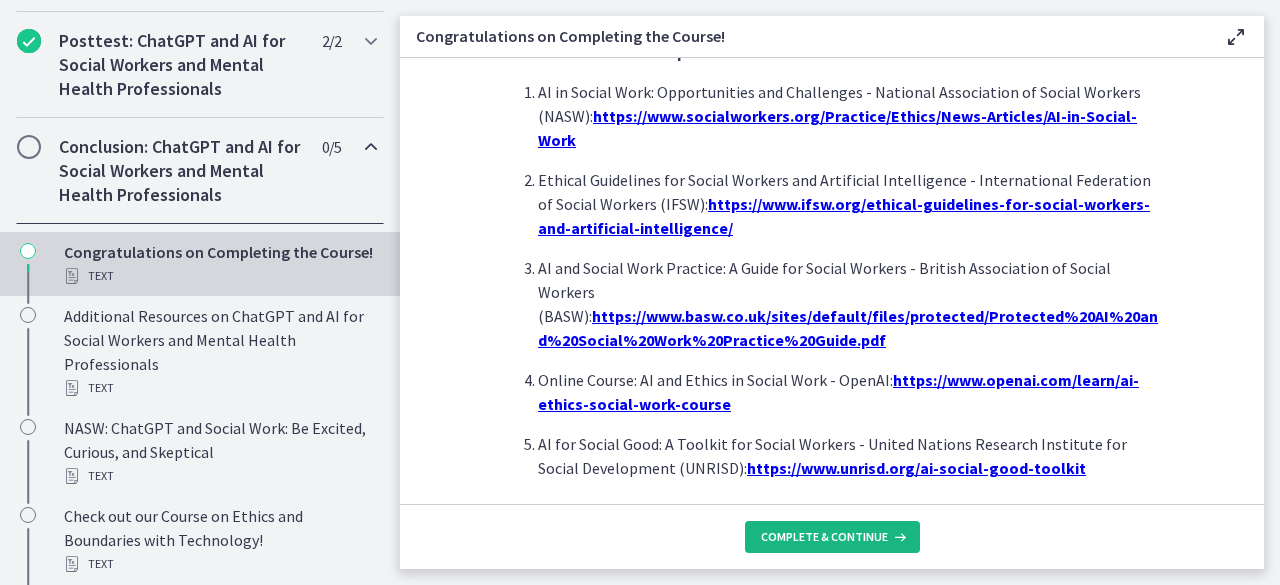 click on "Complete & continue" at bounding box center (824, 537) 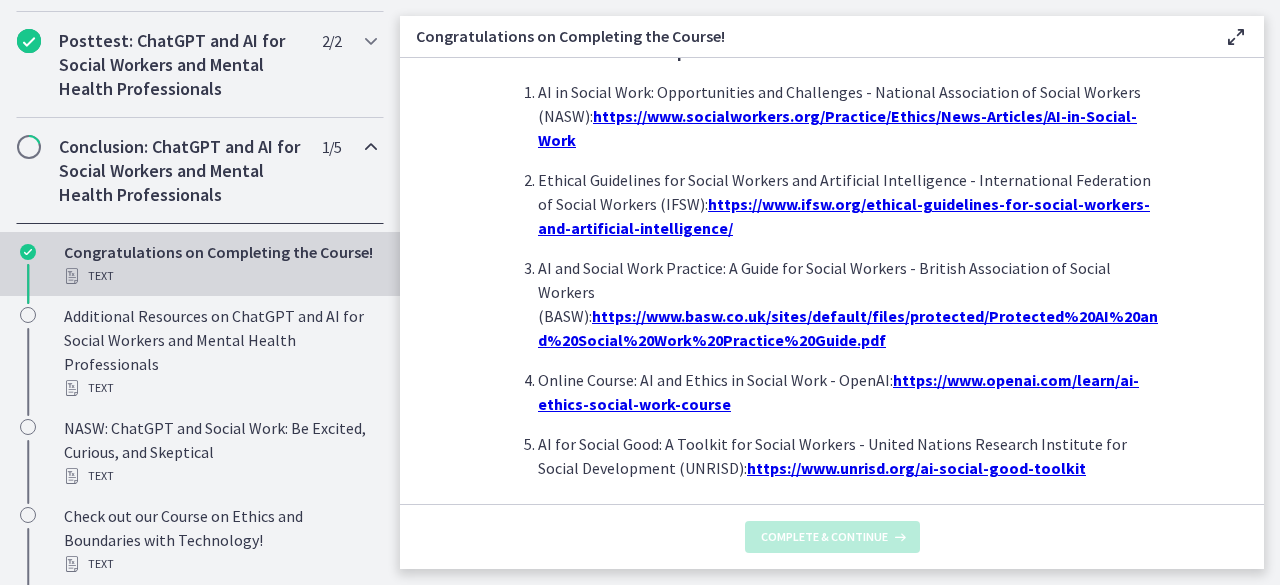 scroll, scrollTop: 0, scrollLeft: 0, axis: both 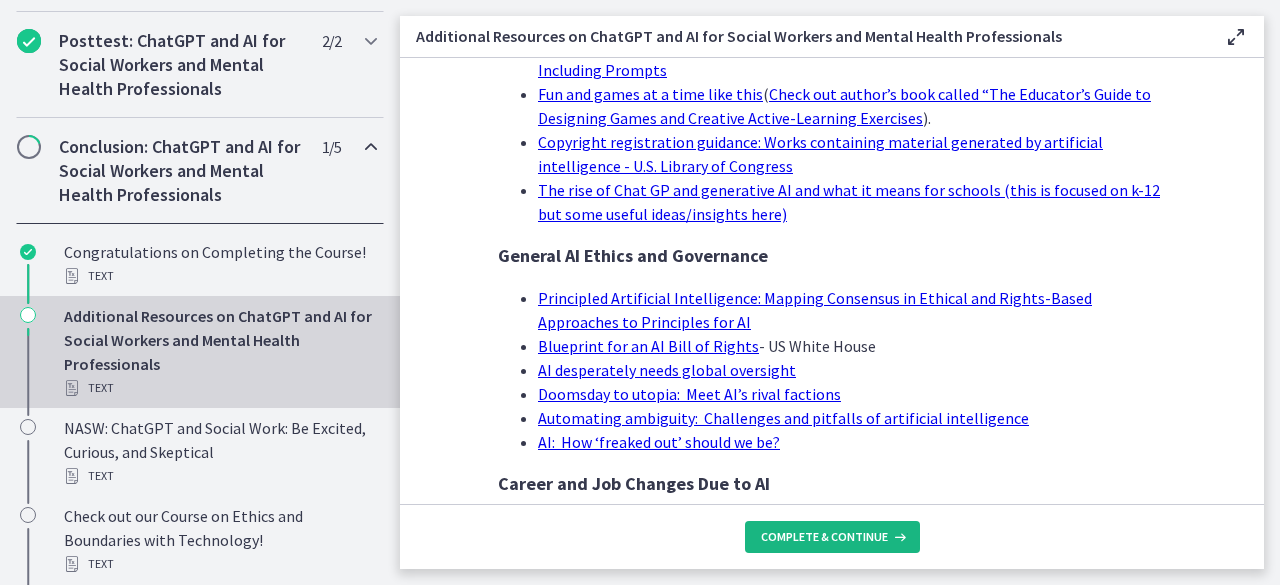click on "Complete & continue" at bounding box center [832, 537] 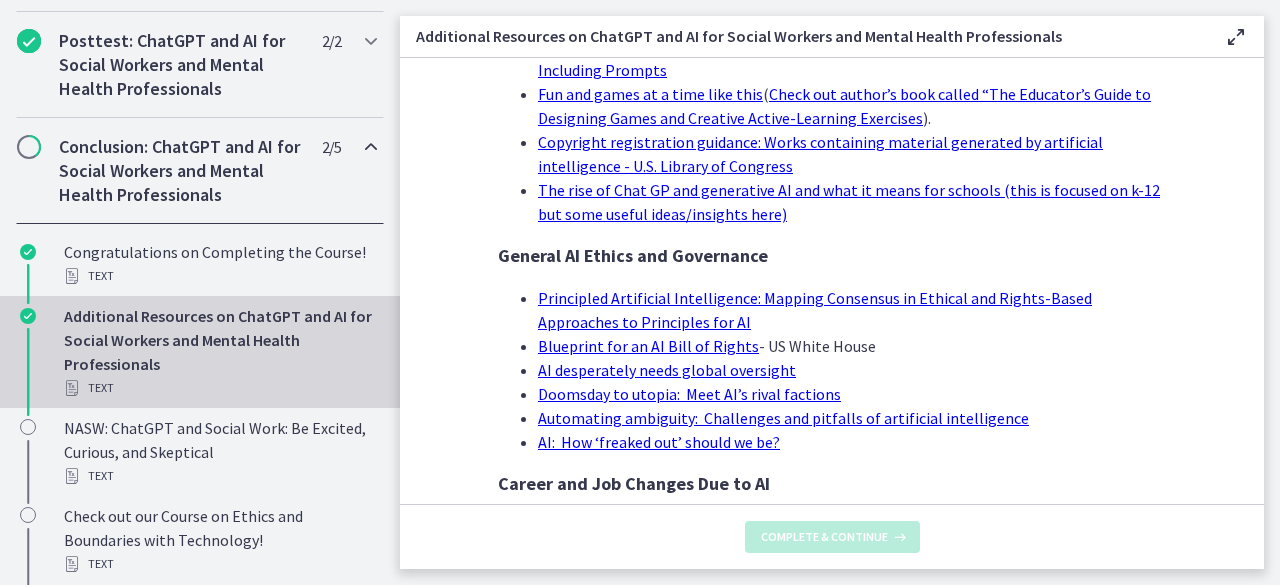 scroll, scrollTop: 0, scrollLeft: 0, axis: both 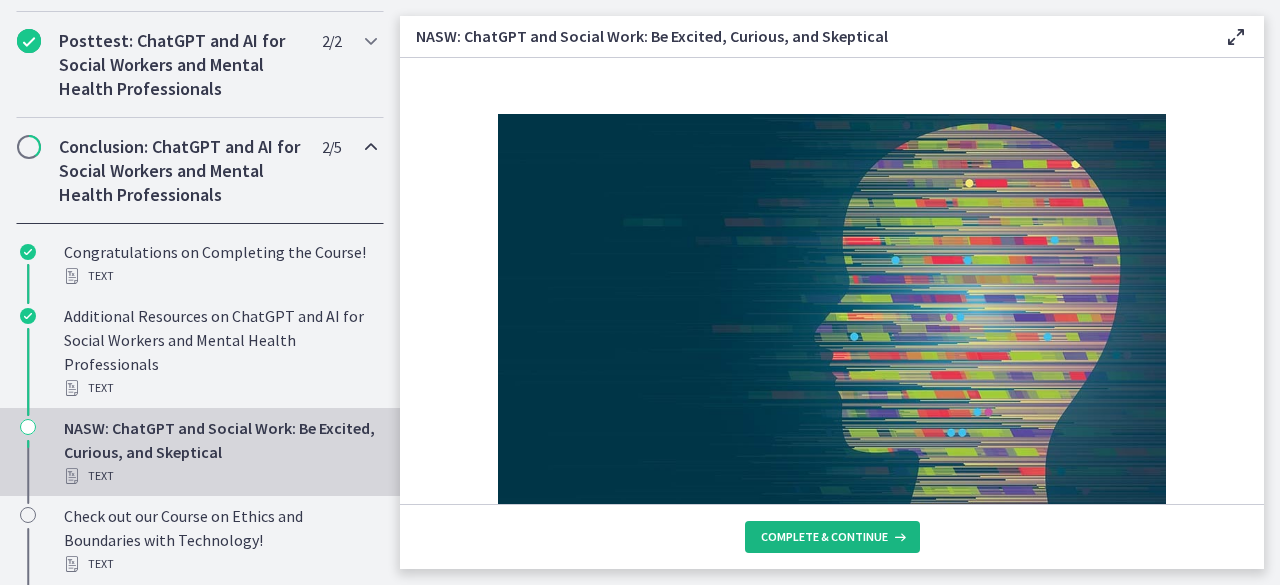 click on "Complete & continue" at bounding box center [824, 537] 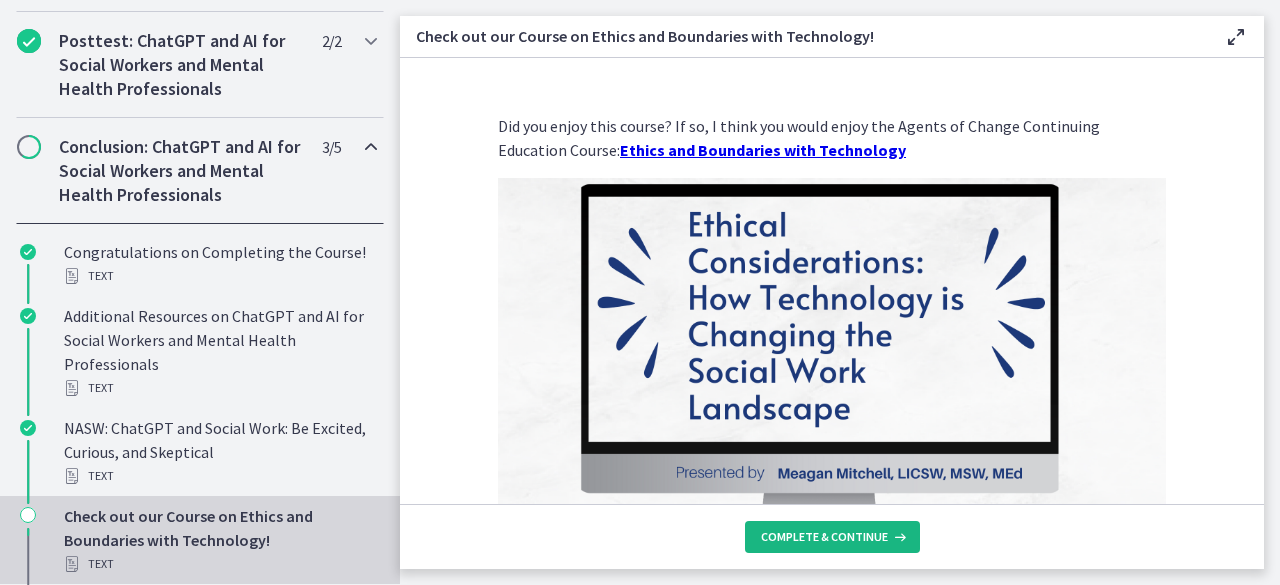 click on "Complete & continue" at bounding box center [824, 537] 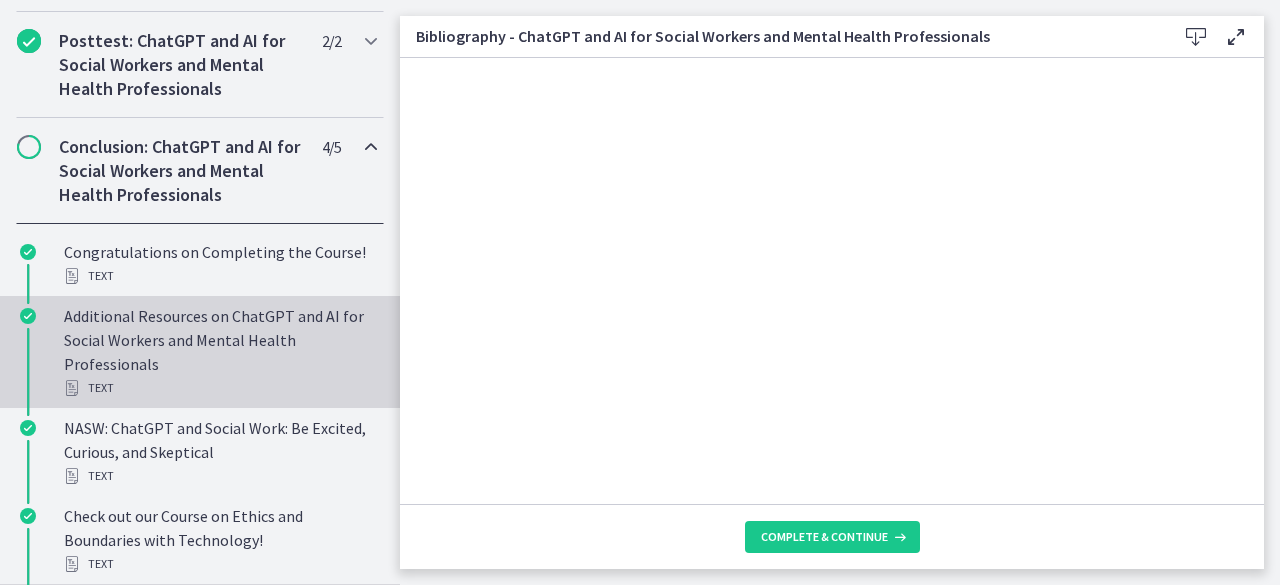 scroll, scrollTop: 1404, scrollLeft: 0, axis: vertical 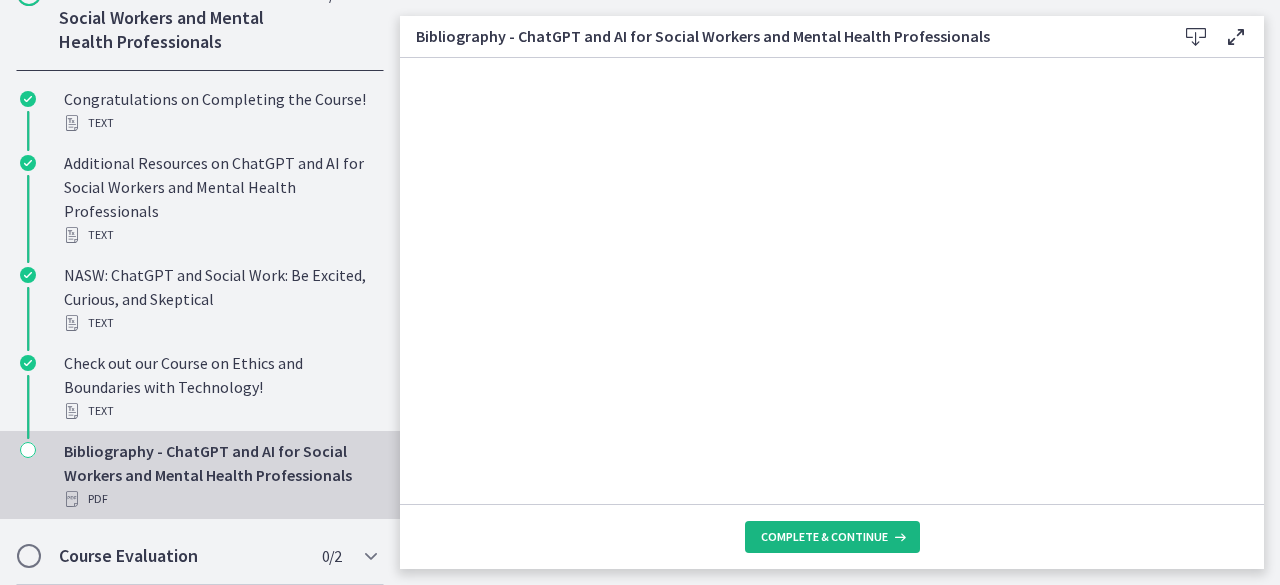 click on "Complete & continue" at bounding box center (824, 537) 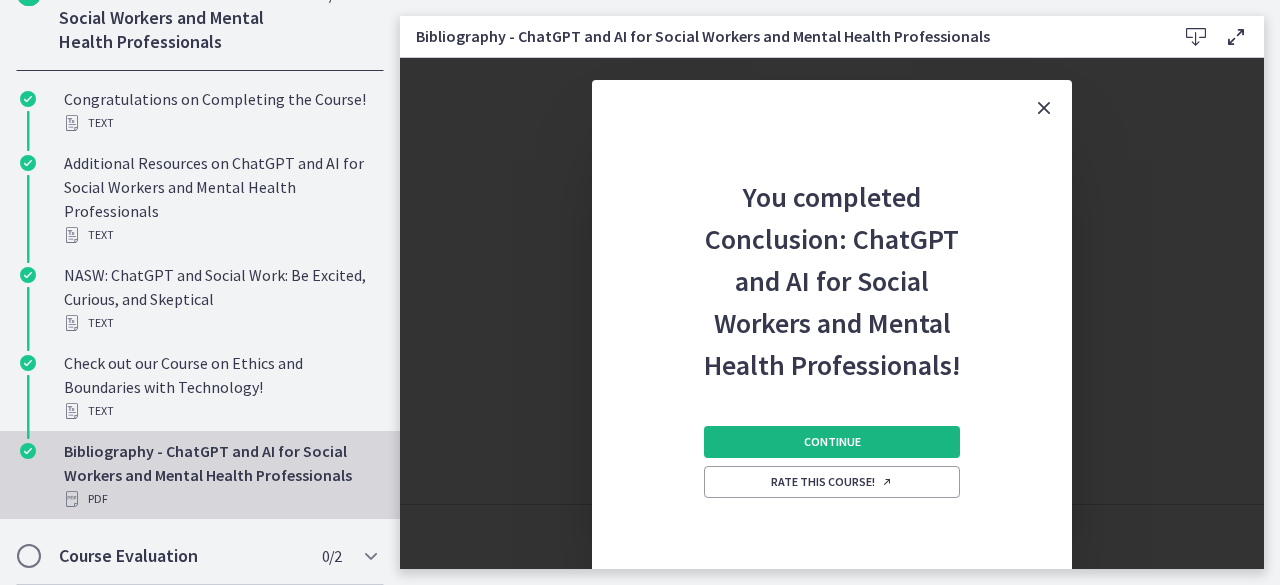 click on "Continue" at bounding box center (832, 442) 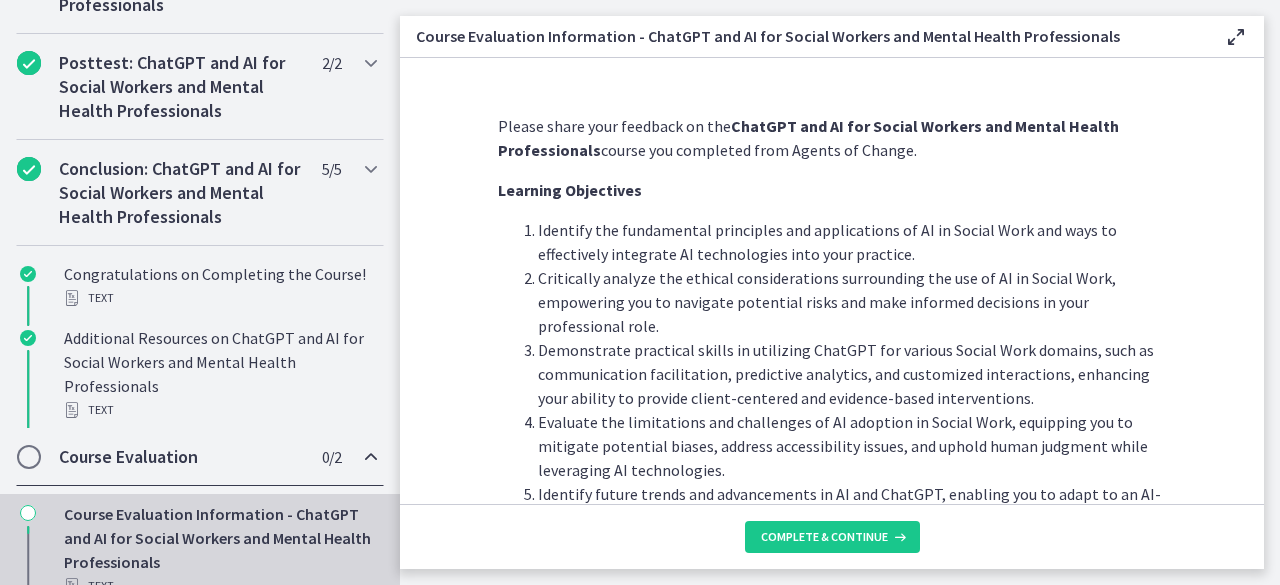 scroll, scrollTop: 1140, scrollLeft: 0, axis: vertical 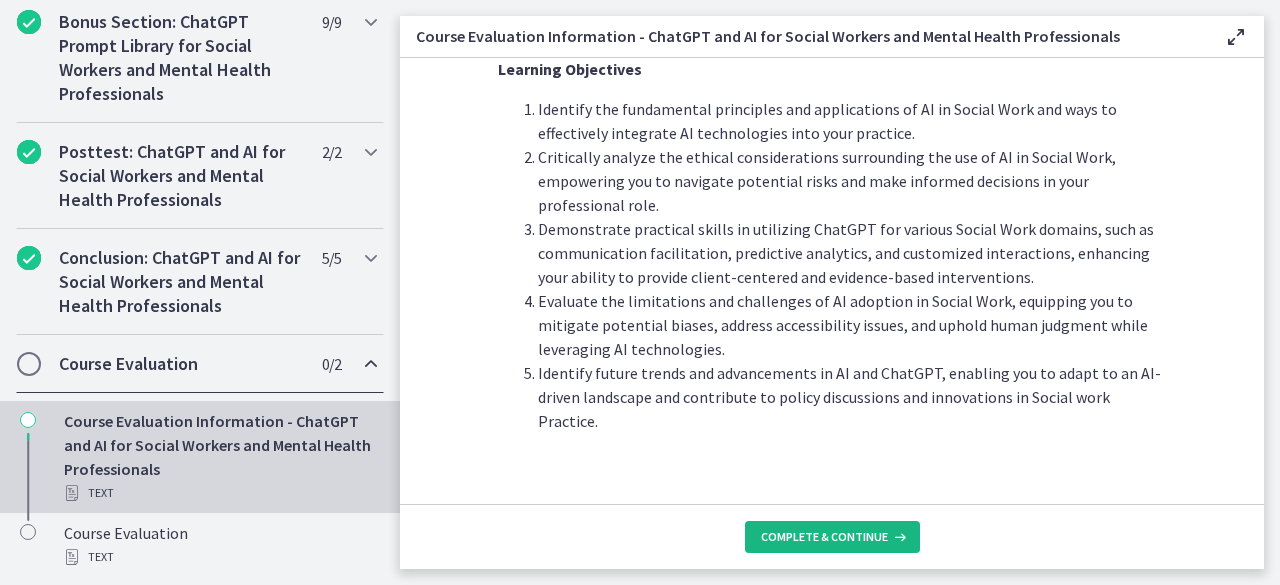 click on "Complete & continue" at bounding box center [824, 537] 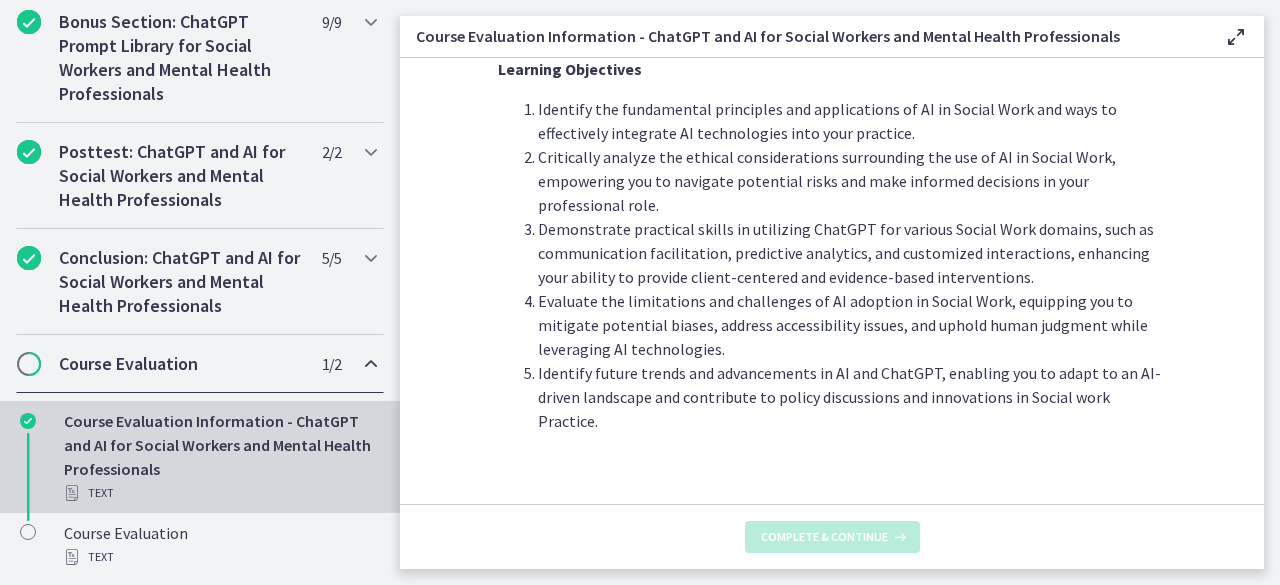 scroll, scrollTop: 0, scrollLeft: 0, axis: both 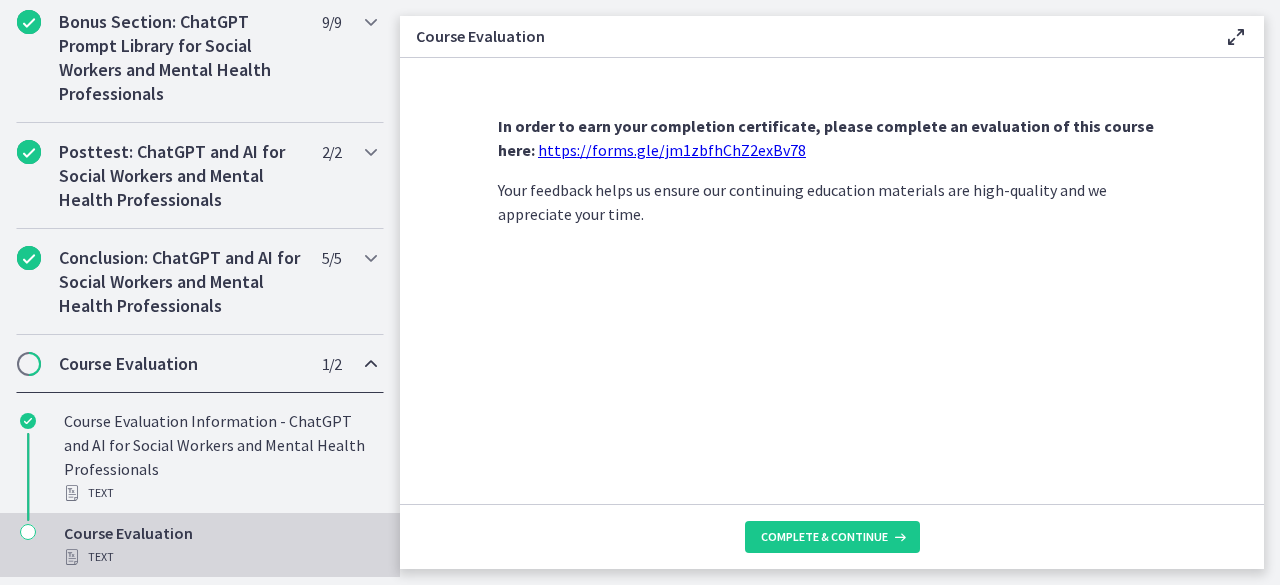 click on "https://forms.gle/jm1zbfhChZ2exBv78" at bounding box center (672, 150) 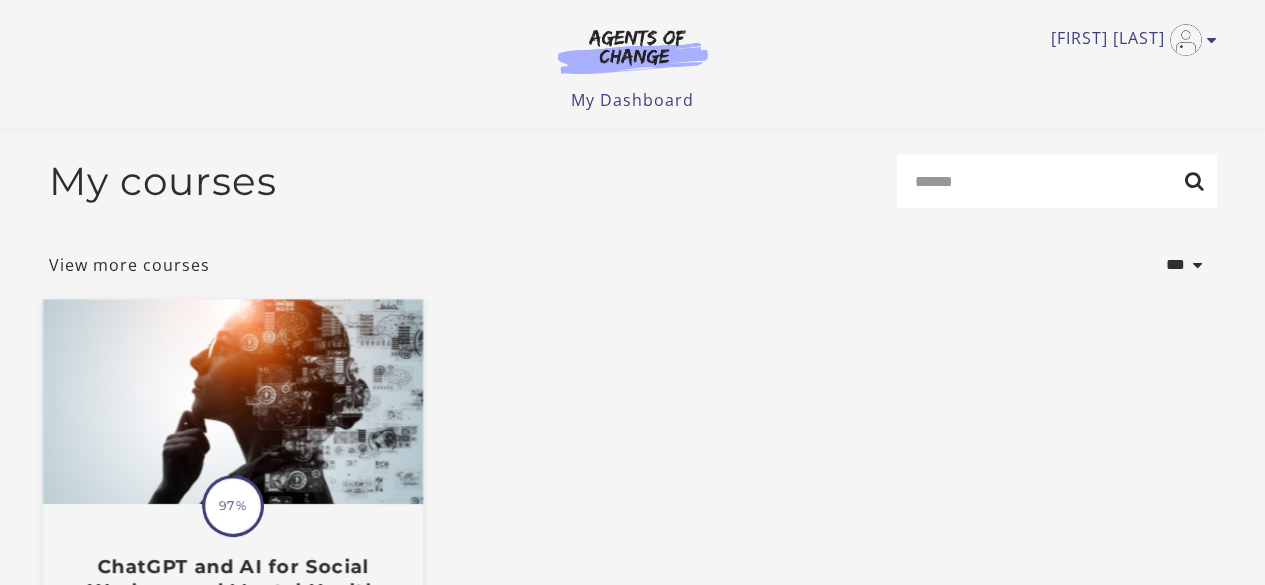 scroll, scrollTop: 331, scrollLeft: 0, axis: vertical 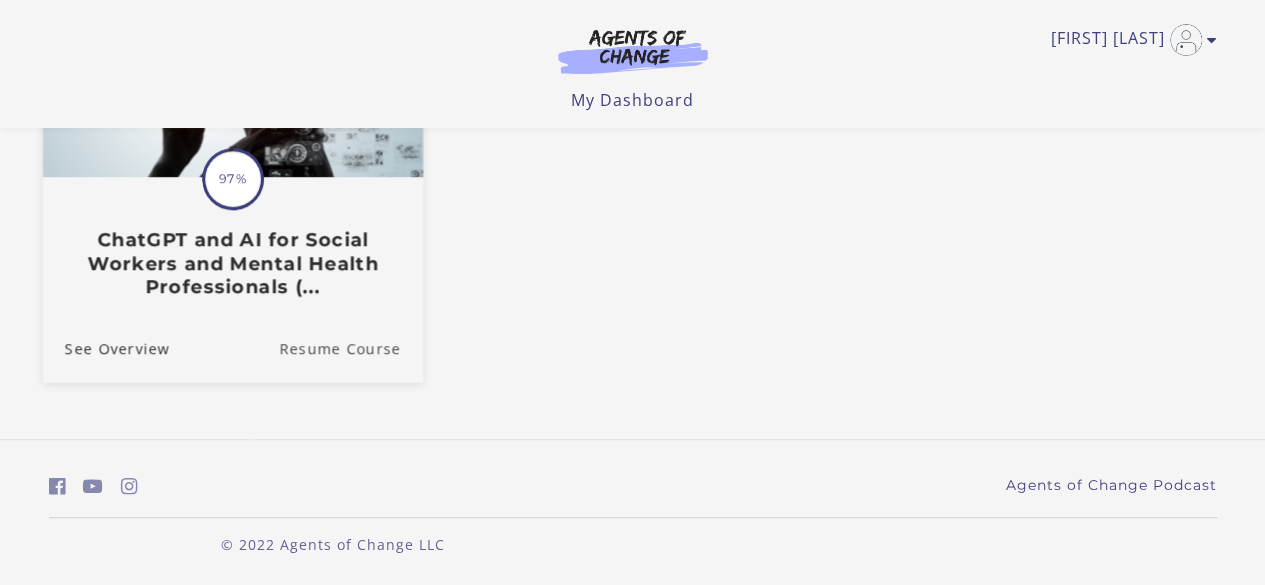click on "Resume Course" at bounding box center [351, 347] 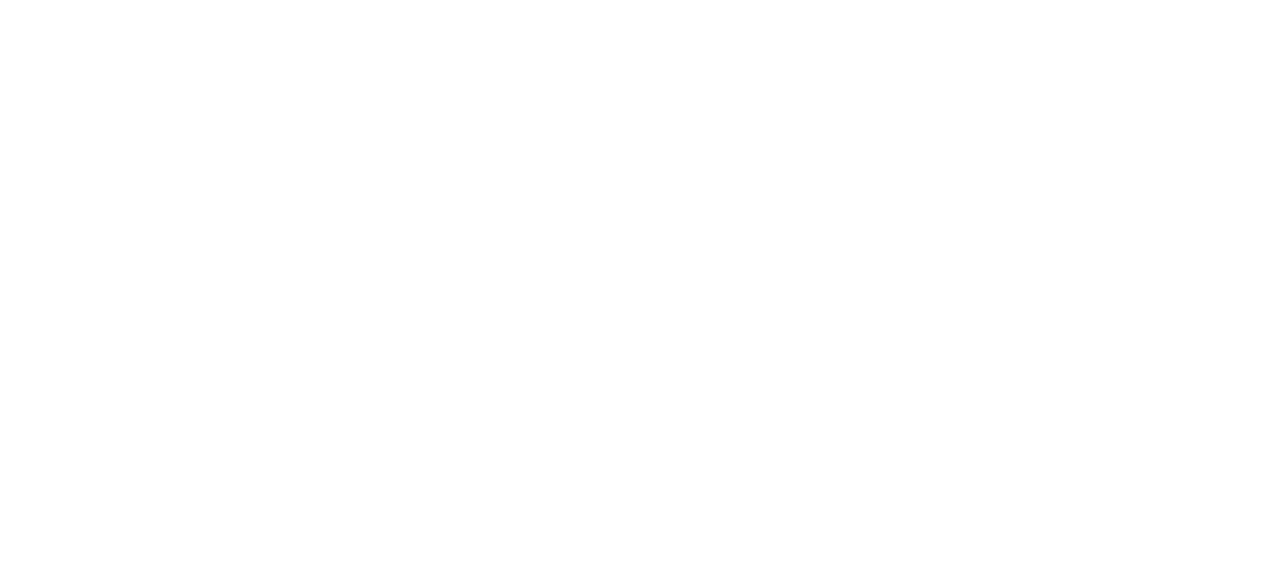 scroll, scrollTop: 0, scrollLeft: 0, axis: both 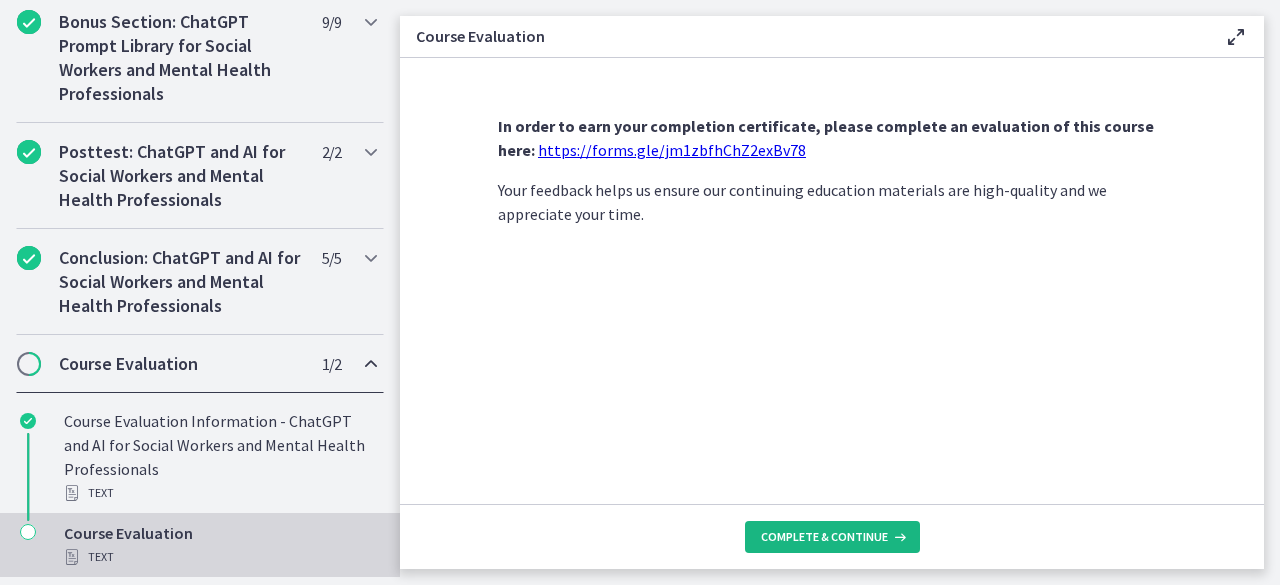 click on "Complete & continue" at bounding box center [824, 537] 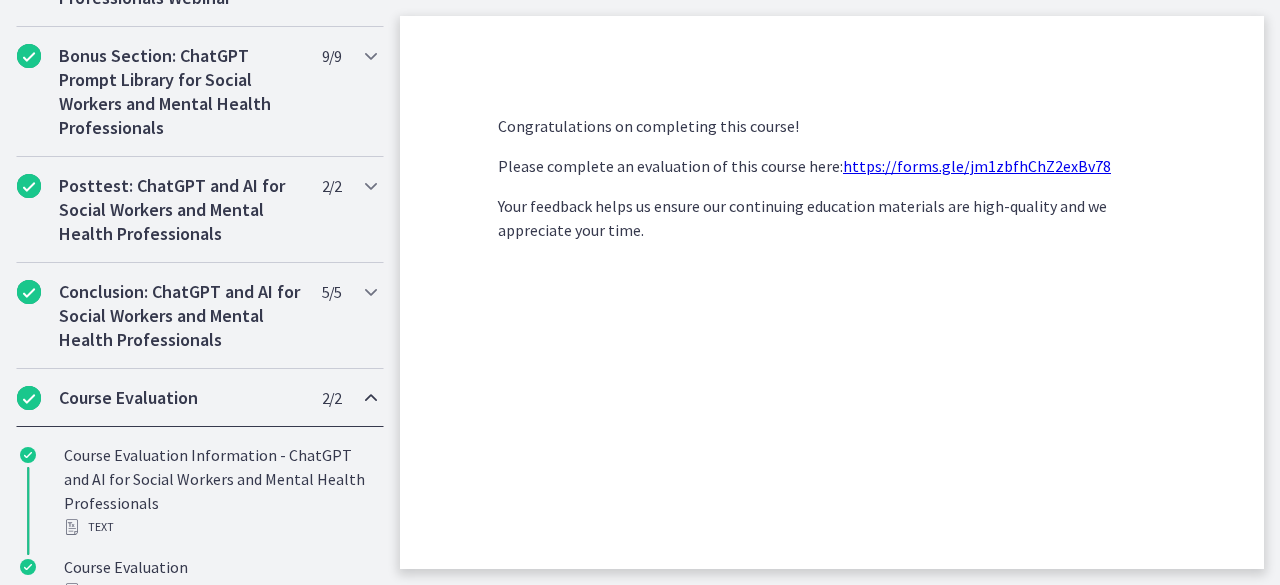 scroll, scrollTop: 1248, scrollLeft: 0, axis: vertical 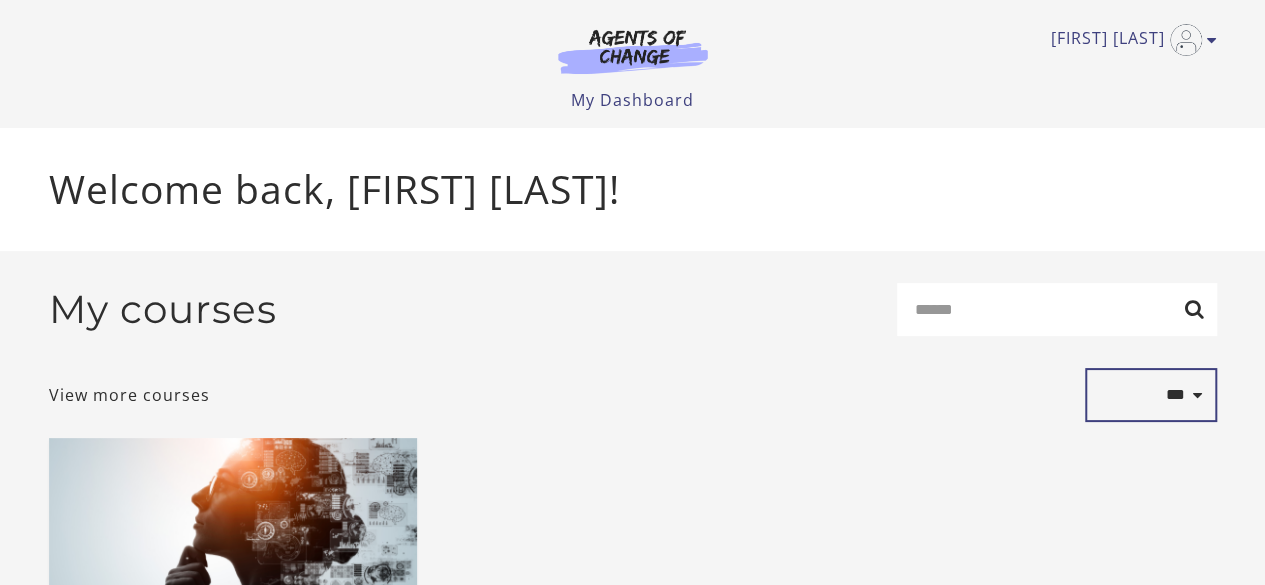 click on "**********" at bounding box center [1151, 395] 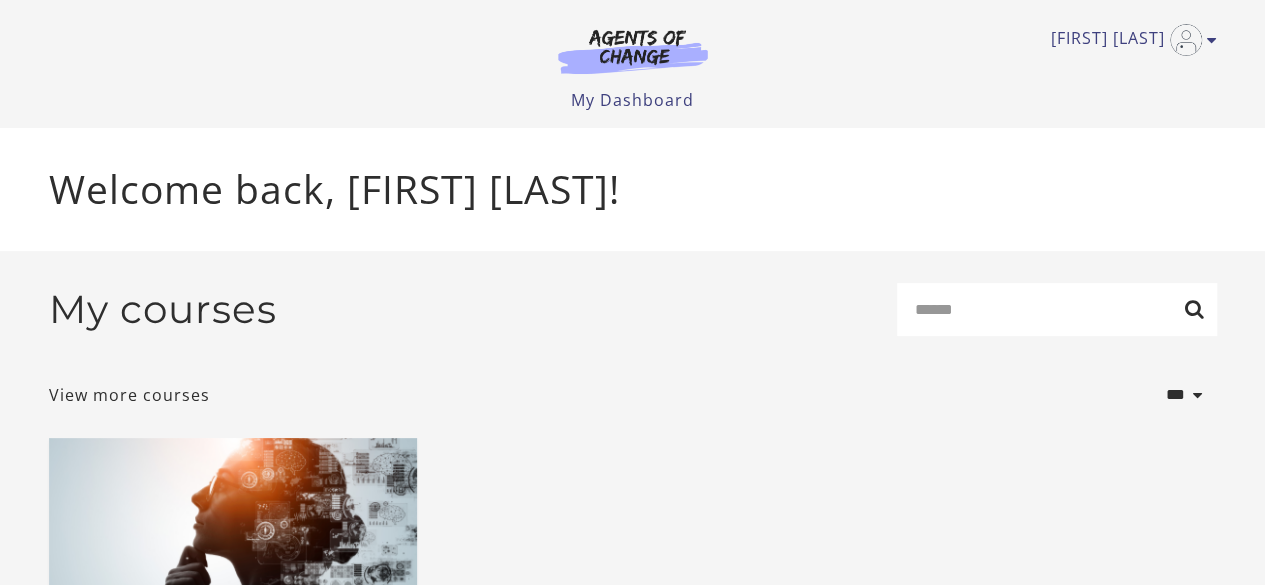 click on "Translation missing: en.liquid.partials.dashboard_course_card.progress_description: 100%
100%
ChatGPT and AI for Social Workers and Mental Health Professionals (...
Rate This Course
Replay Course" at bounding box center (633, 652) 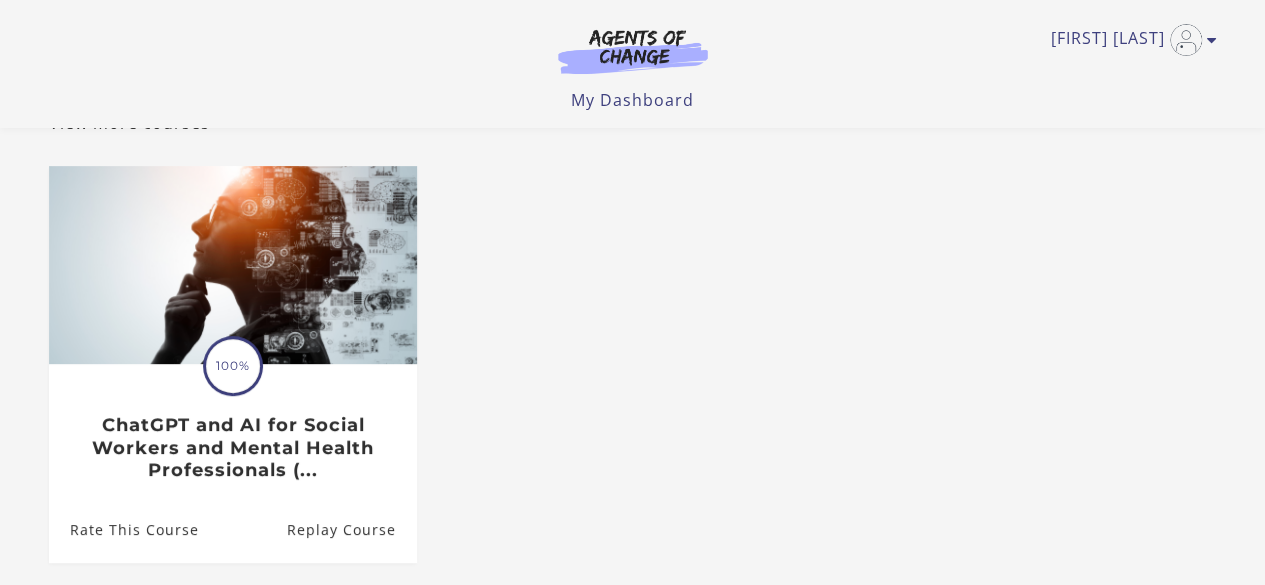 scroll, scrollTop: 224, scrollLeft: 0, axis: vertical 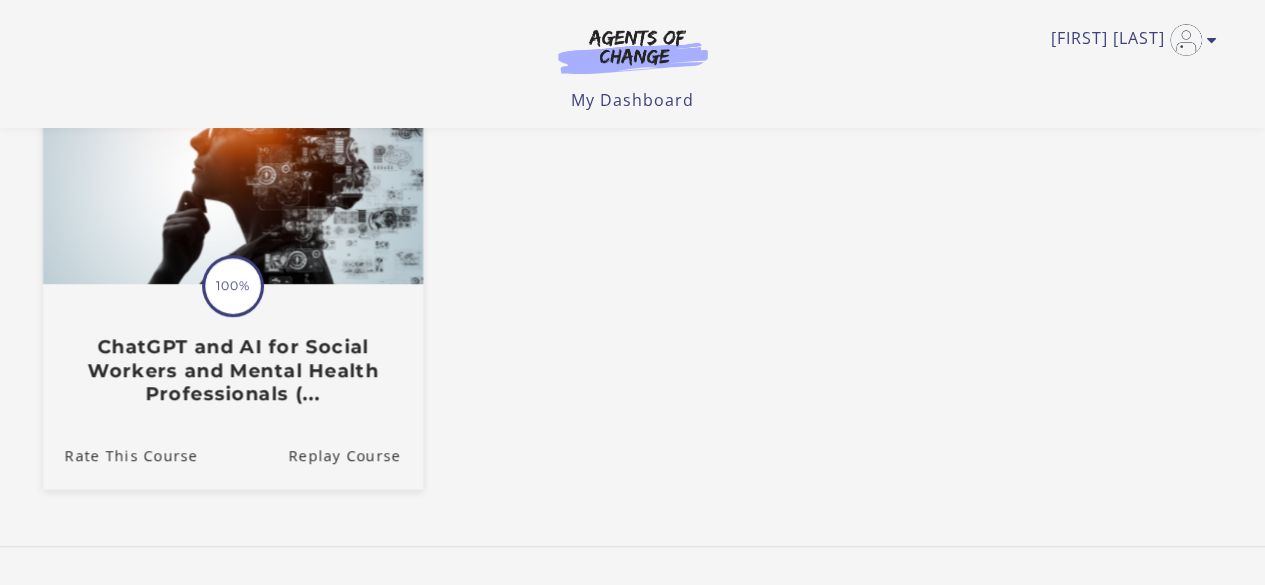 click on "ChatGPT and AI for Social Workers and Mental Health Professionals (..." at bounding box center (232, 370) 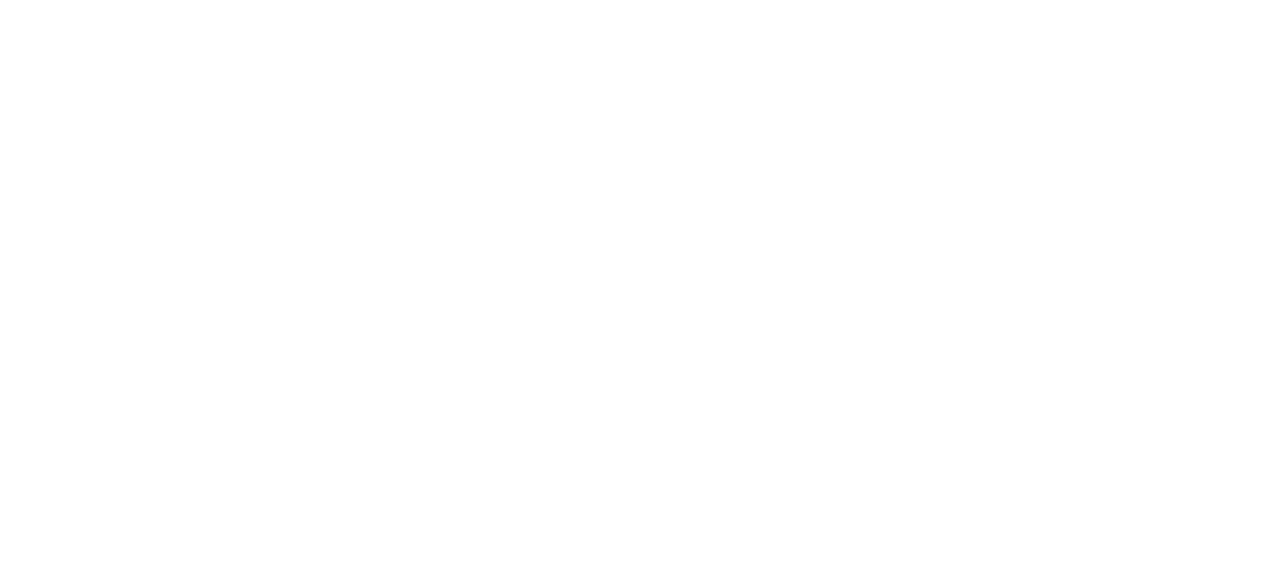 scroll, scrollTop: 0, scrollLeft: 0, axis: both 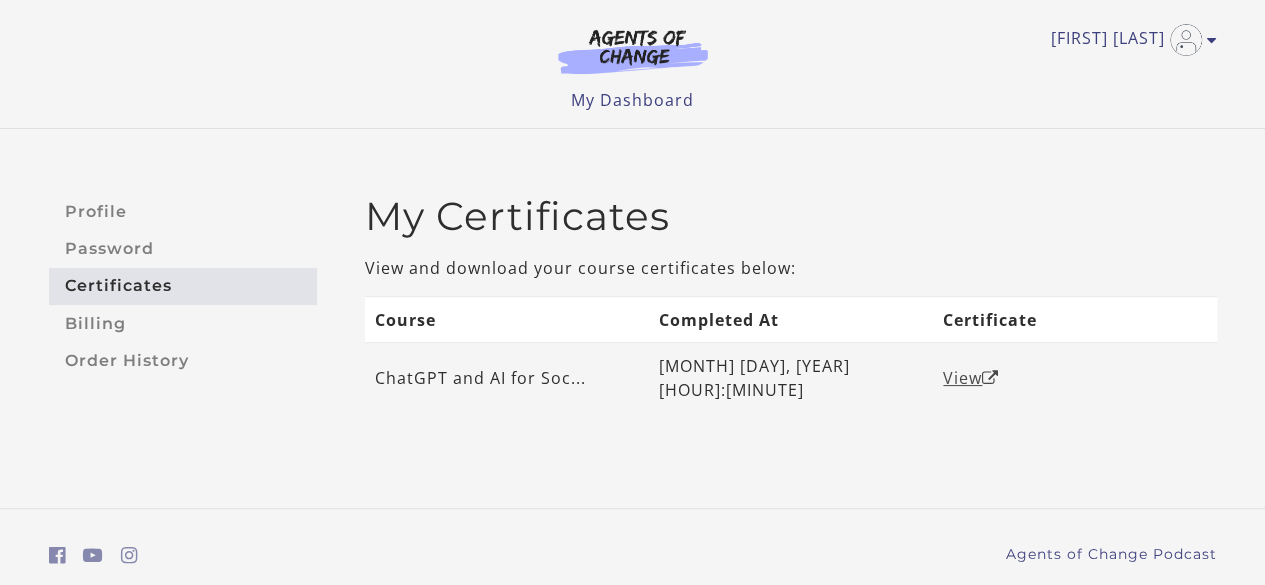 click on "View" at bounding box center [971, 378] 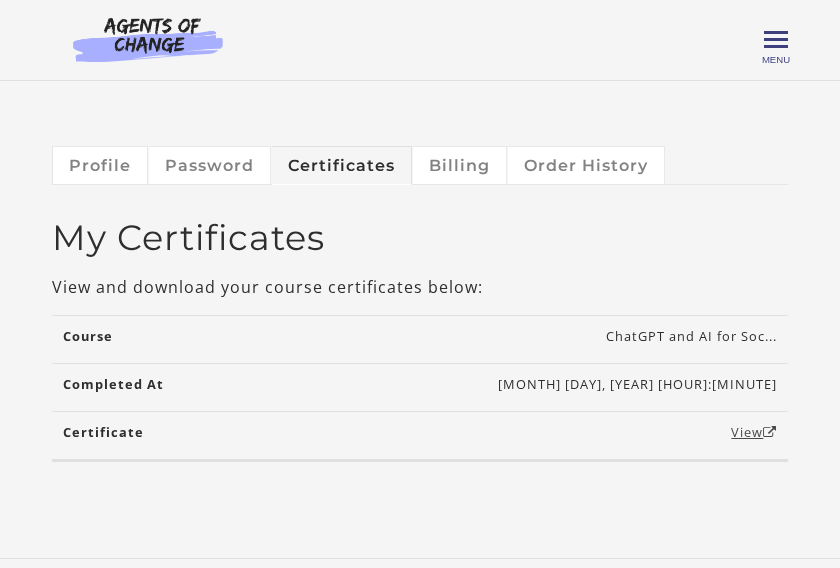 click on "View" at bounding box center [754, 432] 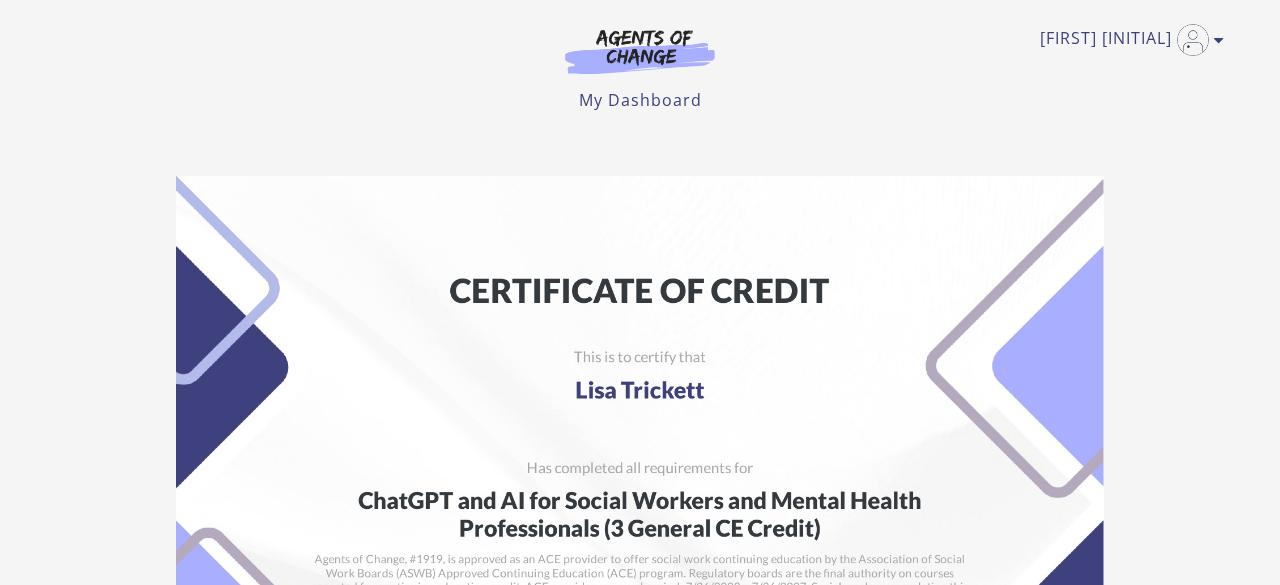 scroll, scrollTop: 0, scrollLeft: 0, axis: both 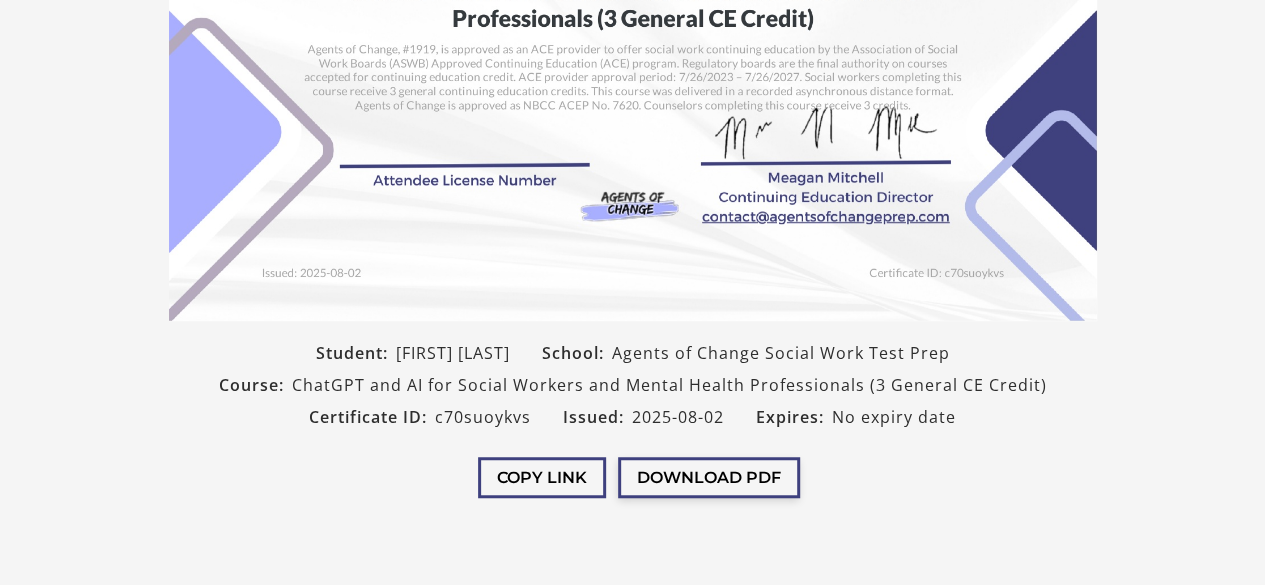 click on "Download PDF" at bounding box center (709, 477) 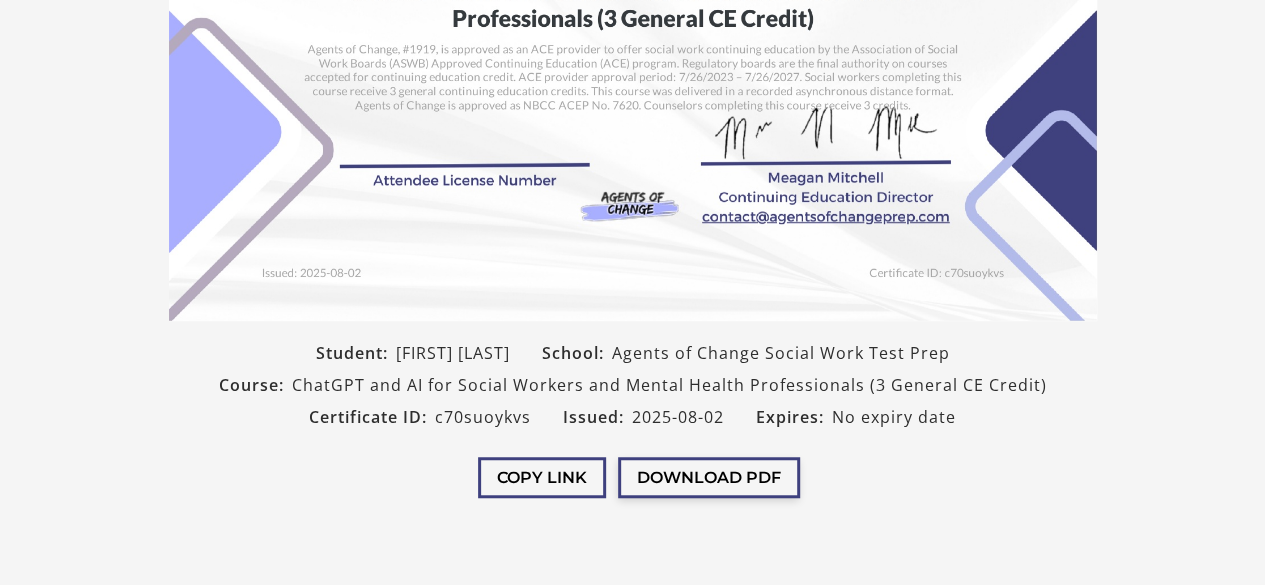 click on "Download PDF" at bounding box center (709, 477) 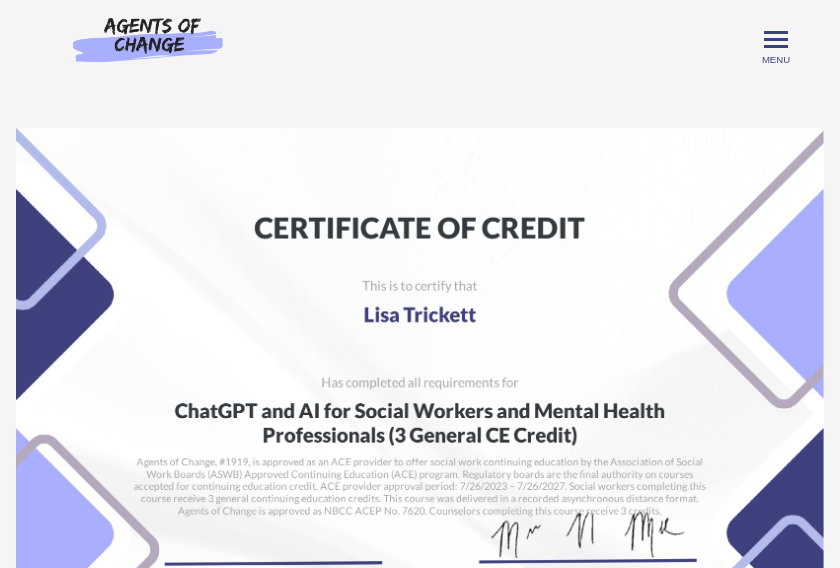 scroll, scrollTop: 61, scrollLeft: 0, axis: vertical 